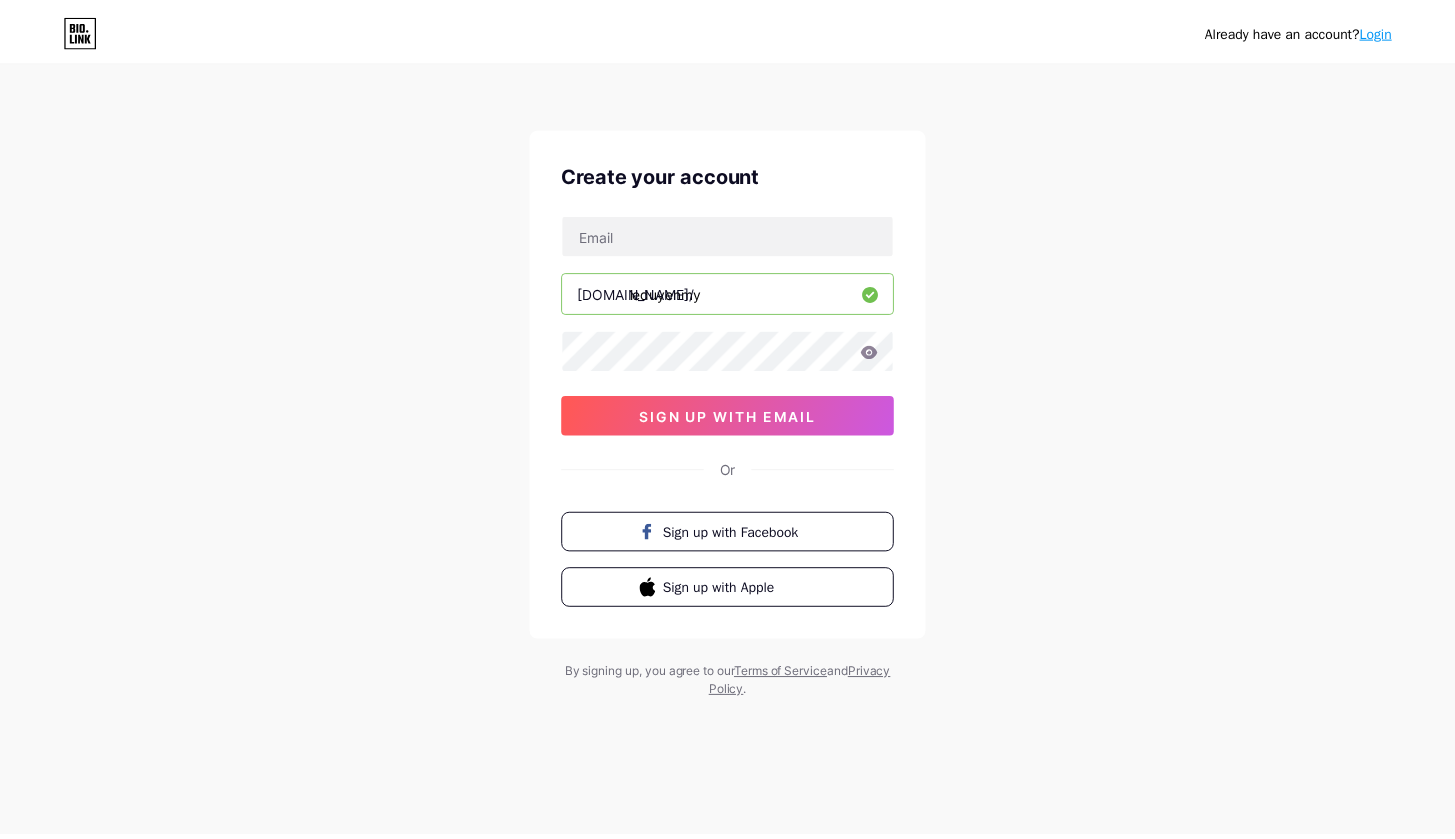 scroll, scrollTop: 0, scrollLeft: 0, axis: both 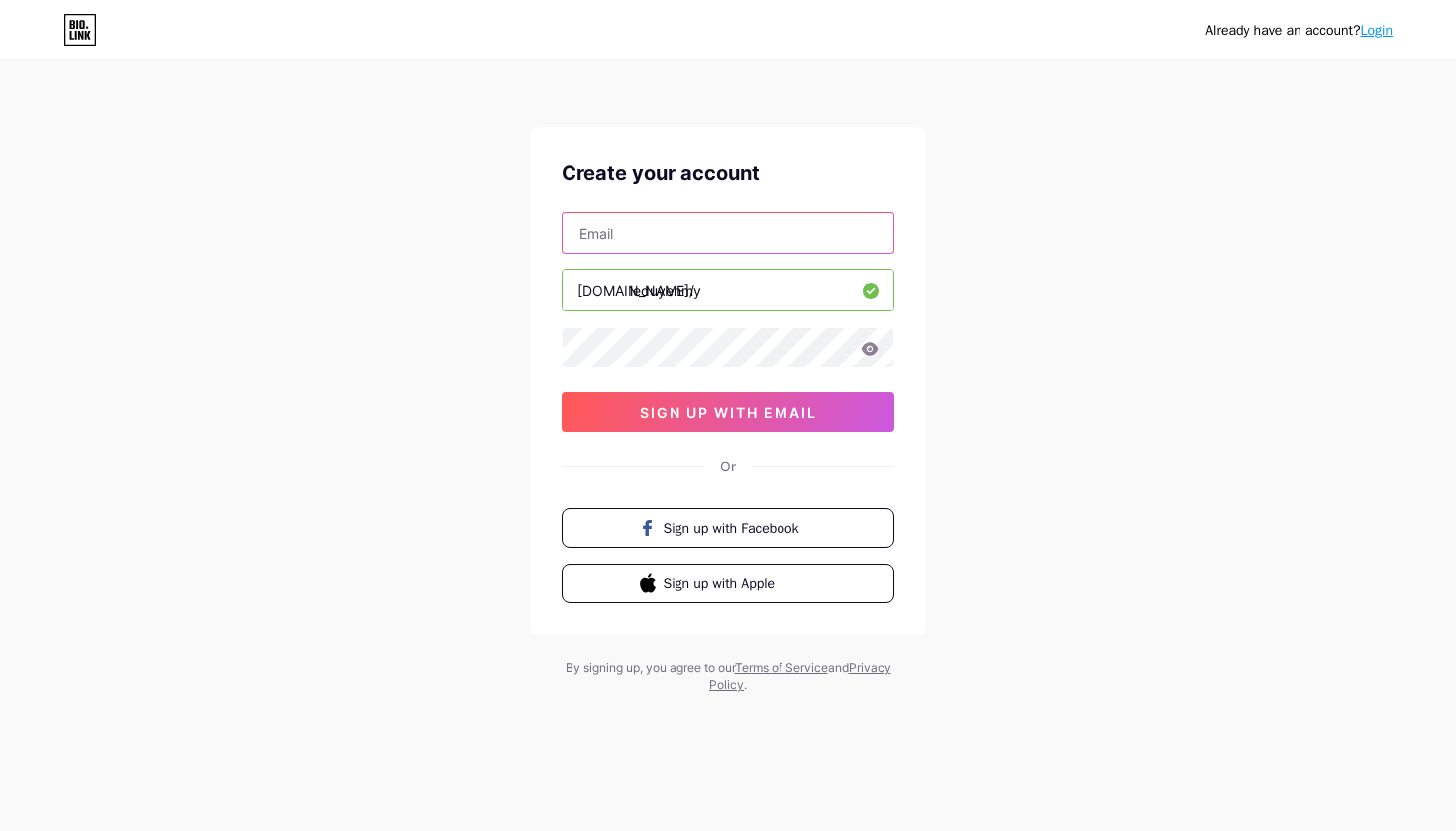 click at bounding box center (728, 233) 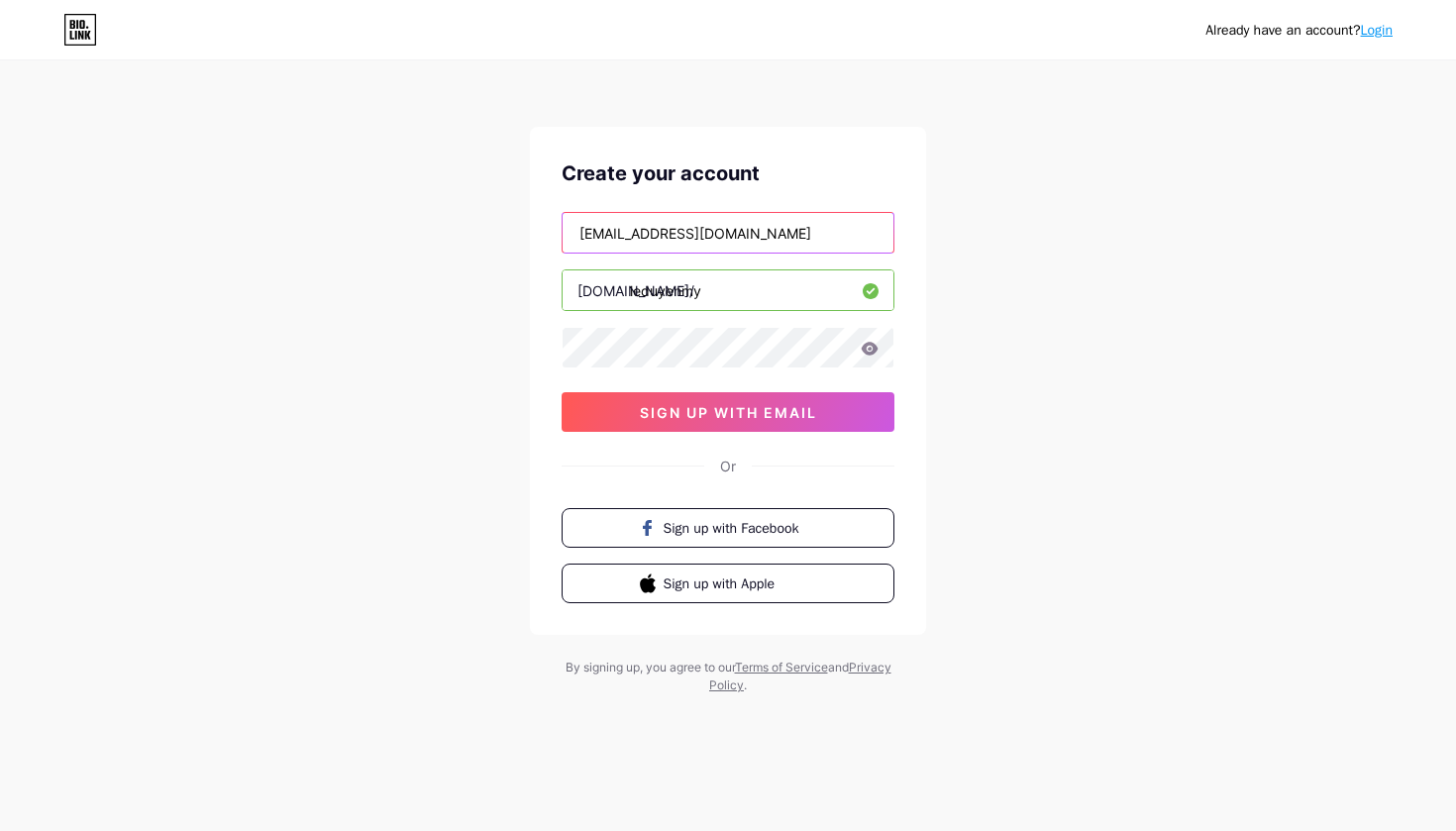 type on "[EMAIL_ADDRESS][DOMAIN_NAME]" 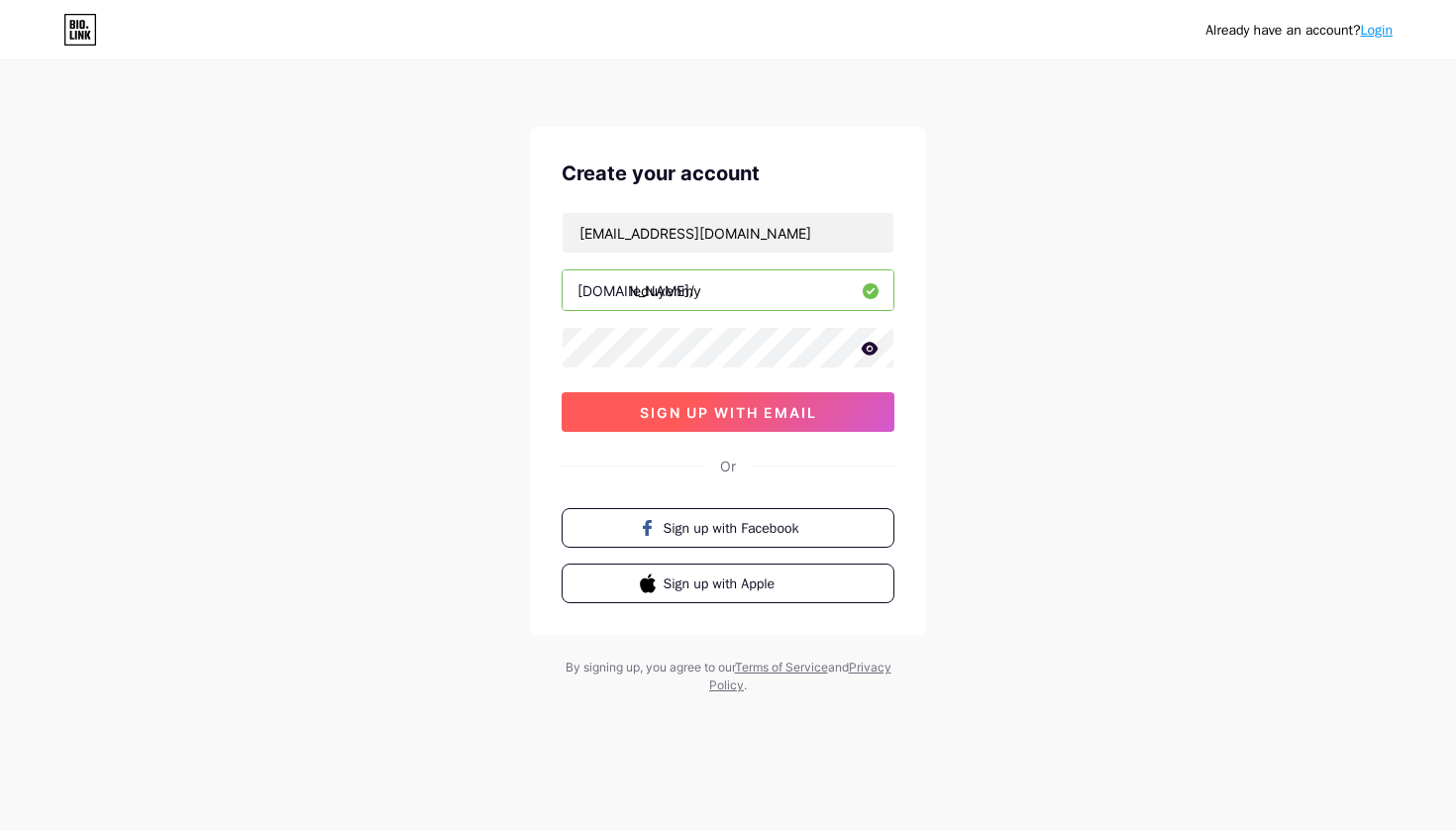 click on "sign up with email" at bounding box center (728, 412) 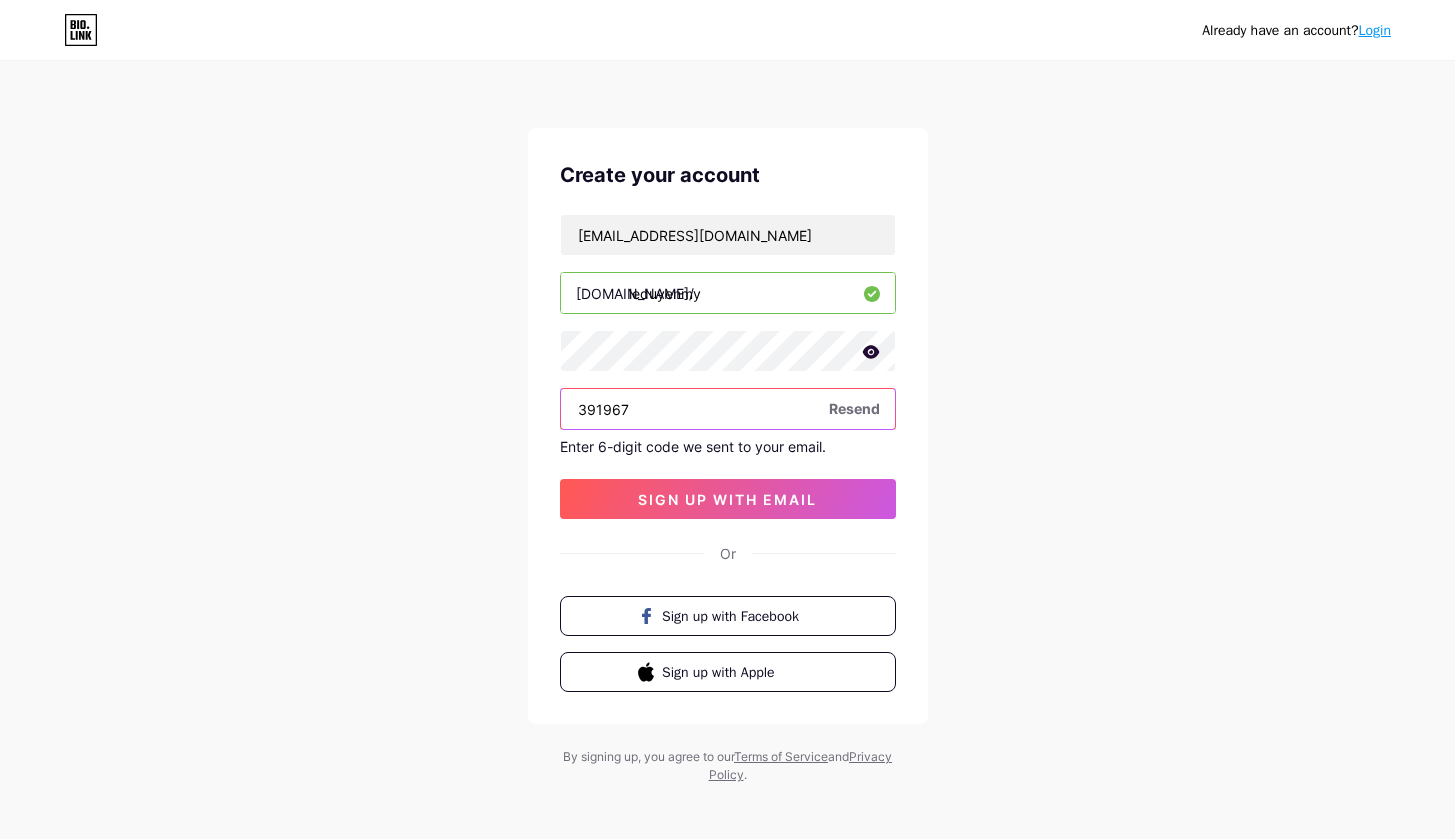 type on "391967" 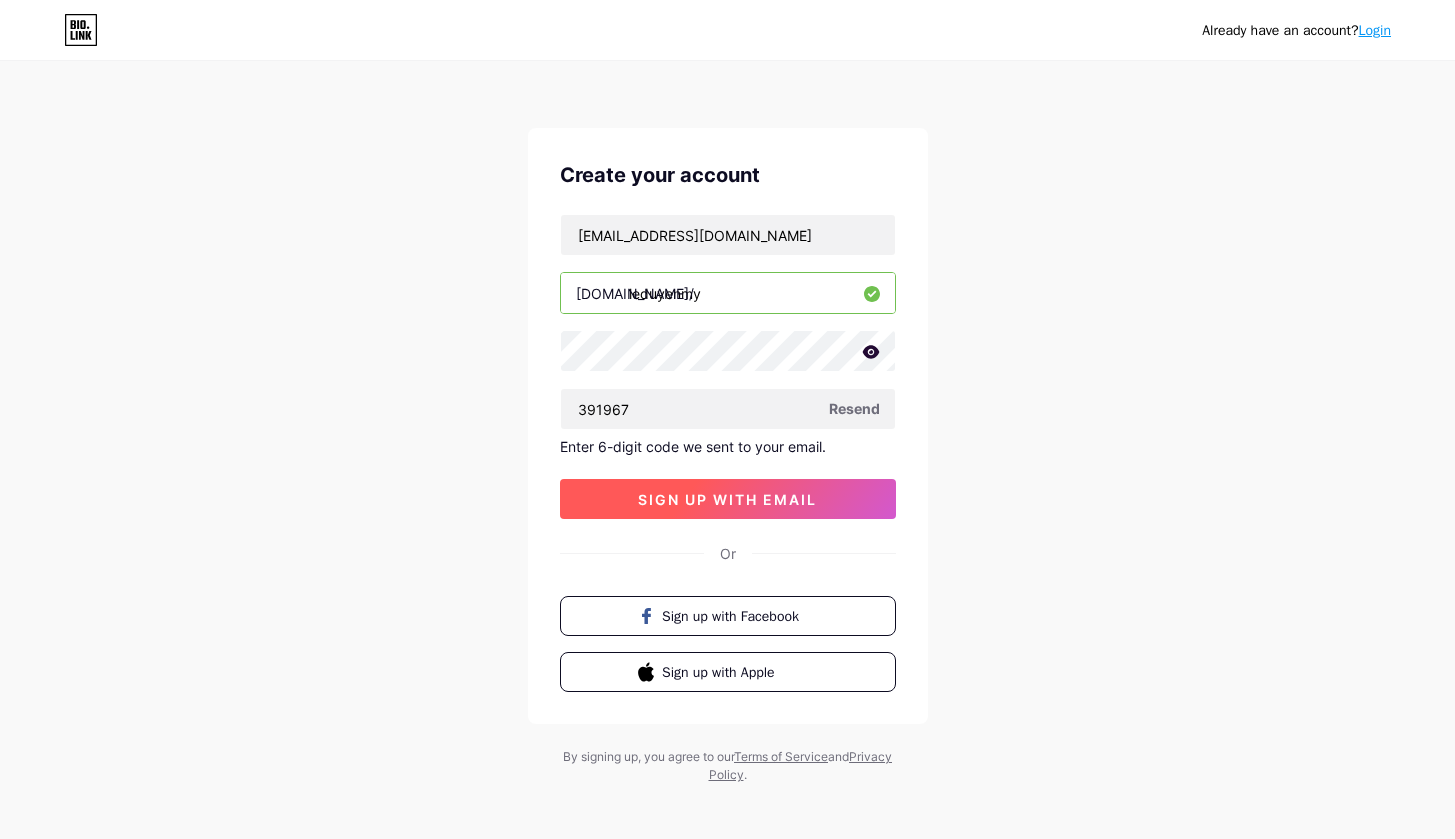 click on "sign up with email" at bounding box center (728, 499) 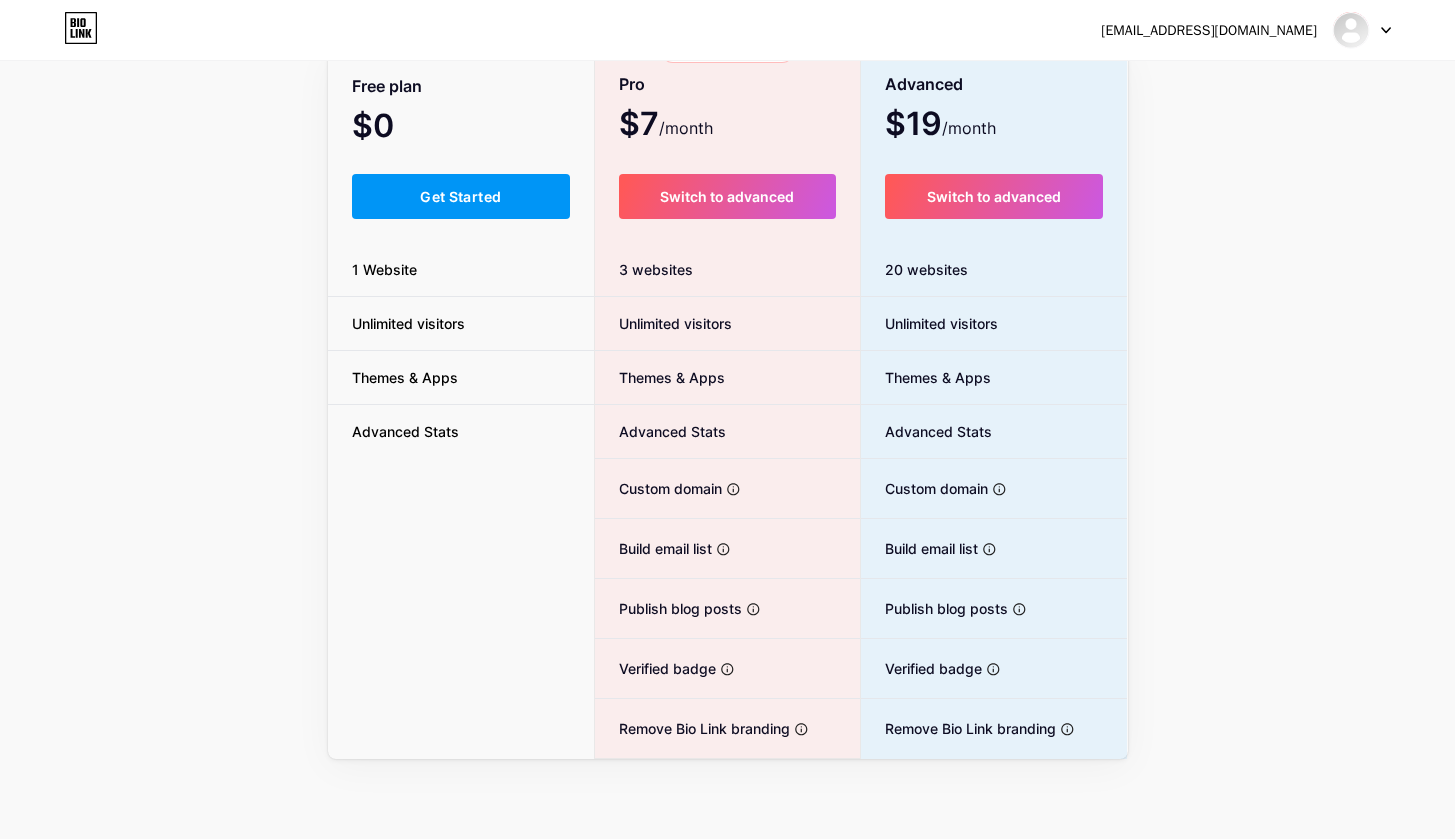 scroll, scrollTop: 0, scrollLeft: 0, axis: both 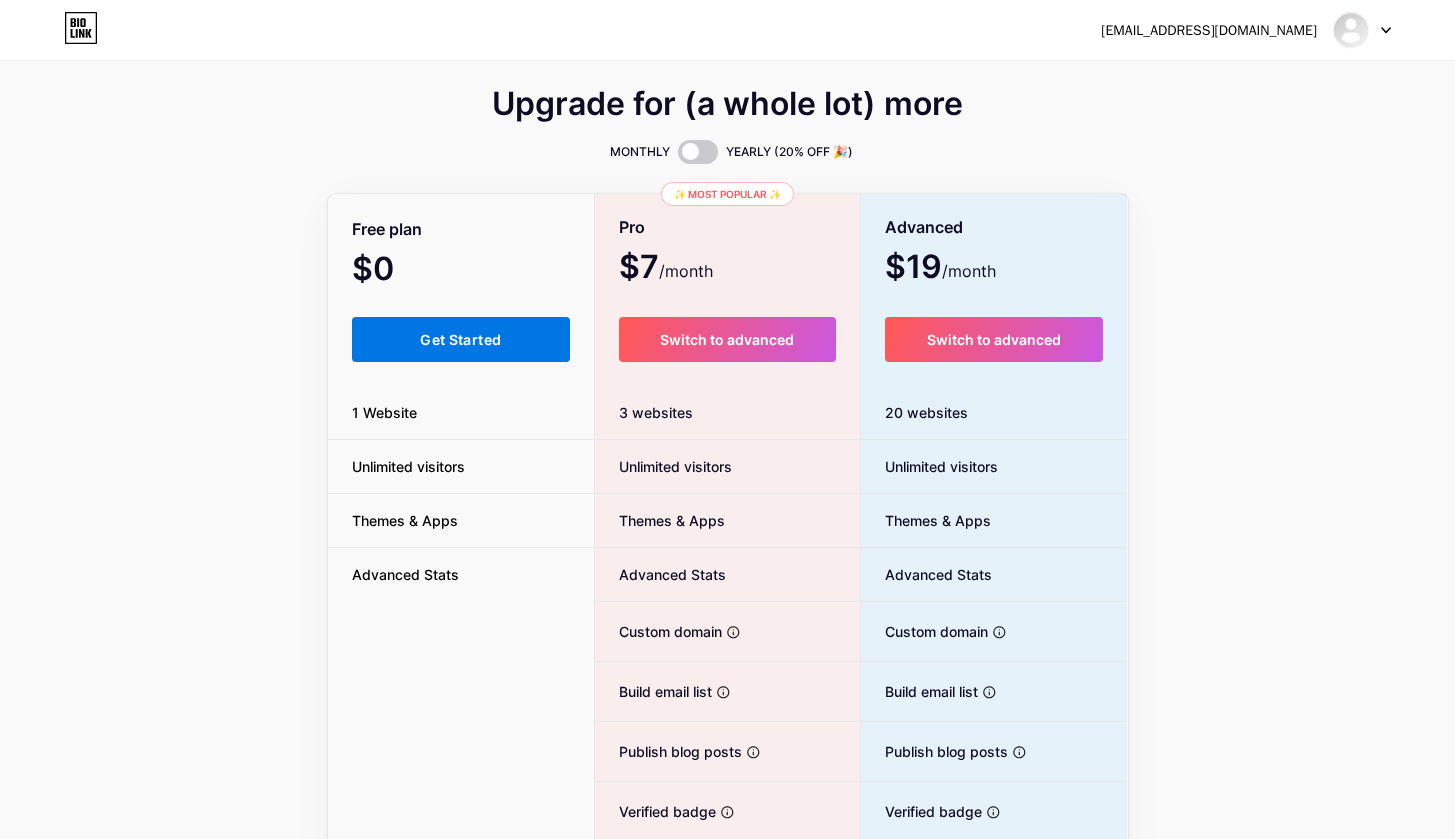 click on "Get Started" at bounding box center [461, 339] 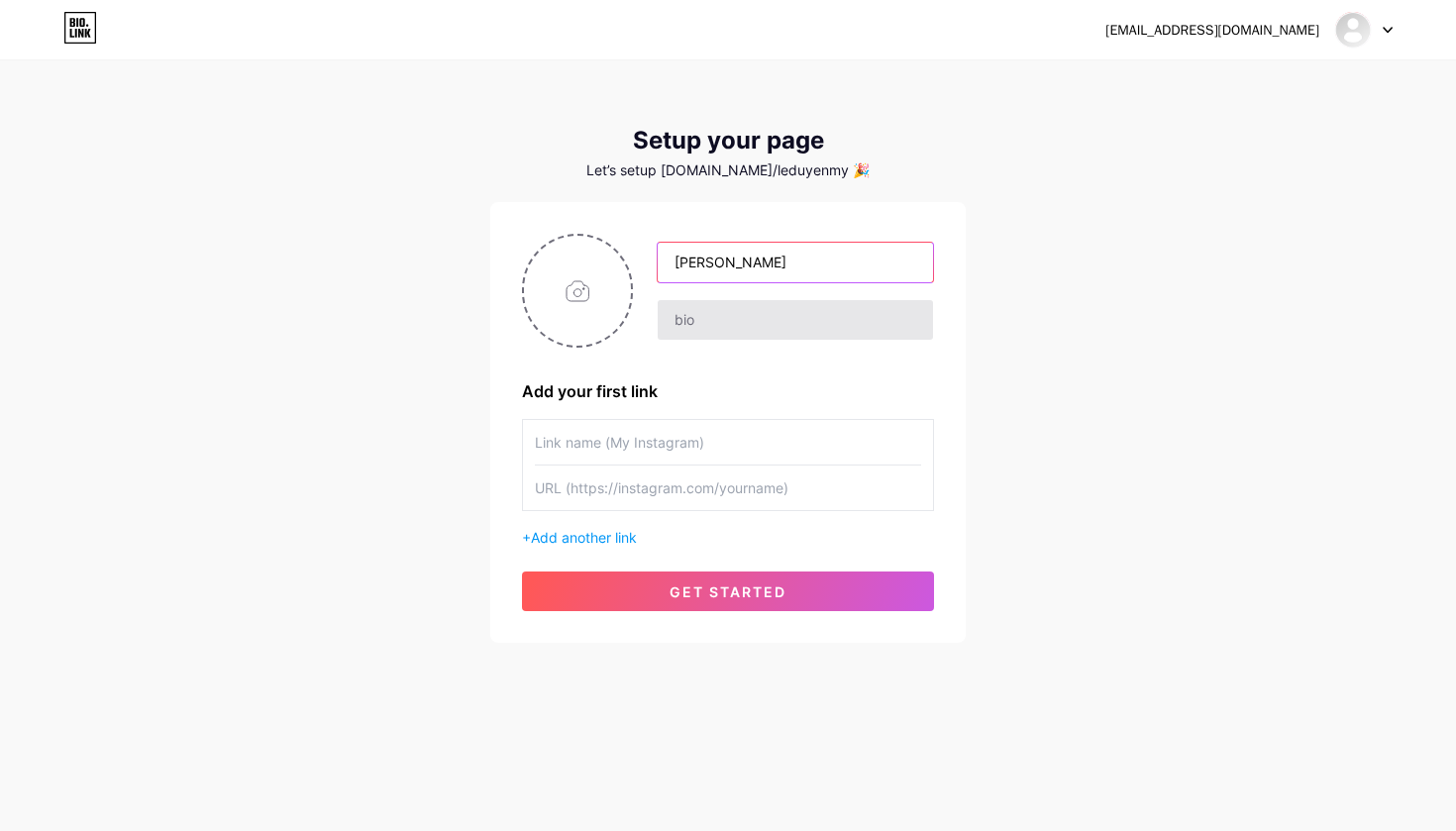 type on "[PERSON_NAME]" 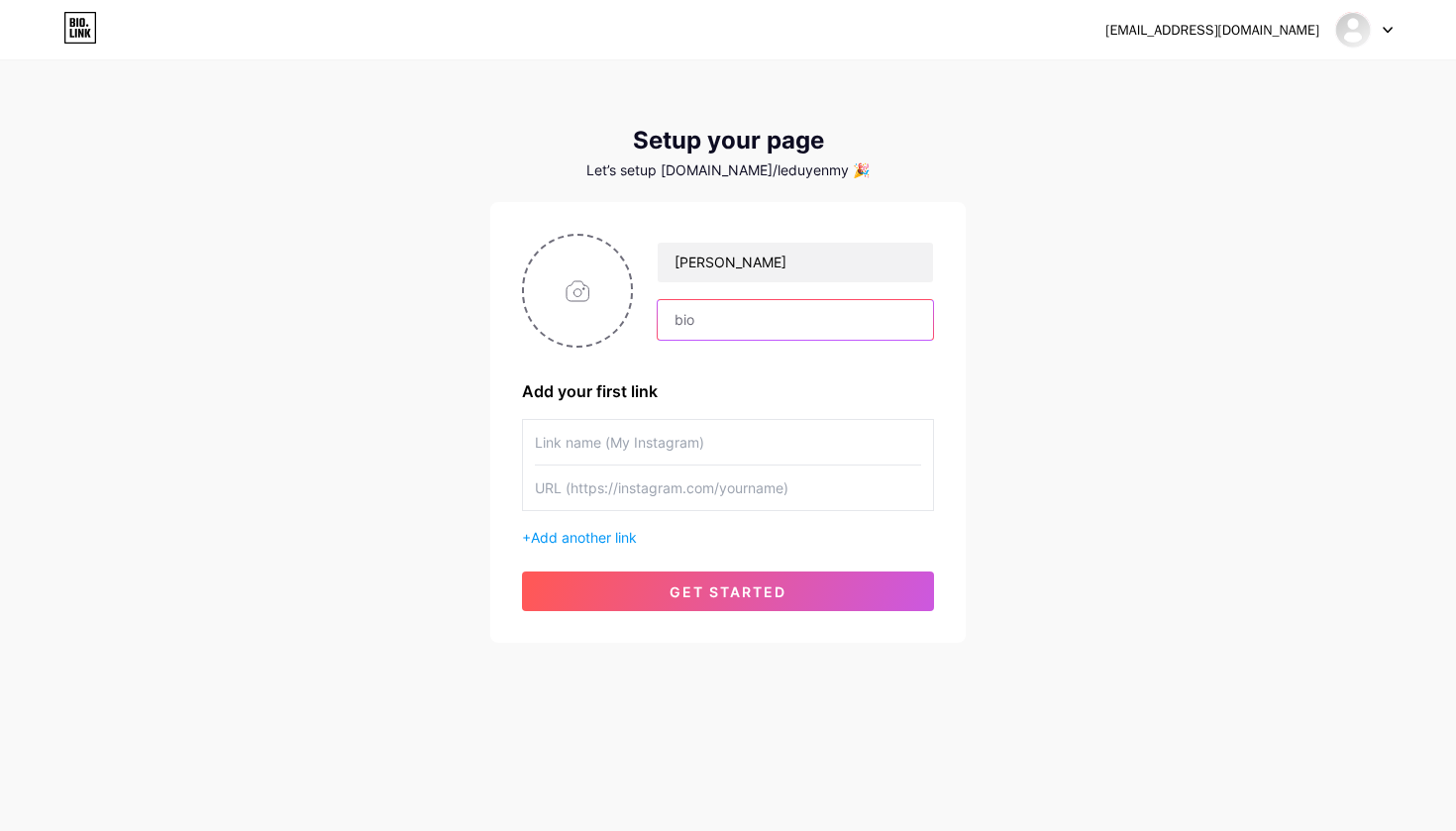 click at bounding box center [795, 320] 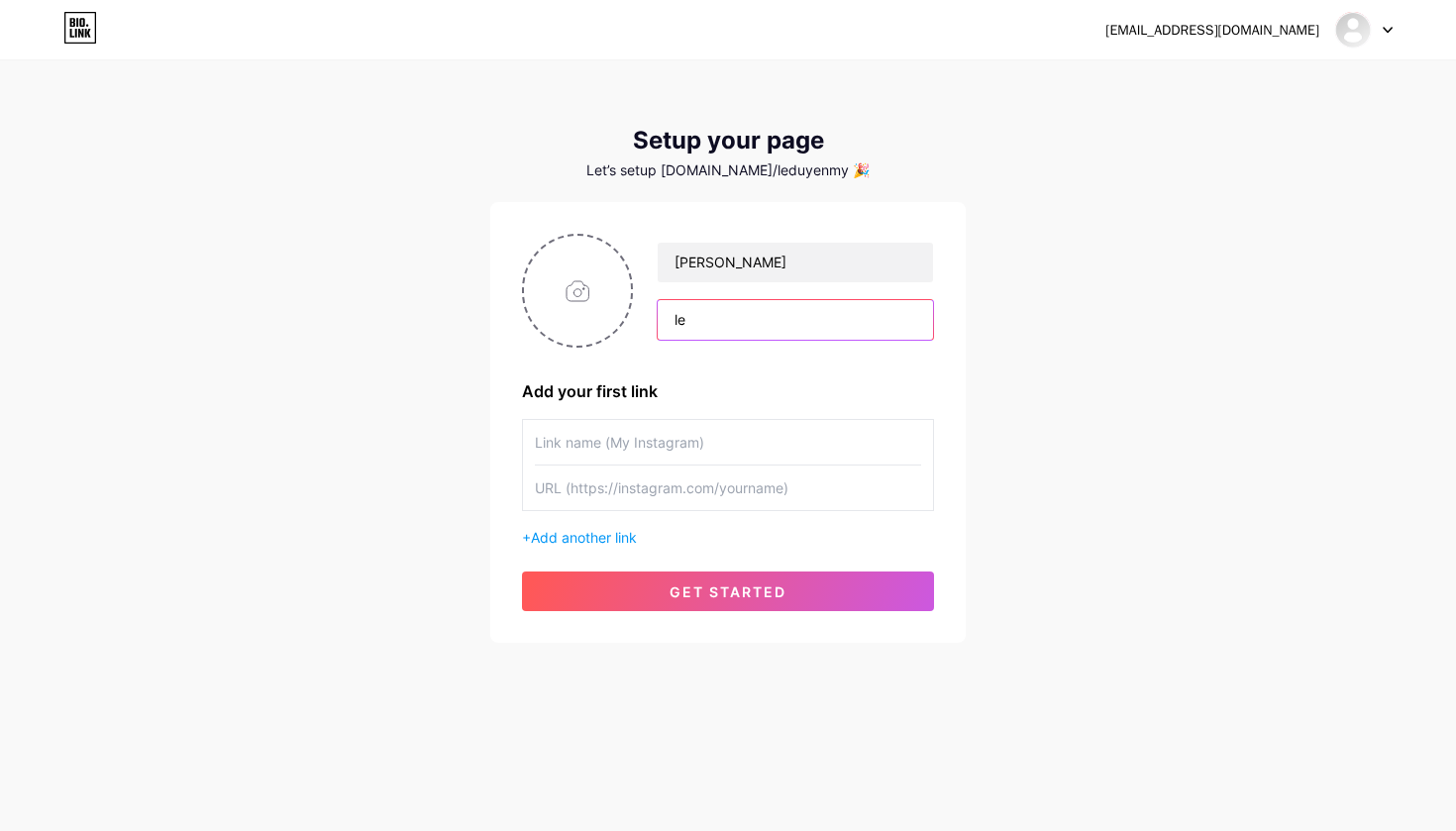 type on "l" 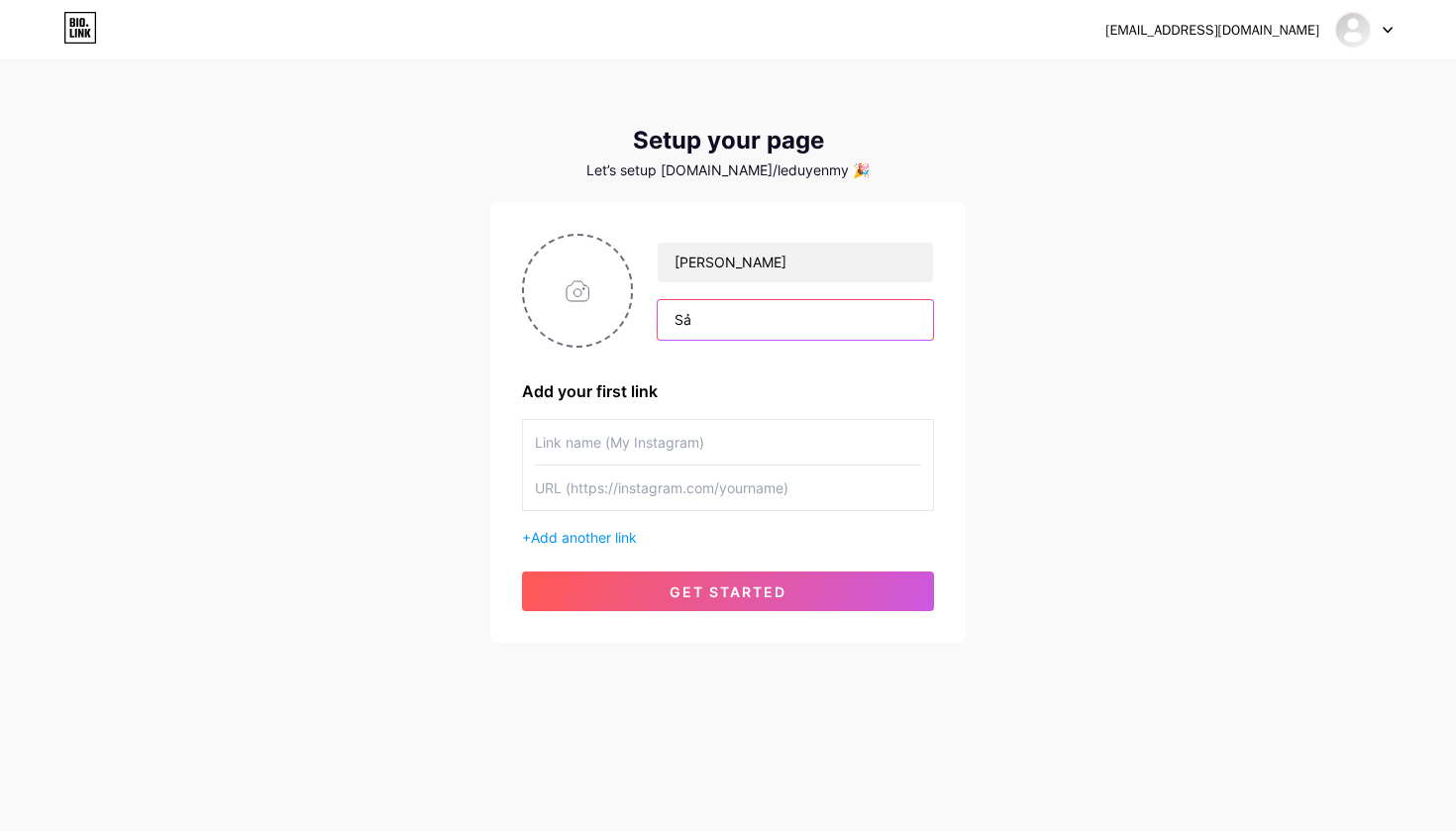 type on "S" 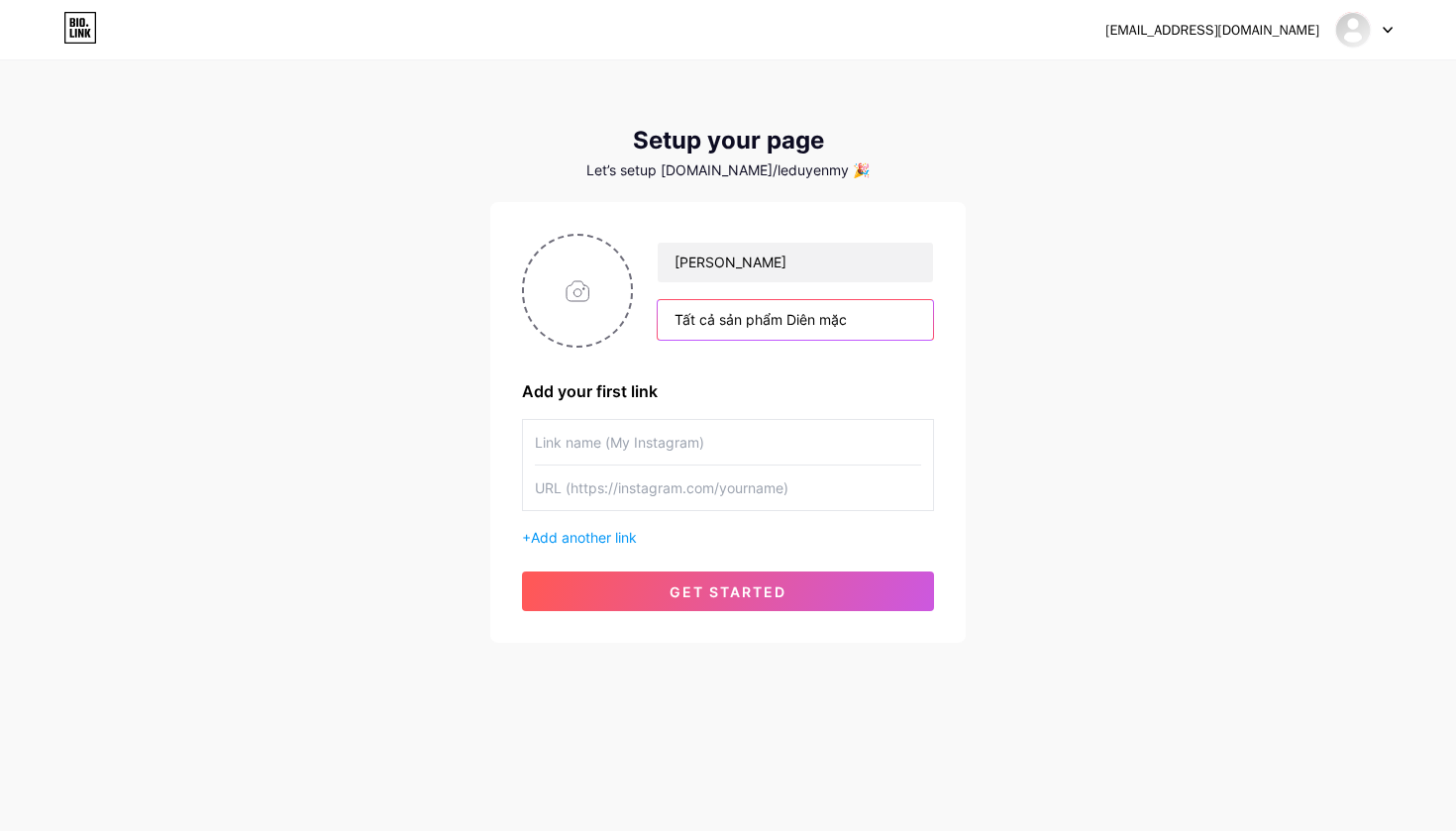 type on "Tất cả sản phẩm Diên mặc" 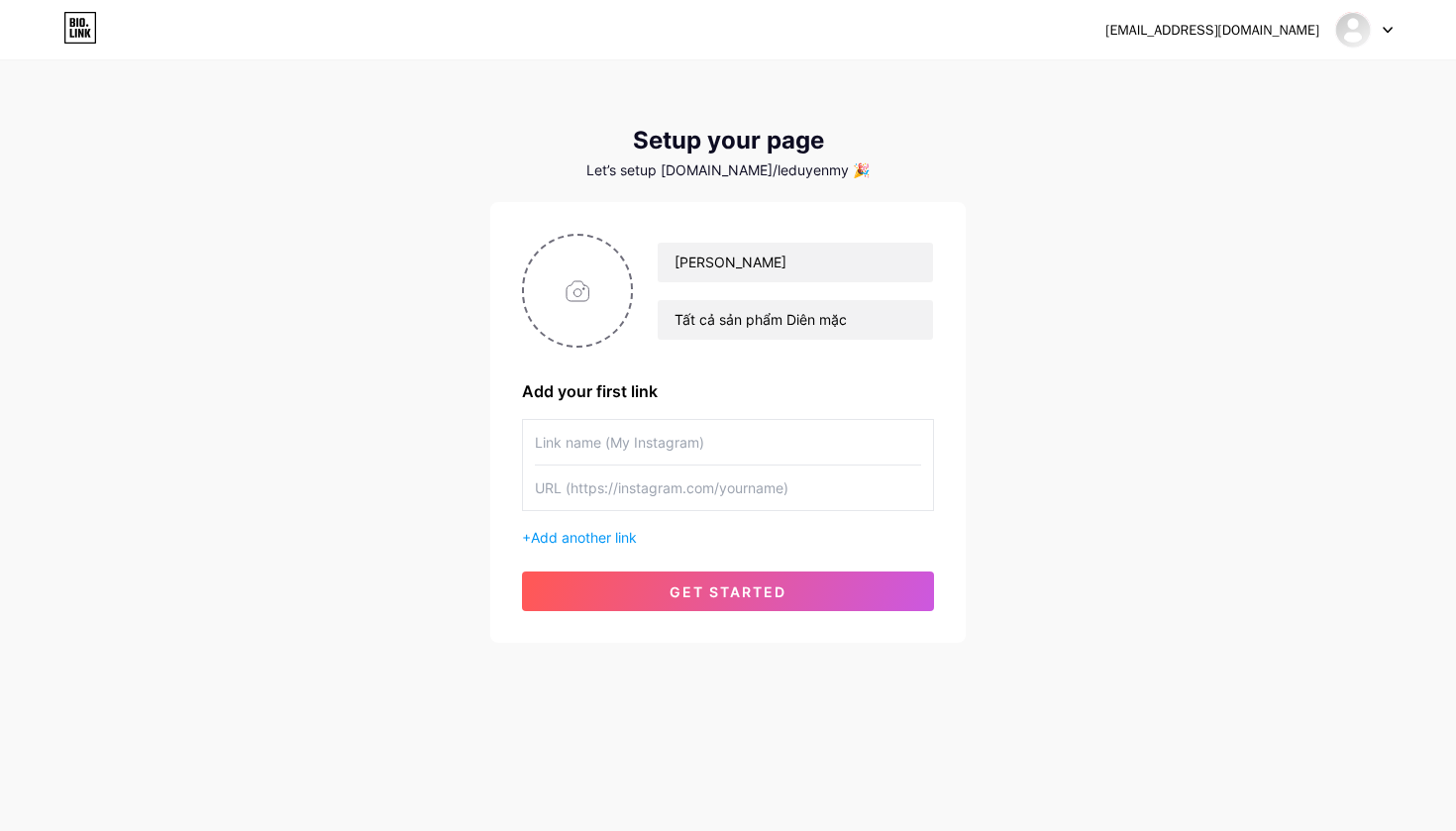 paste on "[URL][DOMAIN_NAME]" 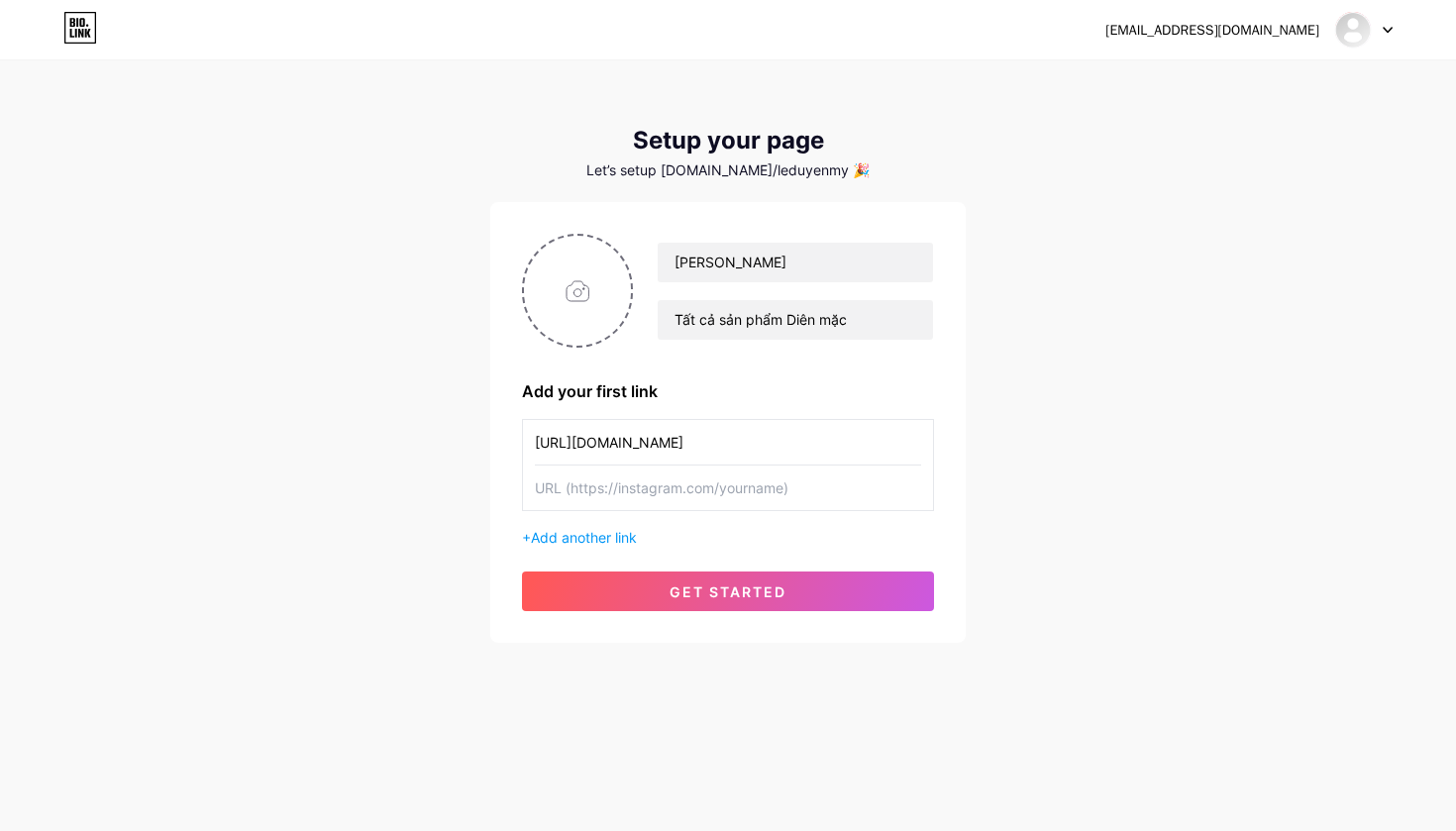 drag, startPoint x: 894, startPoint y: 444, endPoint x: 521, endPoint y: 443, distance: 373.0013 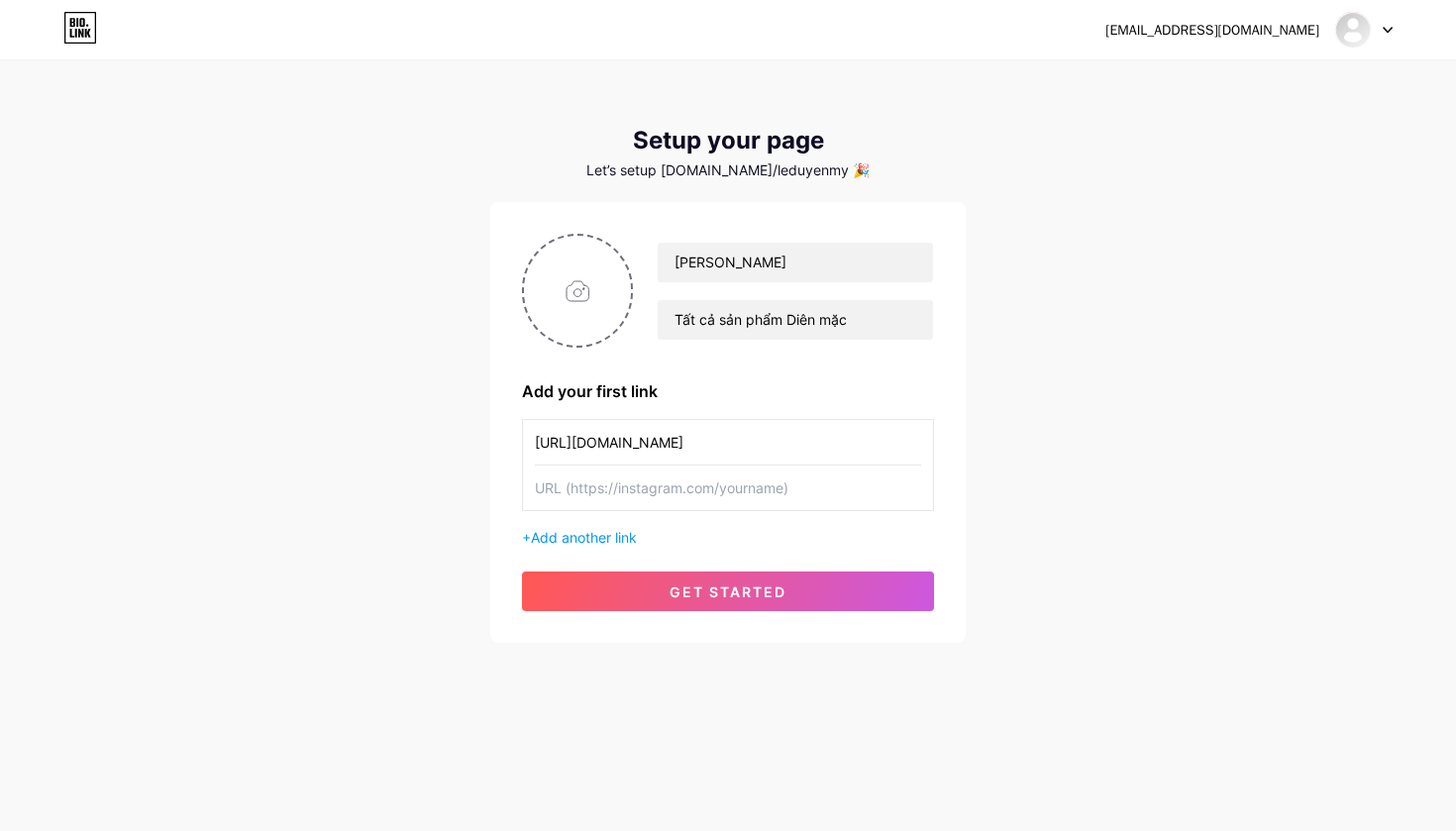 click on "[PERSON_NAME] Mỹ     Tất cả sản phẩm Diên mặc     Add your first link   [URL][DOMAIN_NAME]
+  Add another link     get started" at bounding box center [728, 422] 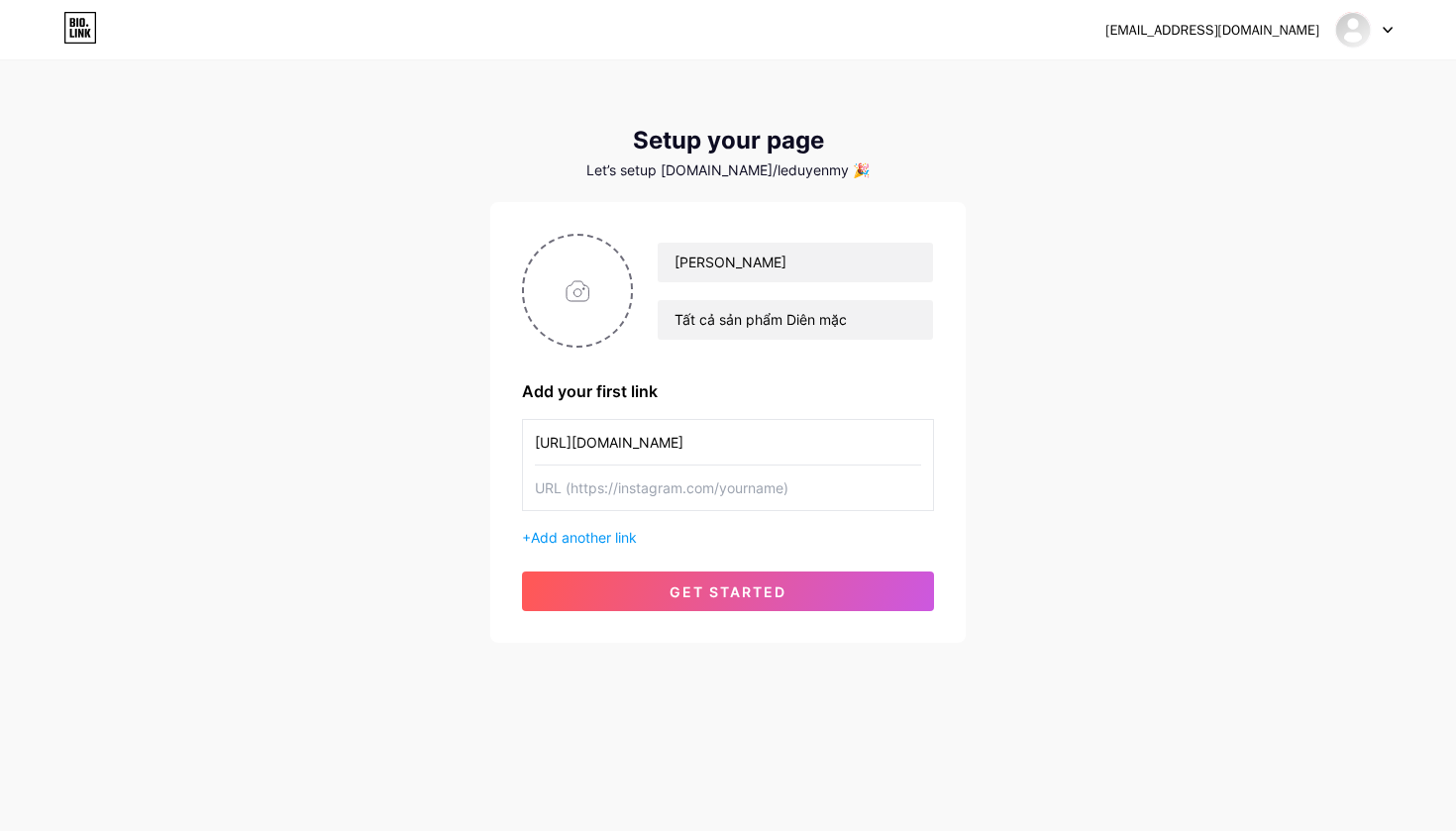 type on "[URL][DOMAIN_NAME]" 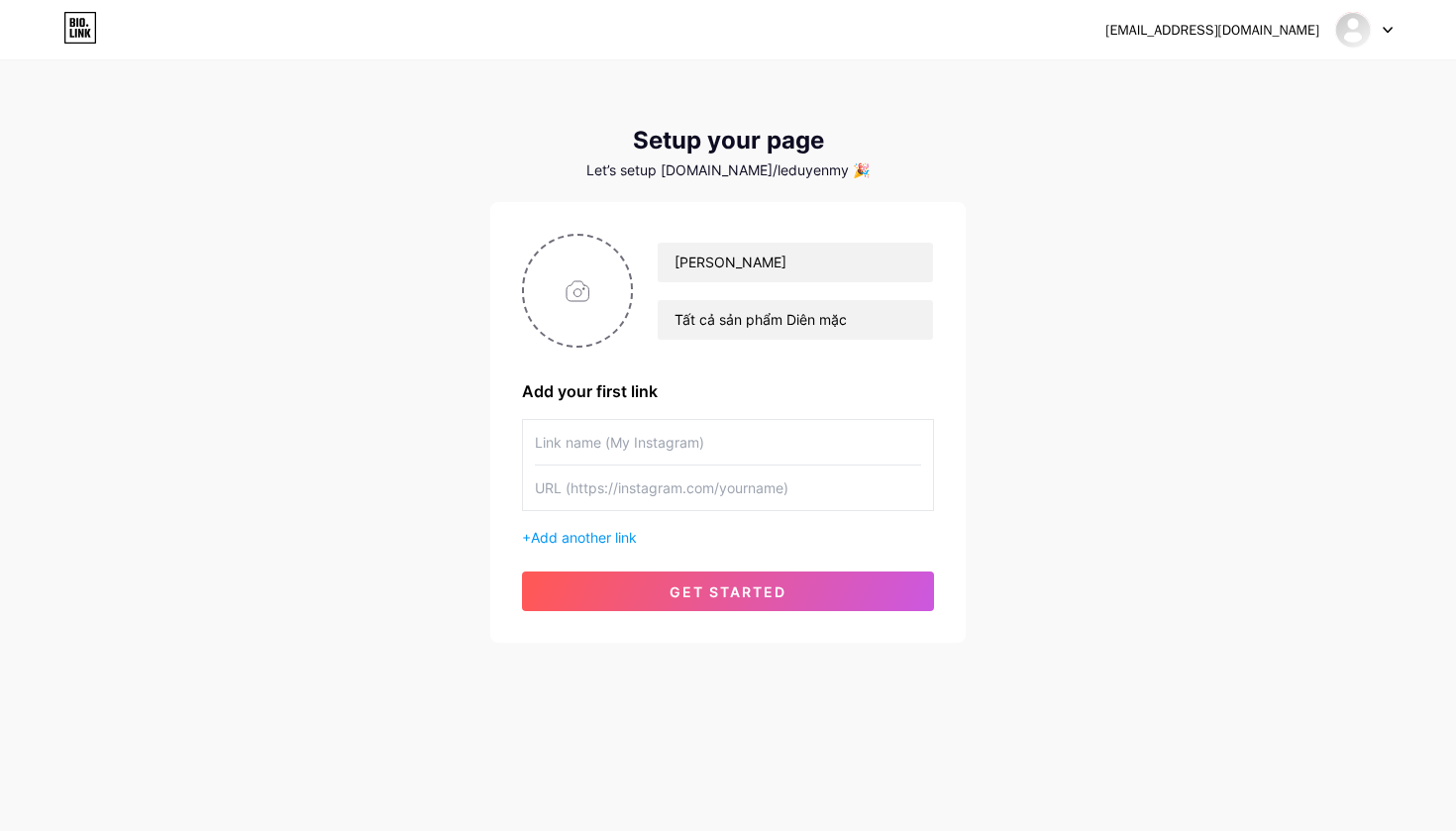 drag, startPoint x: 521, startPoint y: 443, endPoint x: 535, endPoint y: 452, distance: 16.643317 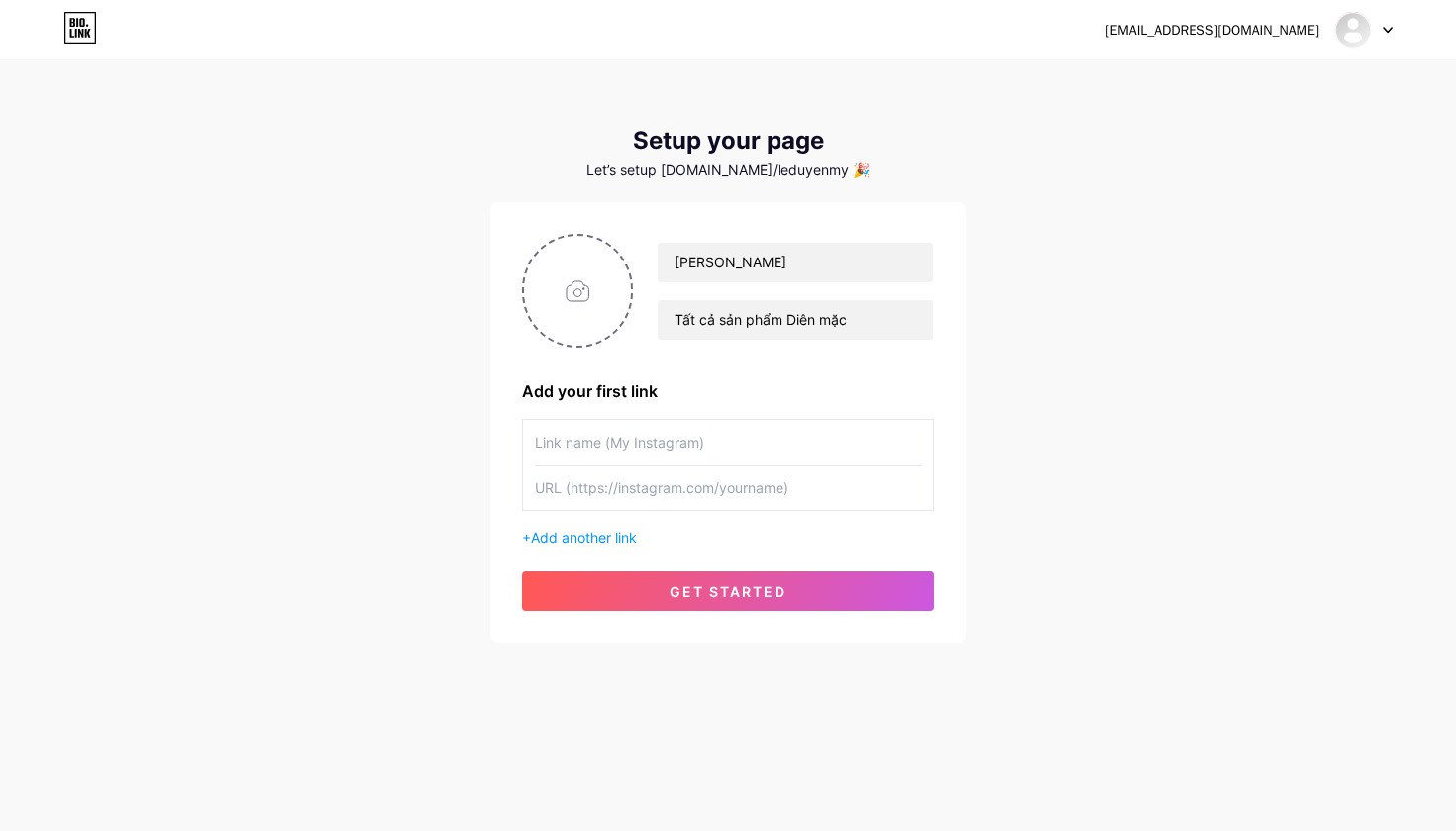 click on "[PERSON_NAME] Mỹ     Tất cả sản phẩm Diên mặc     Add your first link
+  Add another link     get started" at bounding box center (728, 422) 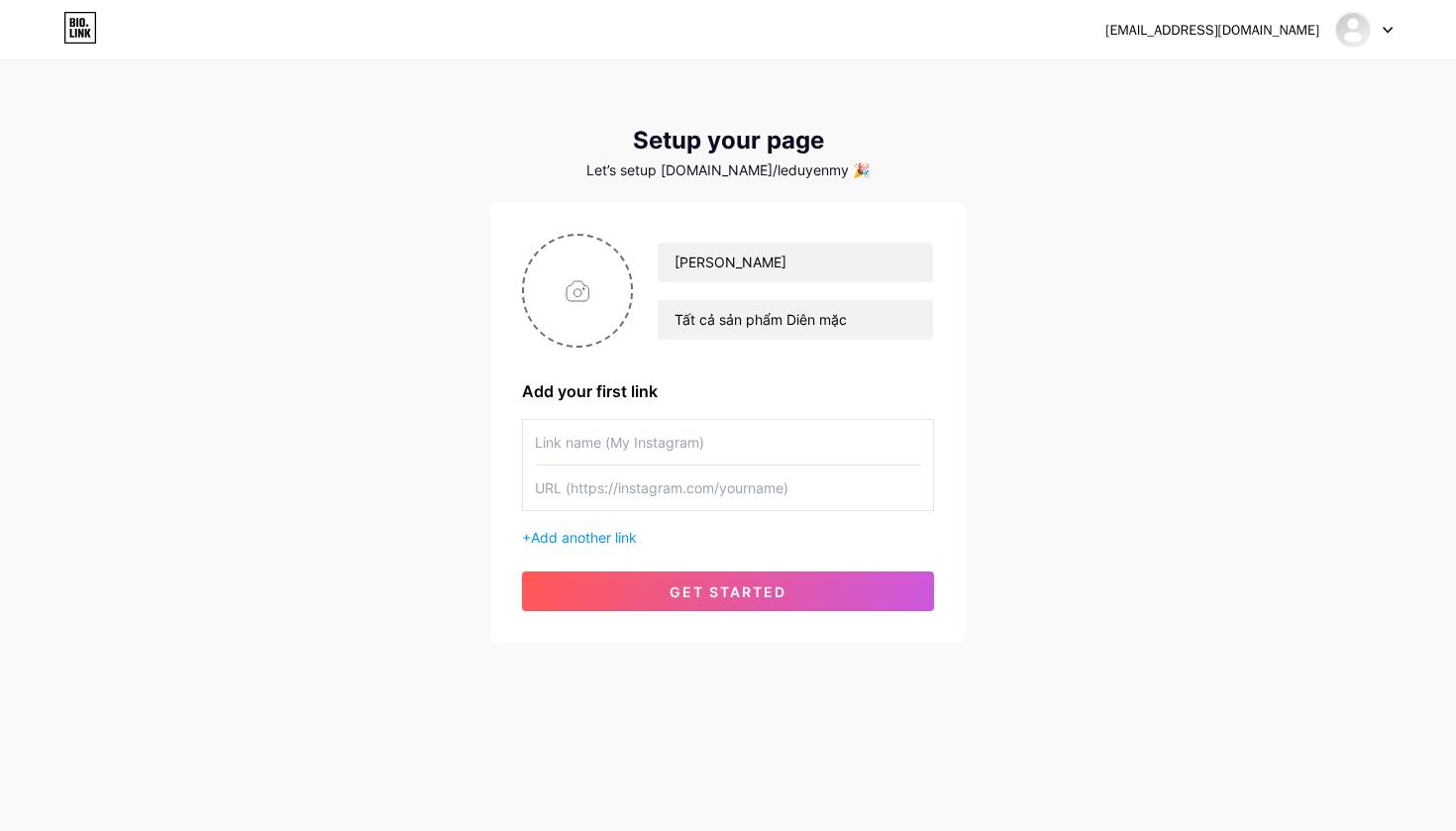 paste on "[URL][DOMAIN_NAME]" 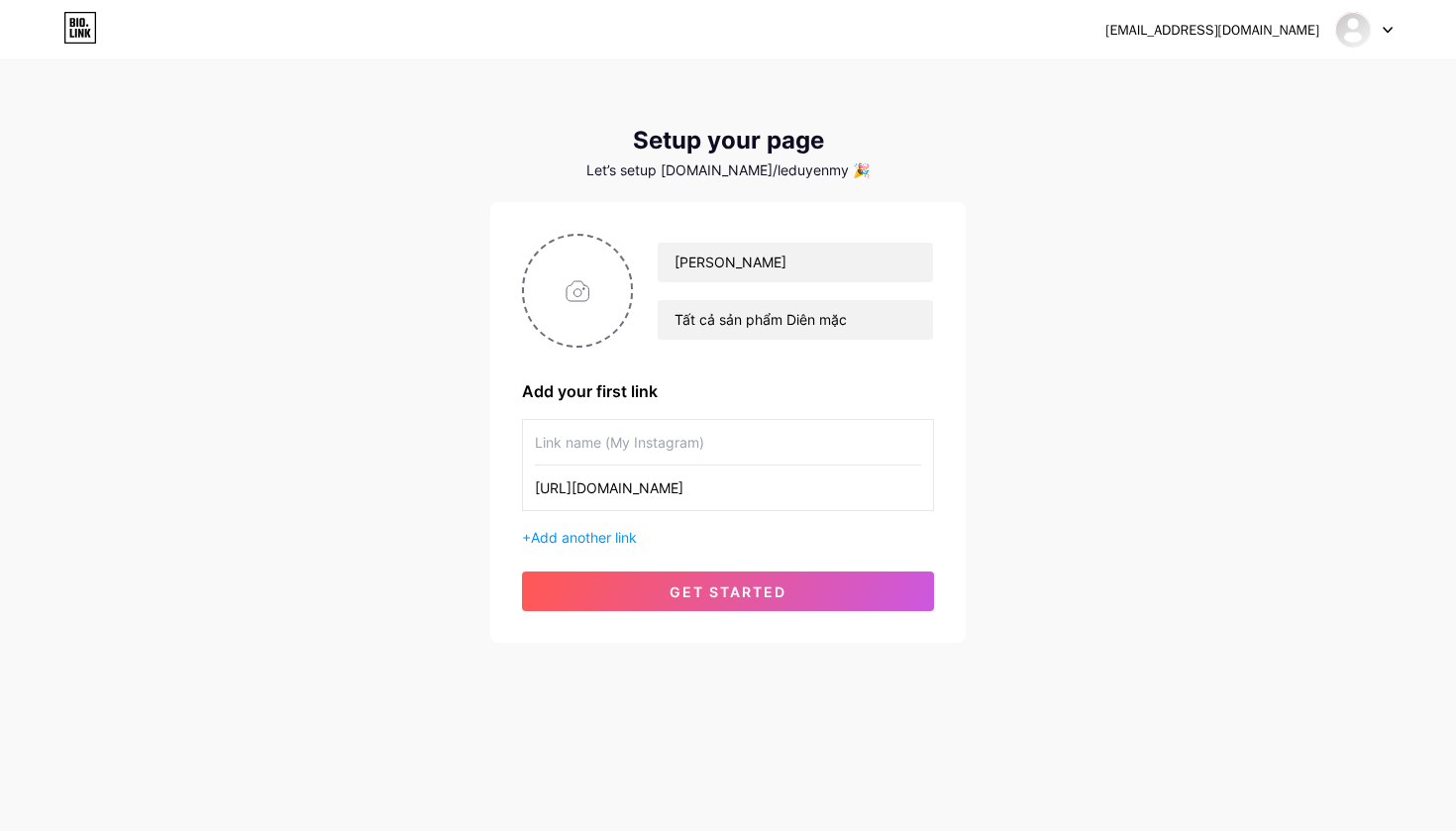 type on "[URL][DOMAIN_NAME]" 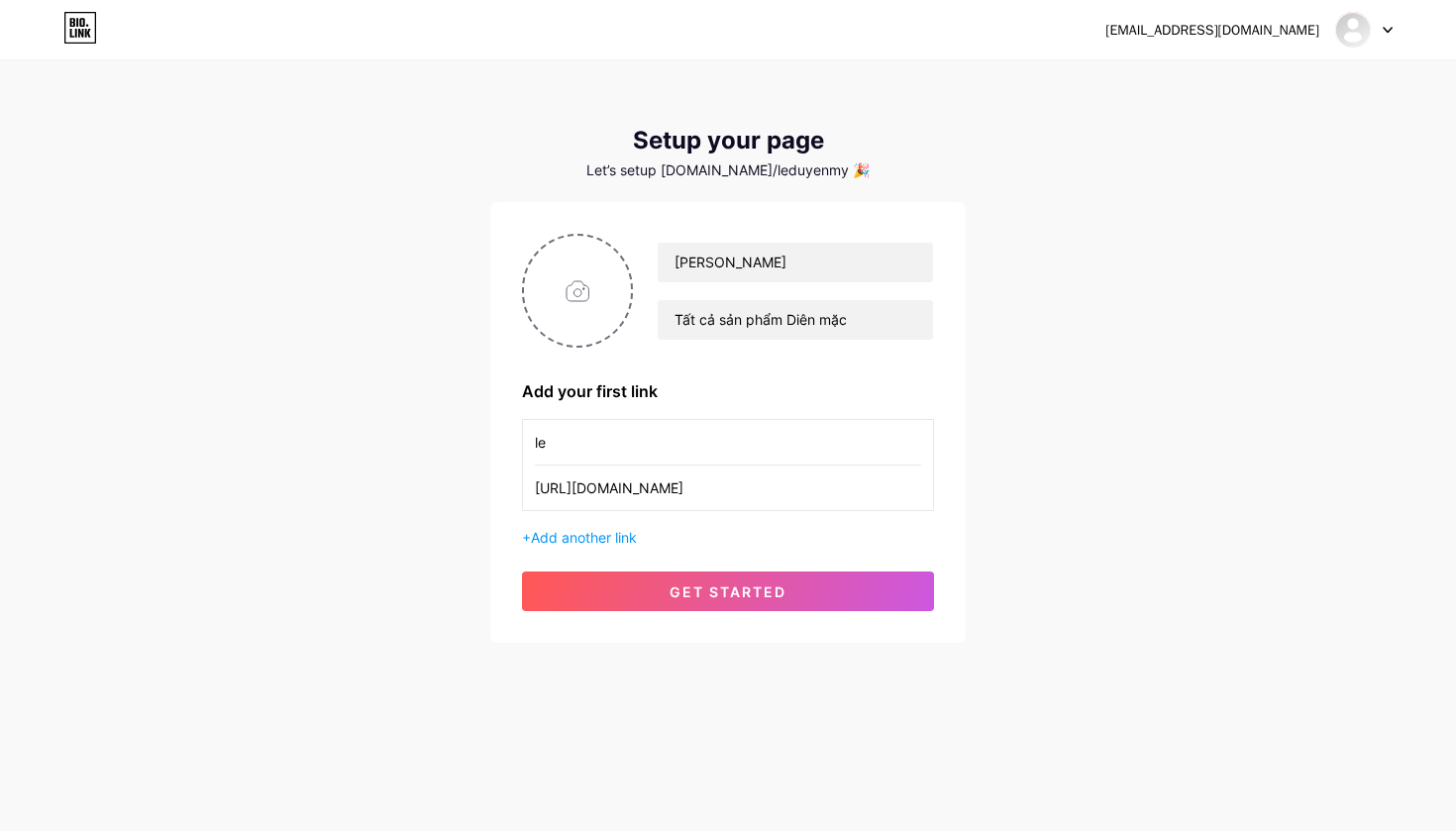 type on "l" 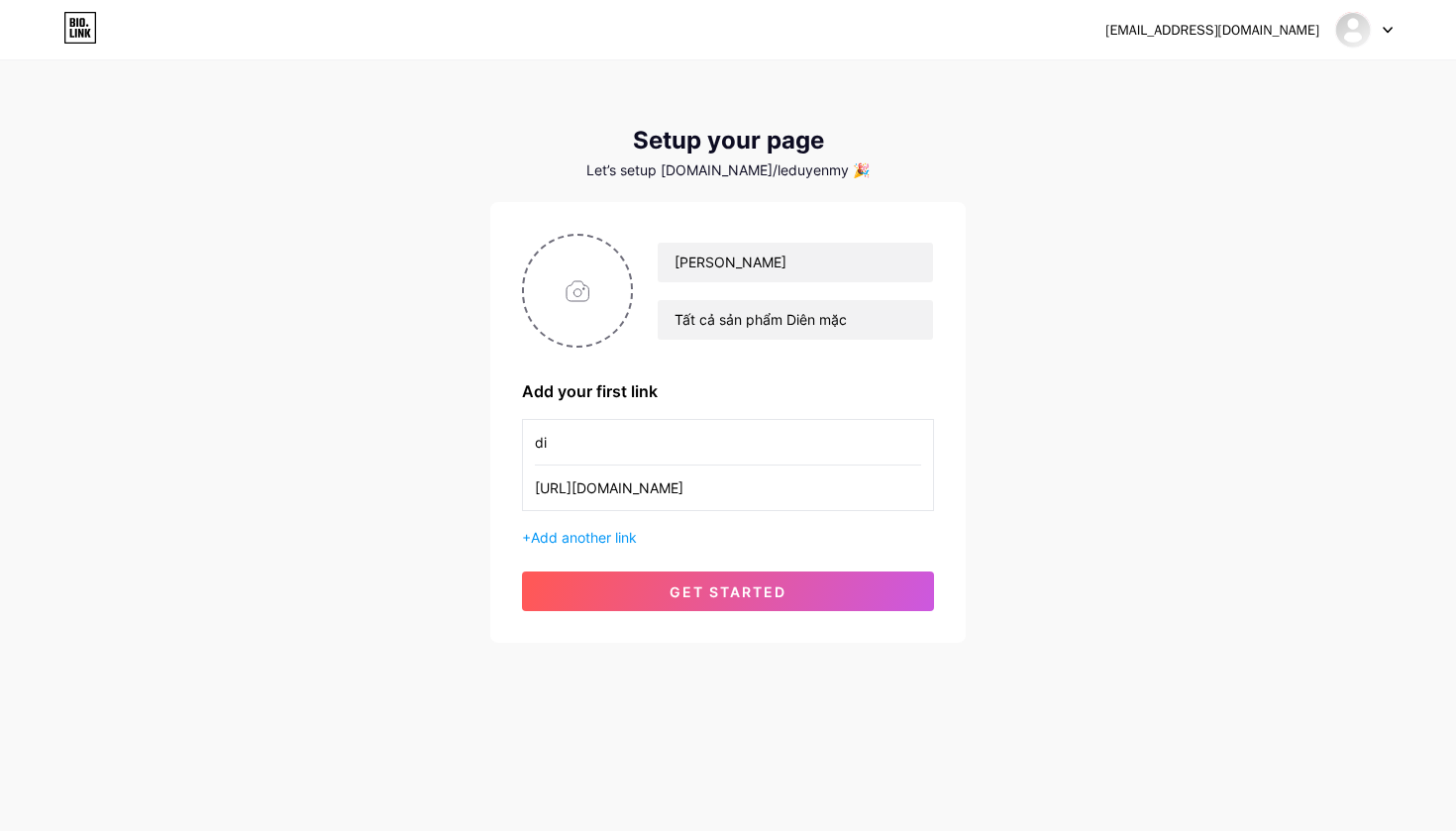 type on "d" 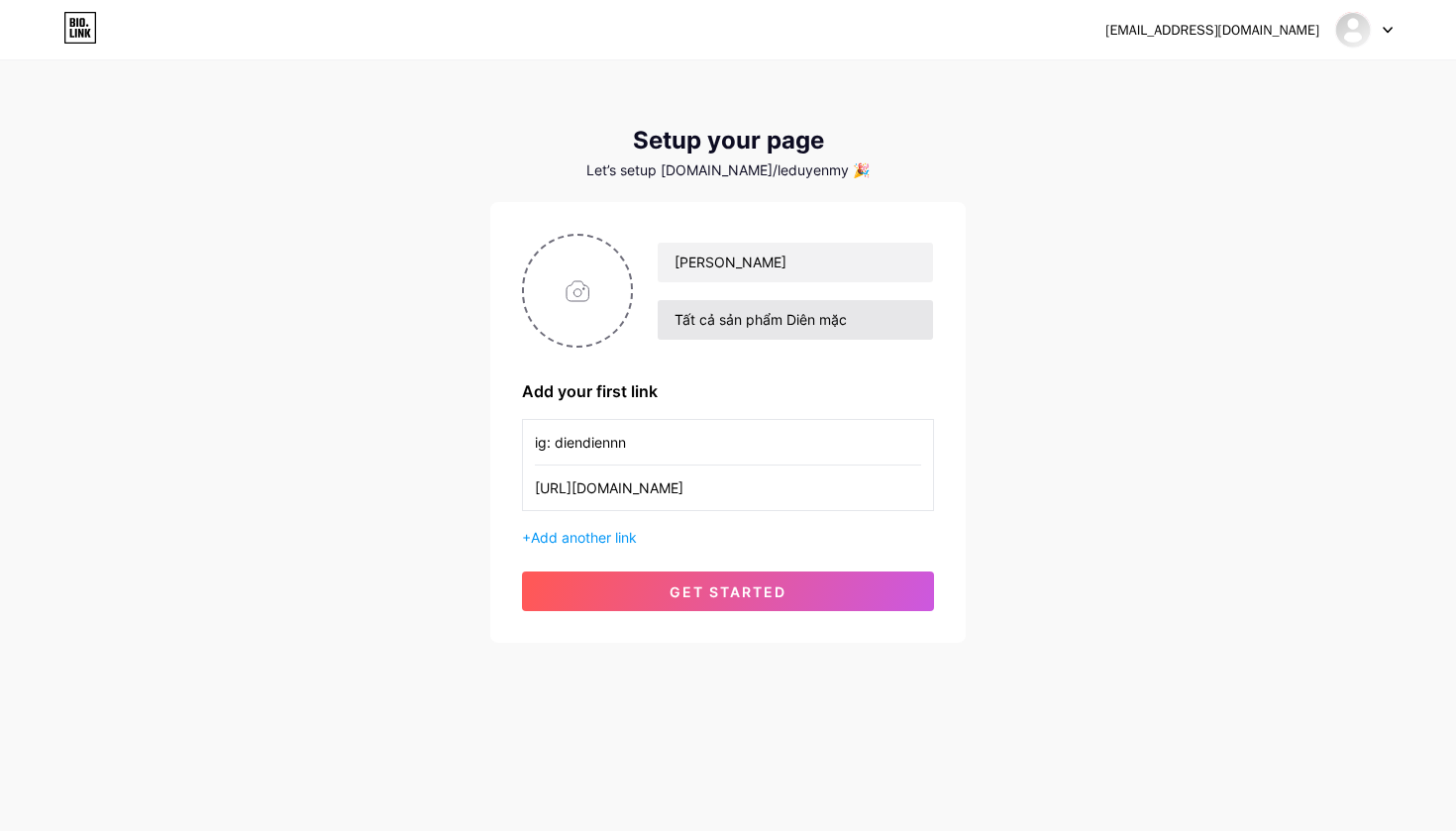 type on "ig: diendiennn" 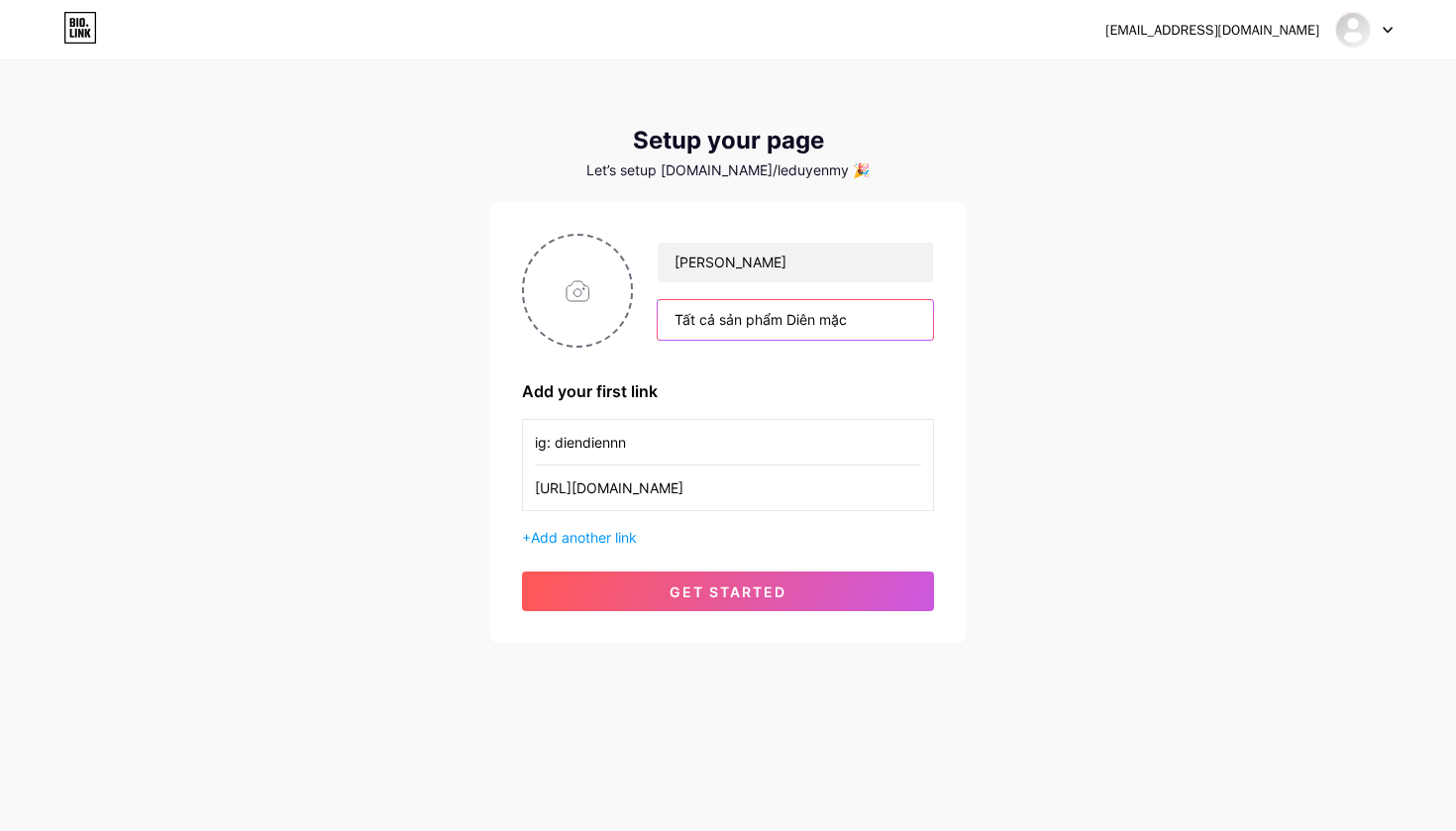 drag, startPoint x: 855, startPoint y: 314, endPoint x: 911, endPoint y: 323, distance: 56.718604 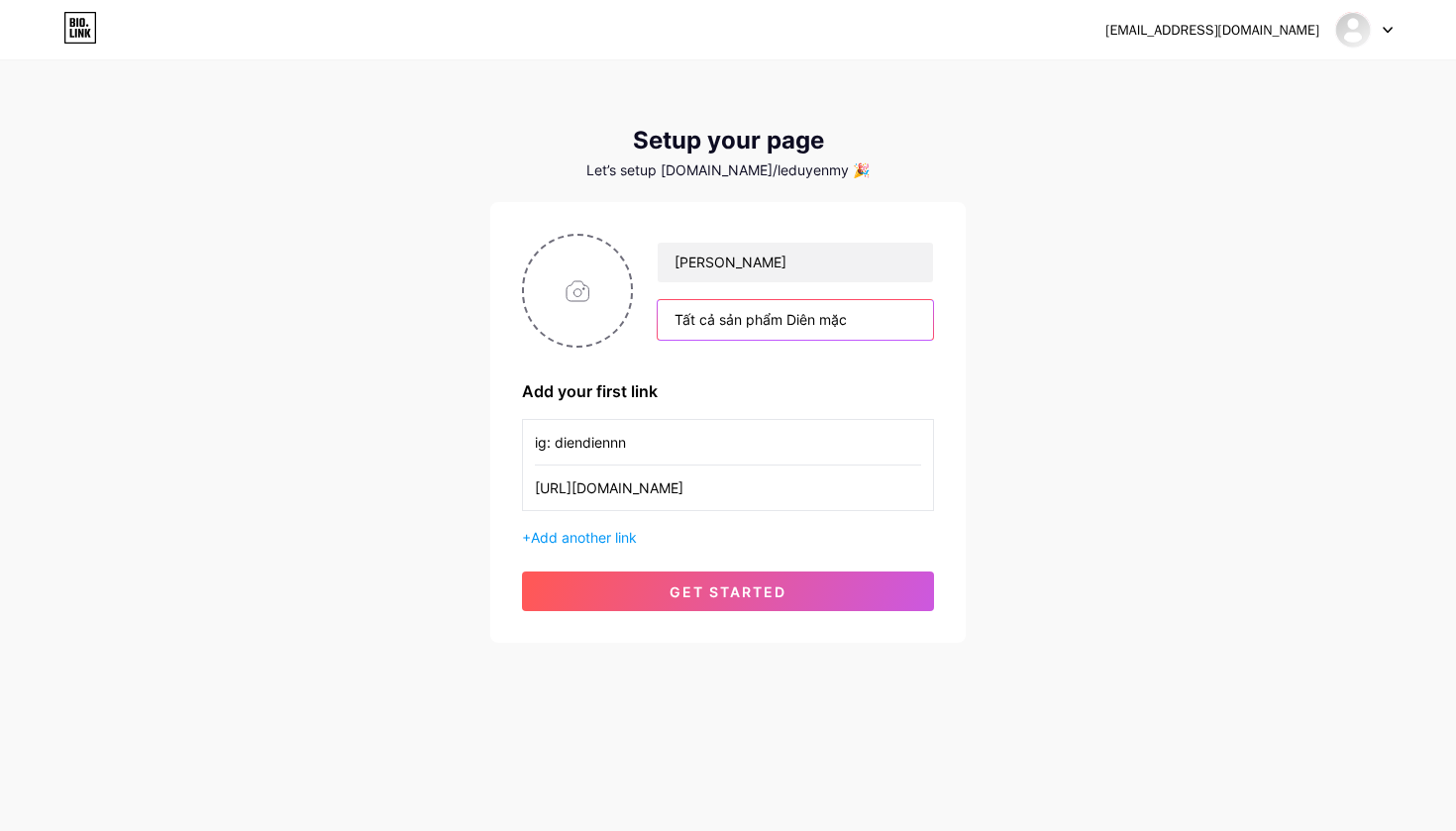 click on "Tất cả sản phẩm Diên mặc" at bounding box center (795, 320) 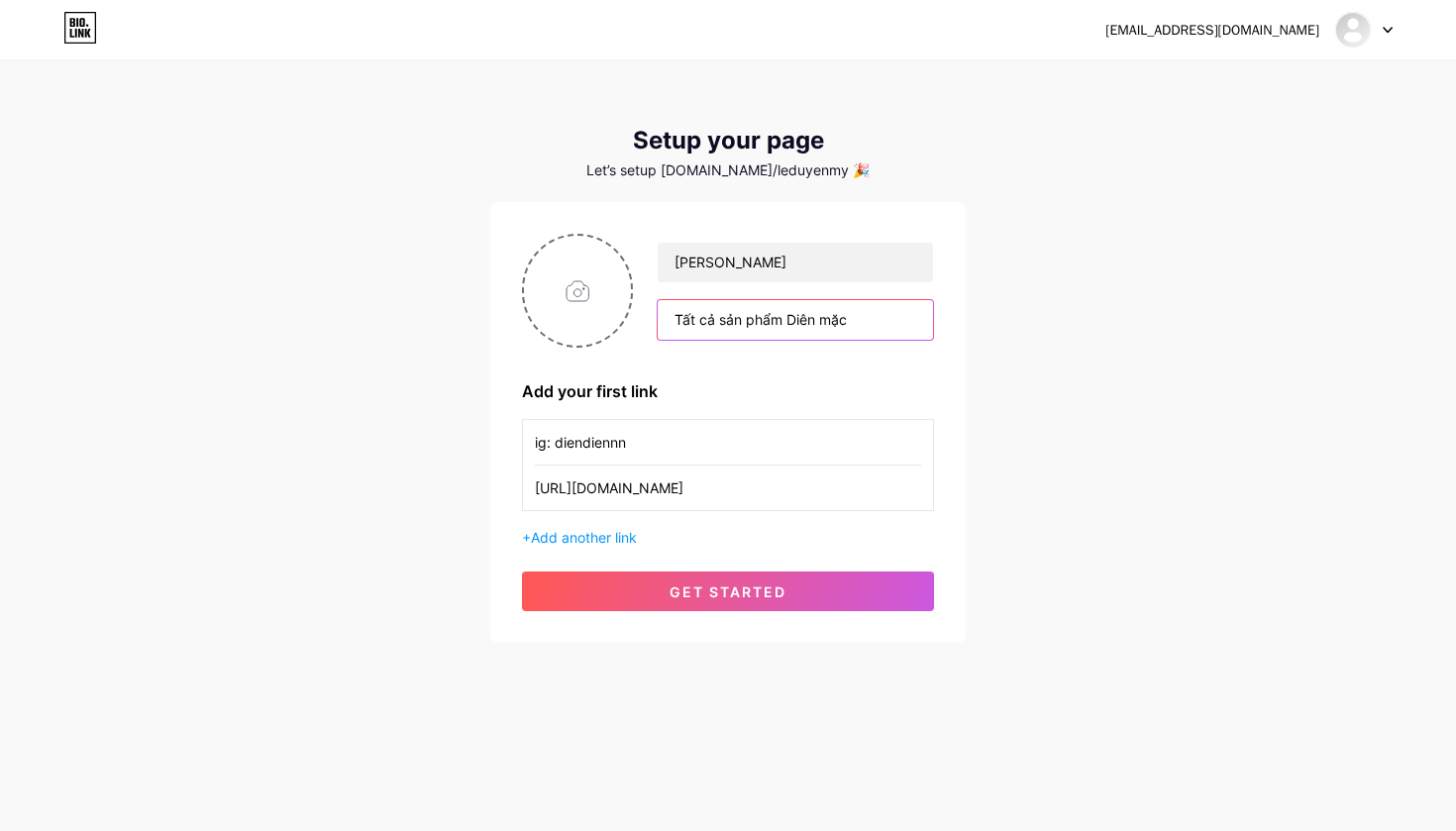 drag, startPoint x: 879, startPoint y: 328, endPoint x: 658, endPoint y: 317, distance: 221.27359 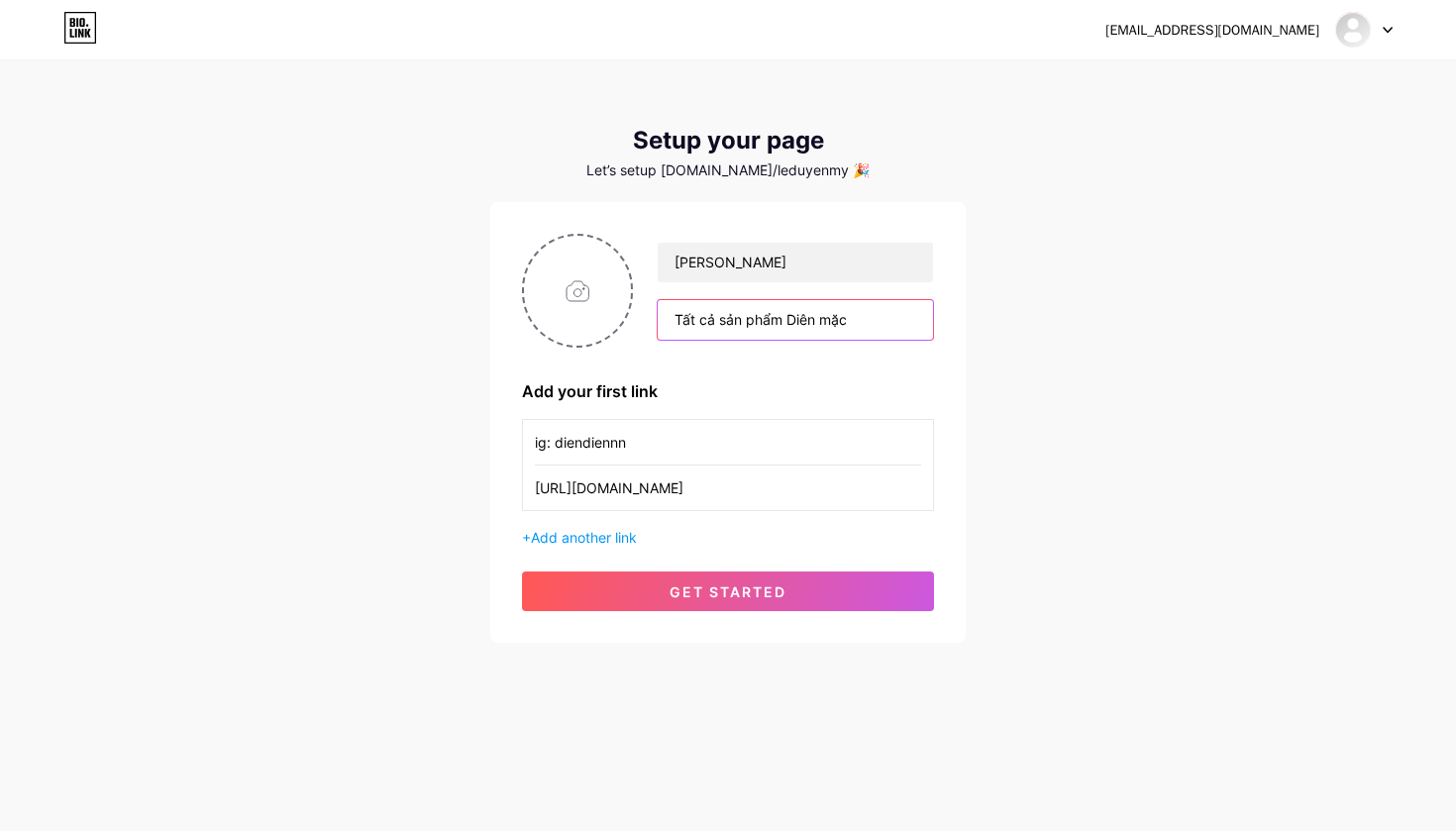 click on "Tất cả sản phẩm Diên mặc" at bounding box center [795, 320] 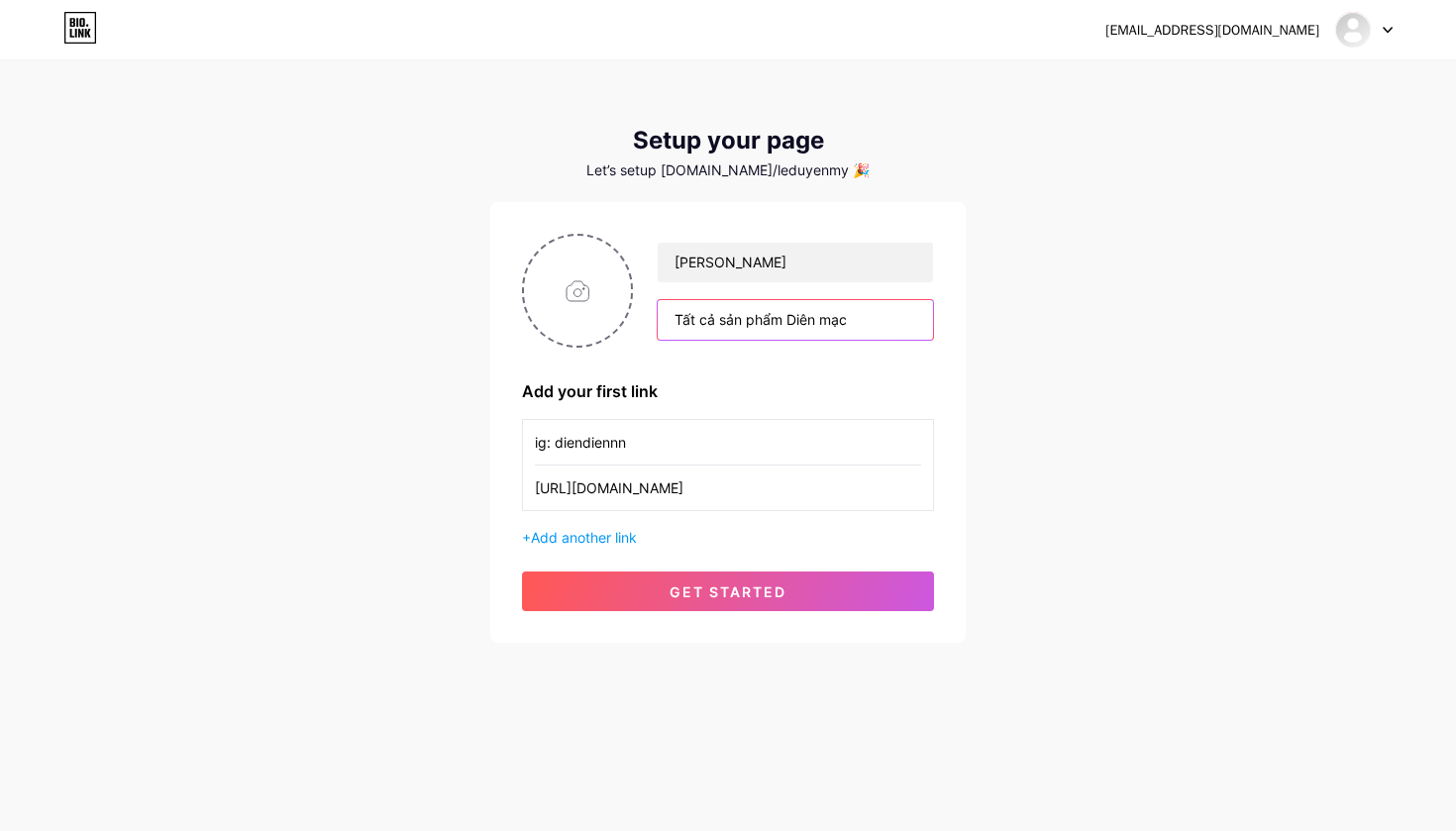 type on "Tất cả sản phẩm Diên mặc" 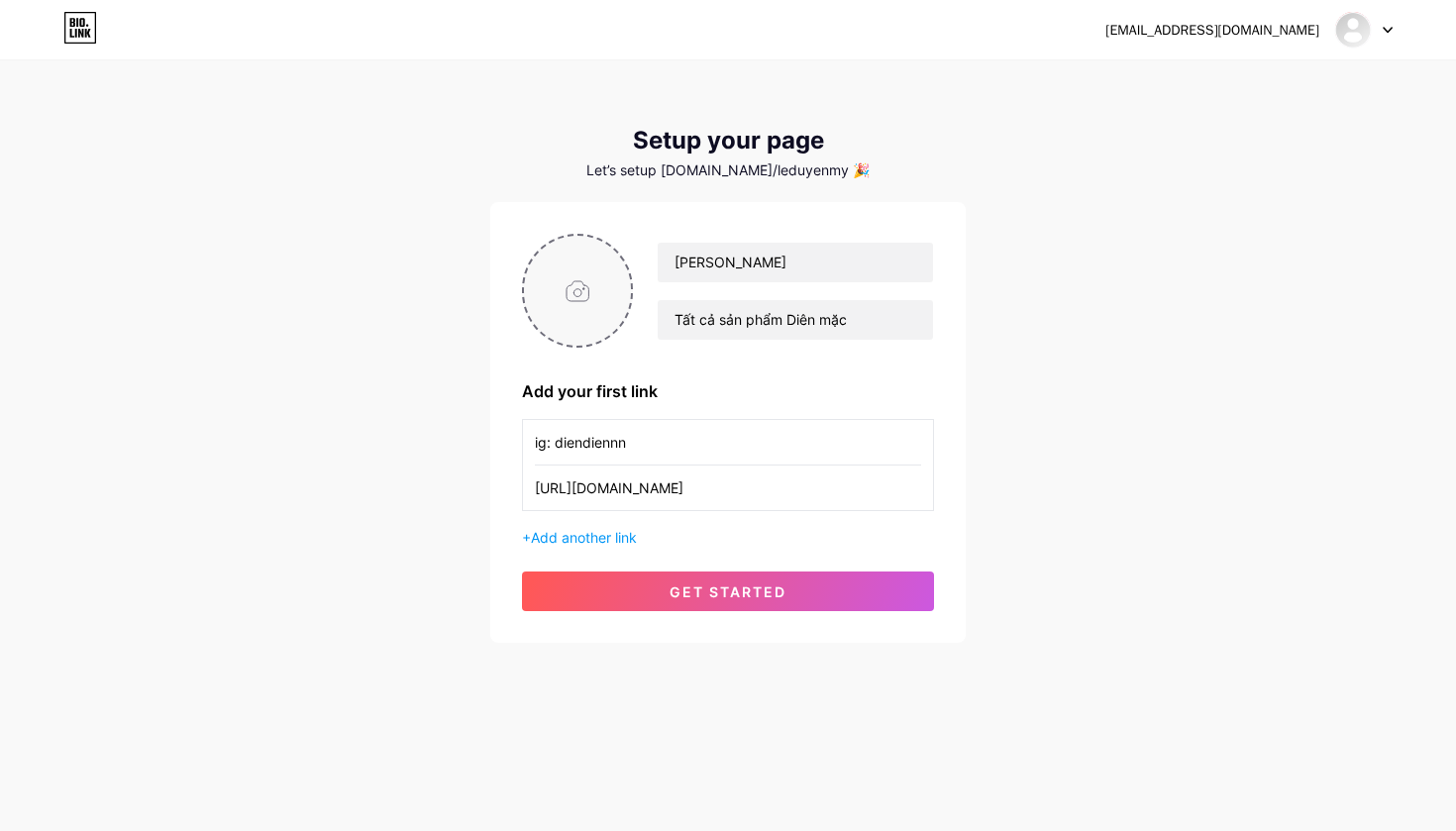 click at bounding box center (577, 290) 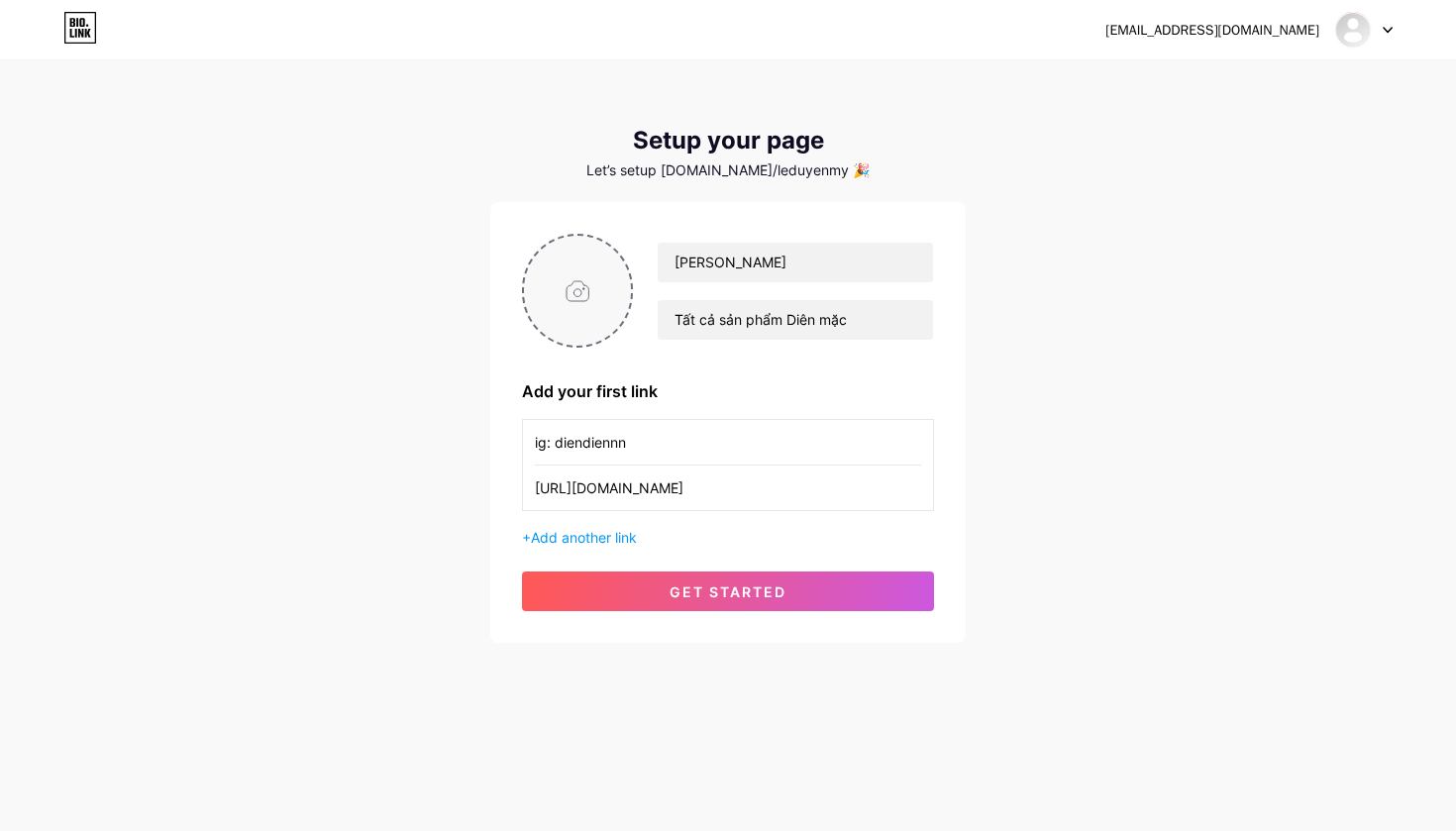 type on "C:\fakepath\Hình ảnh.jpeg" 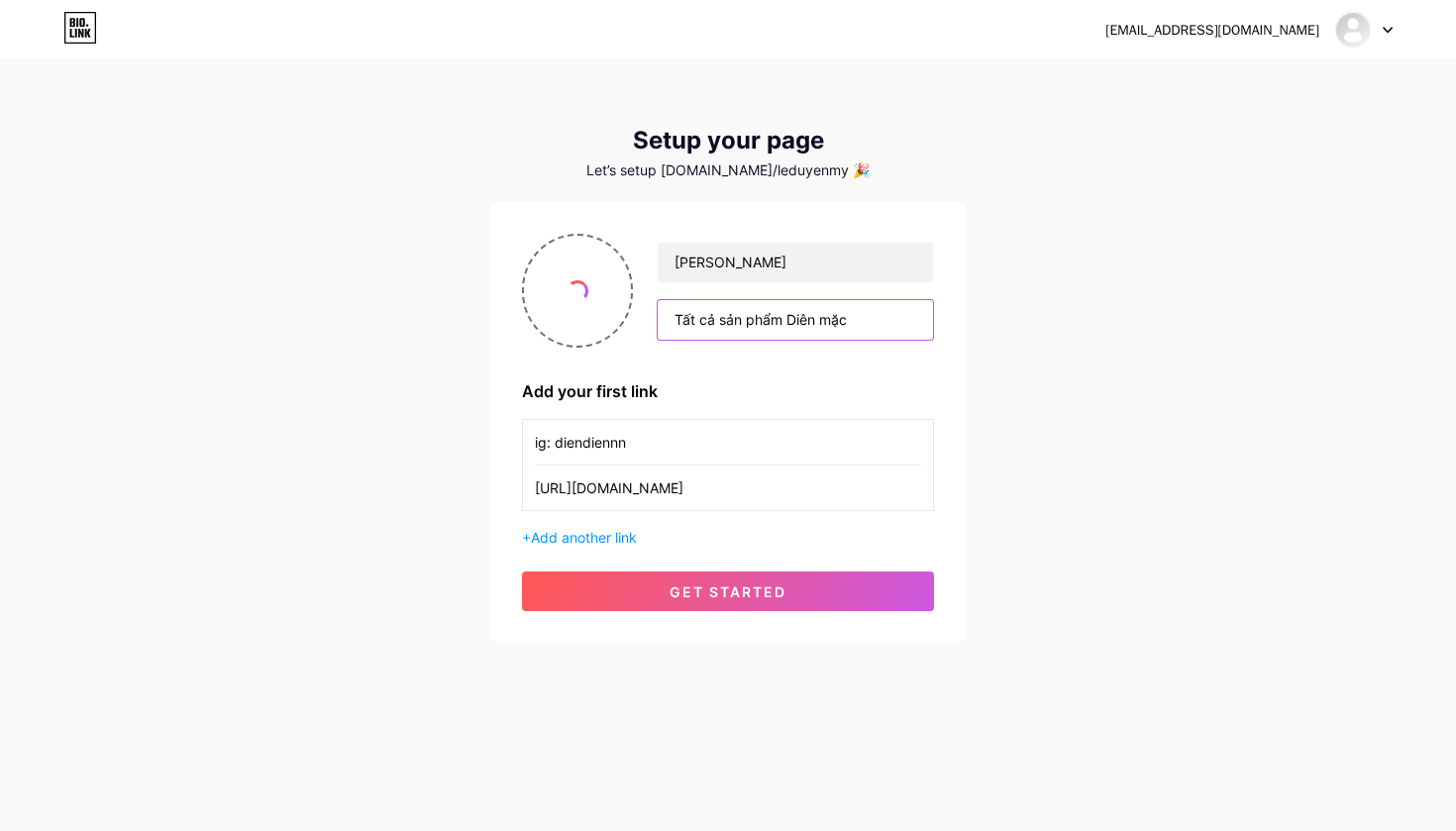 click on "Tất cả sản phẩm Diên mặc" at bounding box center (795, 320) 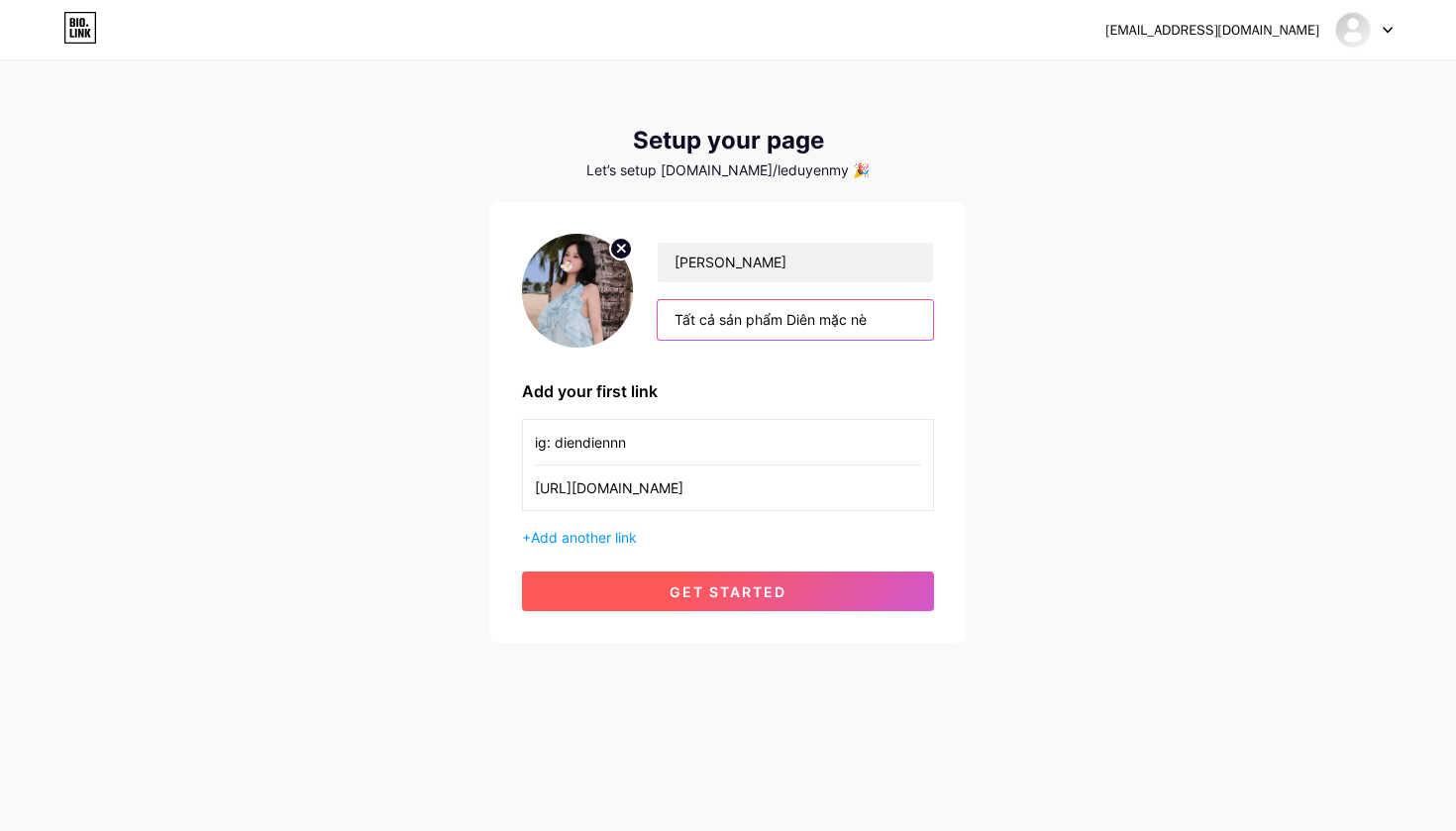 type on "Tất cả sản phẩm Diên mặc nè" 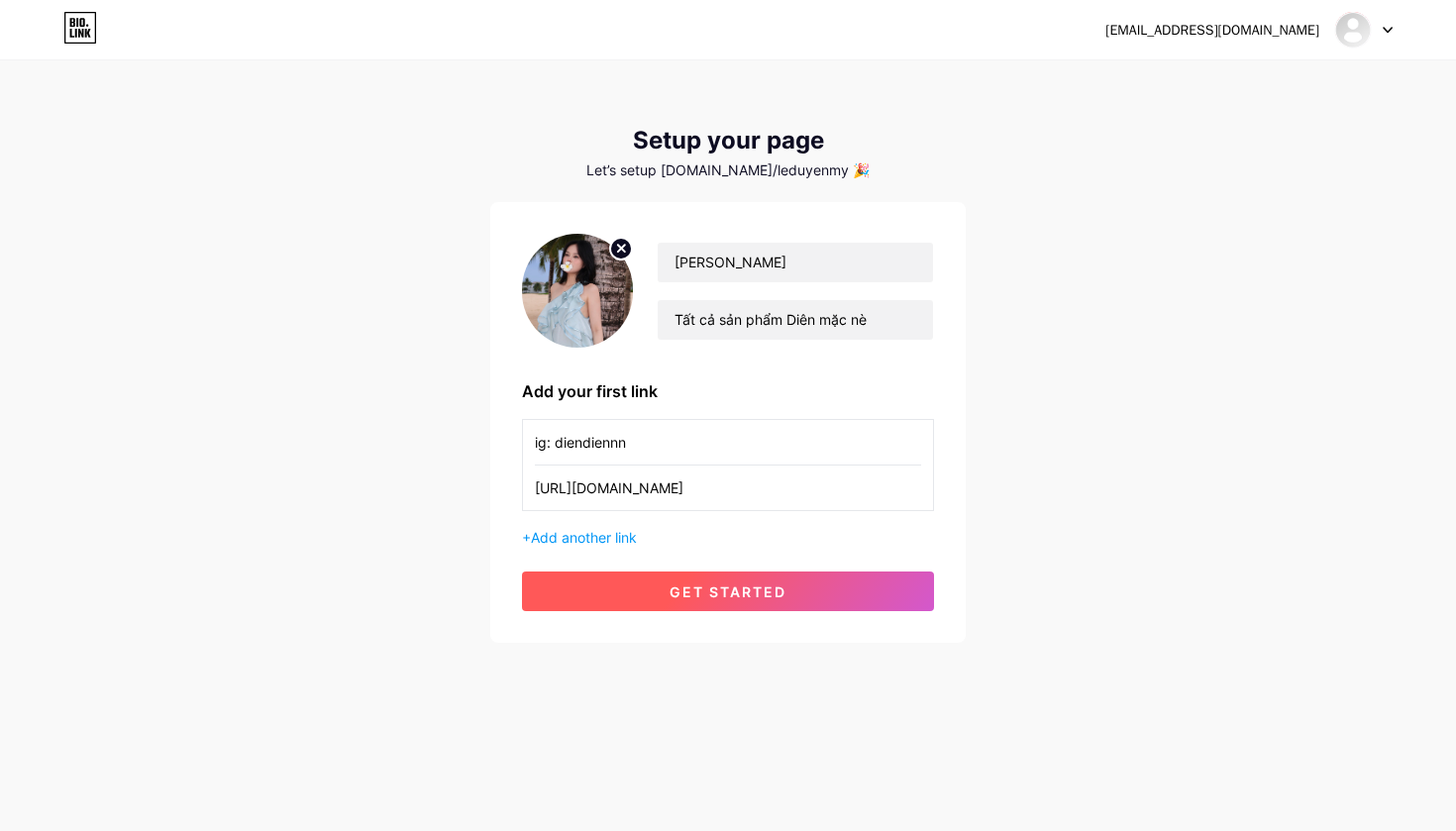 click on "get started" at bounding box center [728, 591] 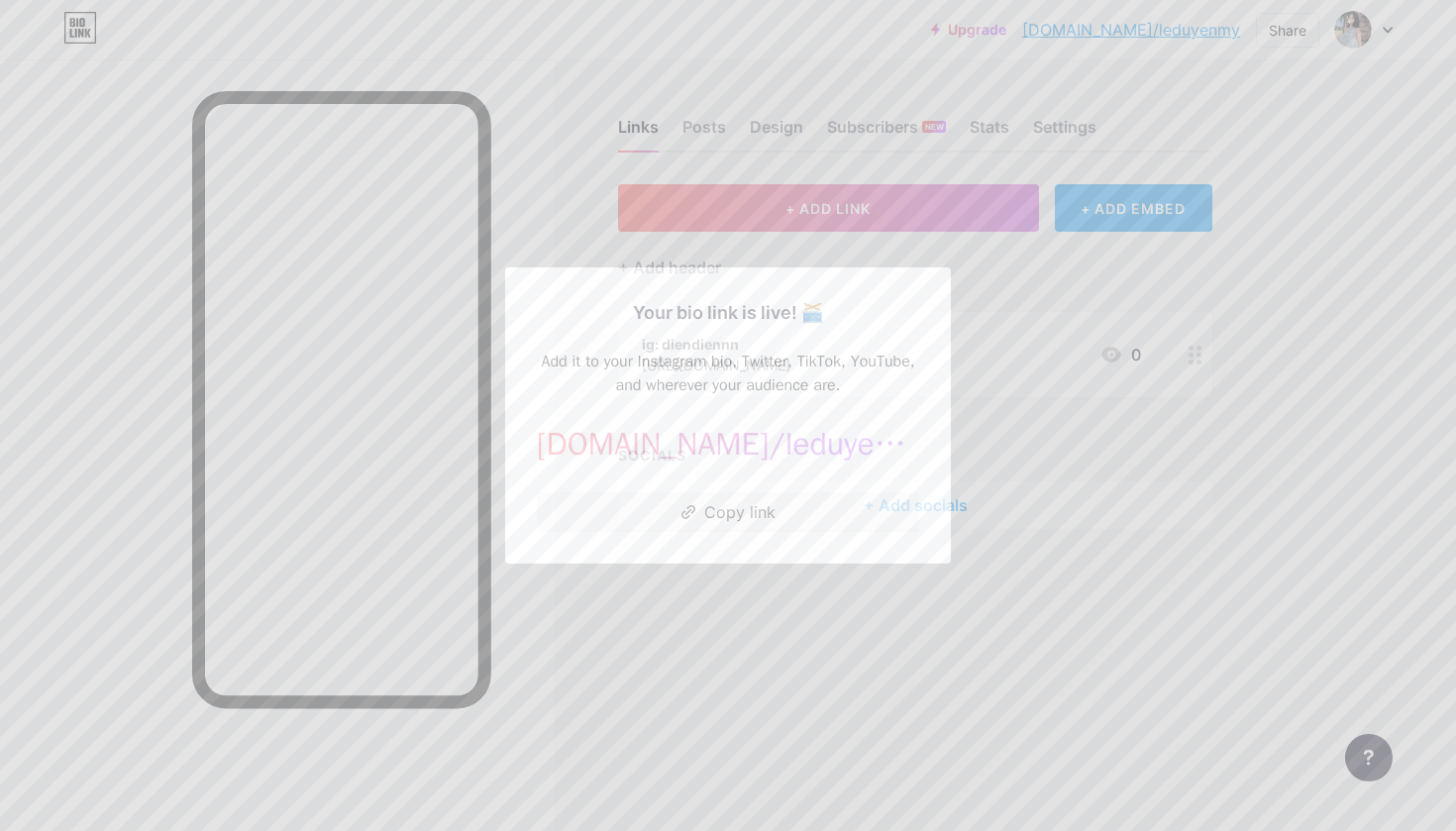 click at bounding box center [728, 415] 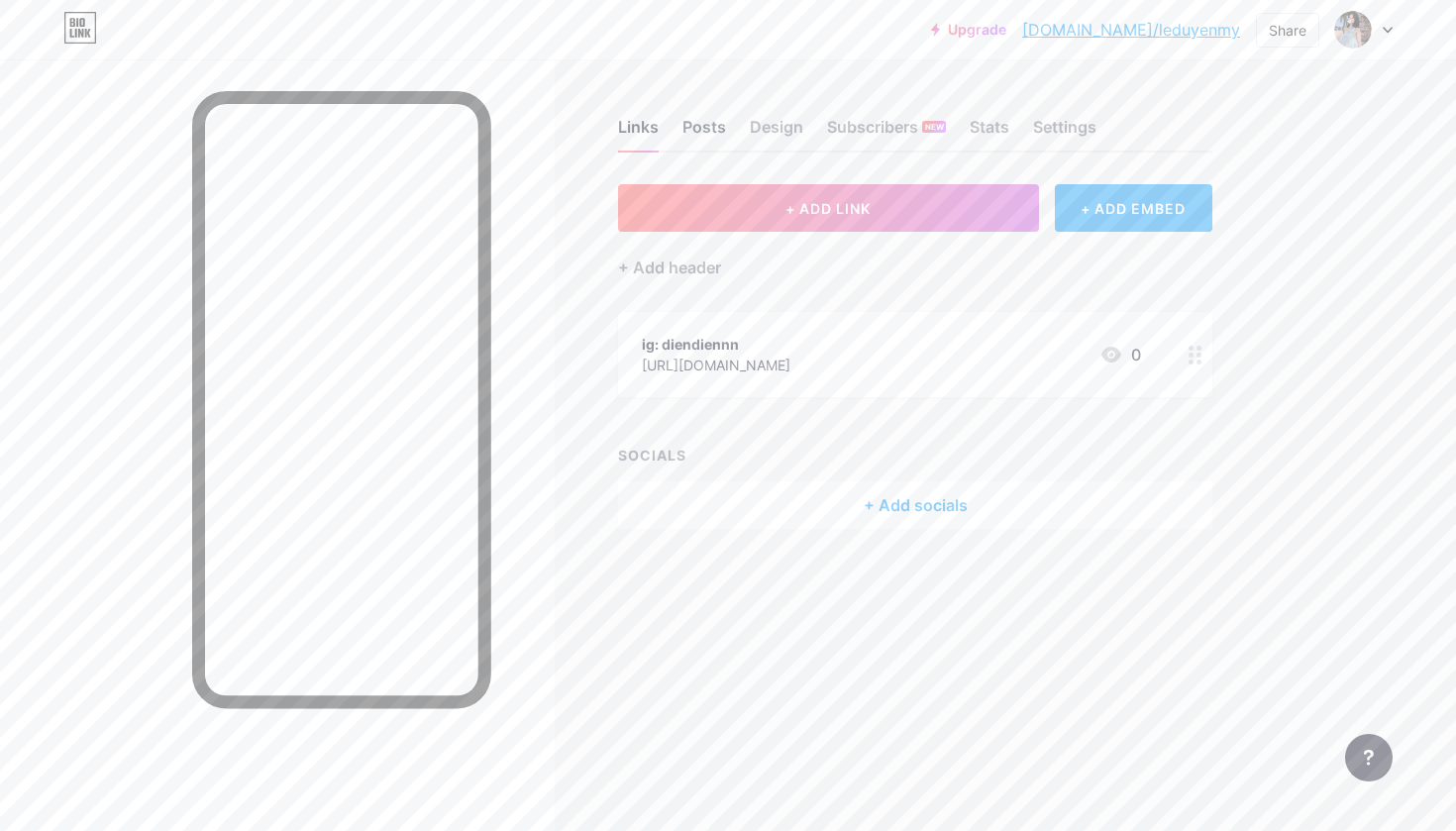 click on "Posts" at bounding box center (704, 133) 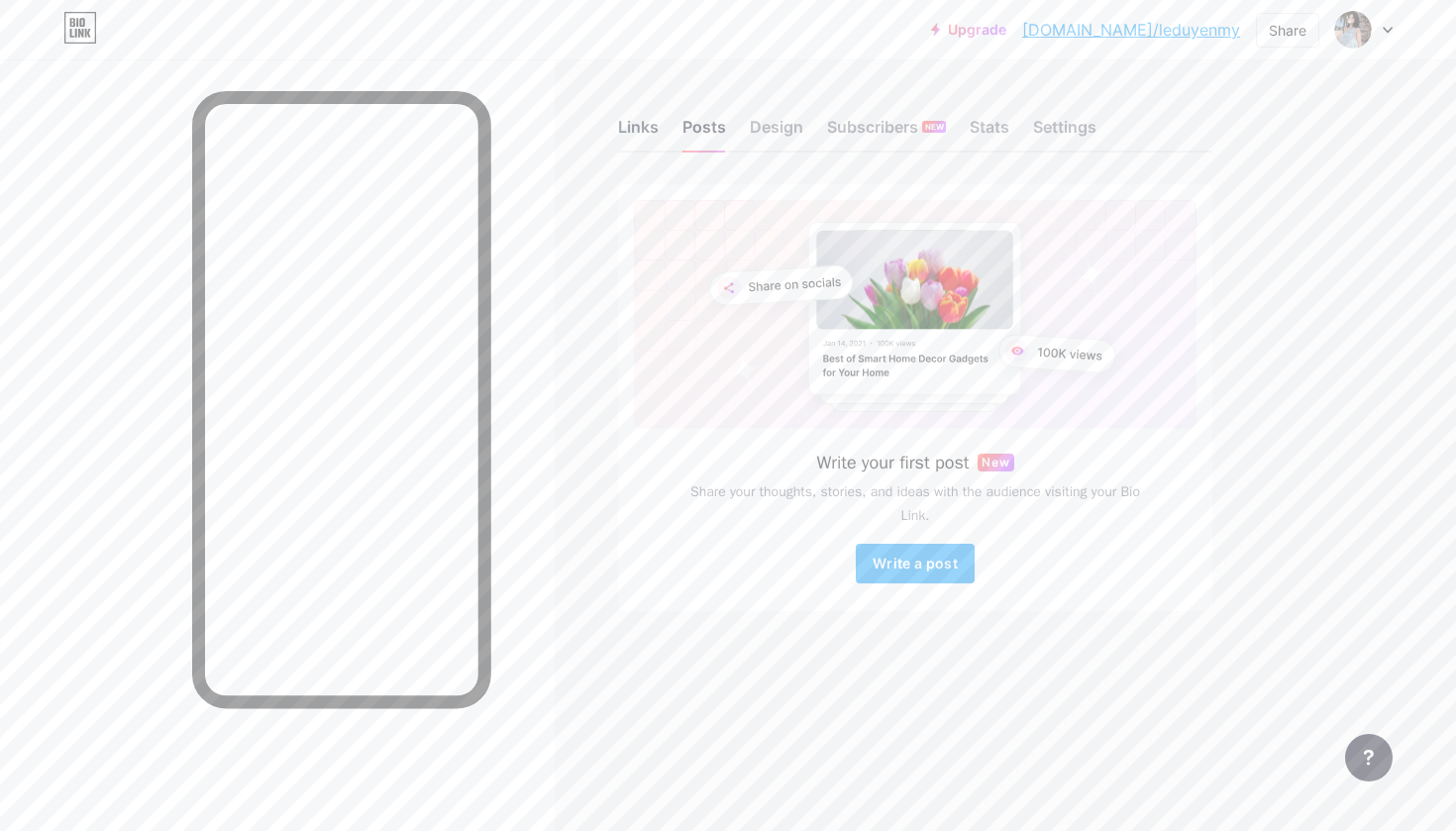 click on "Links" at bounding box center [638, 133] 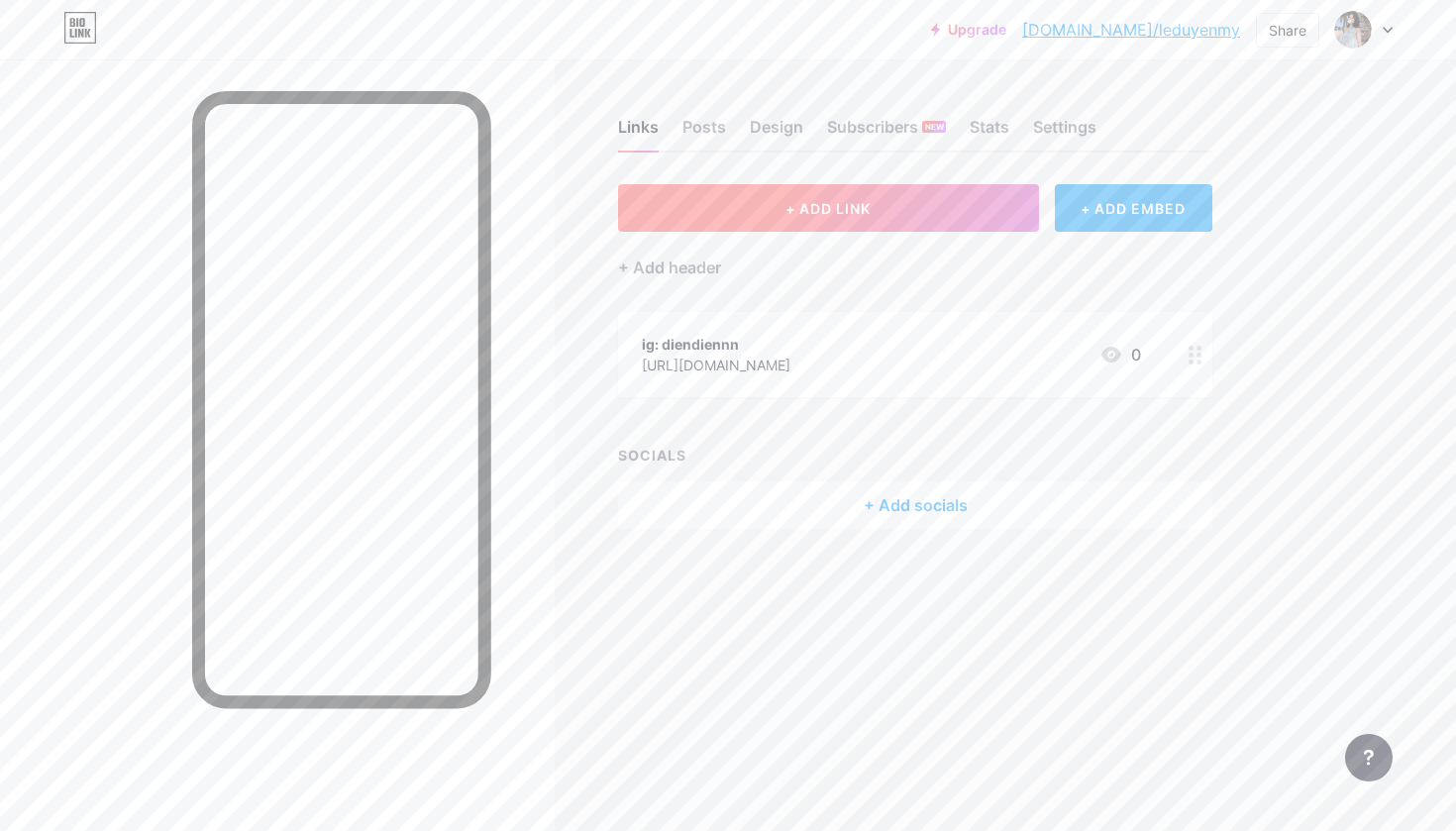 click on "+ ADD LINK" at bounding box center (828, 208) 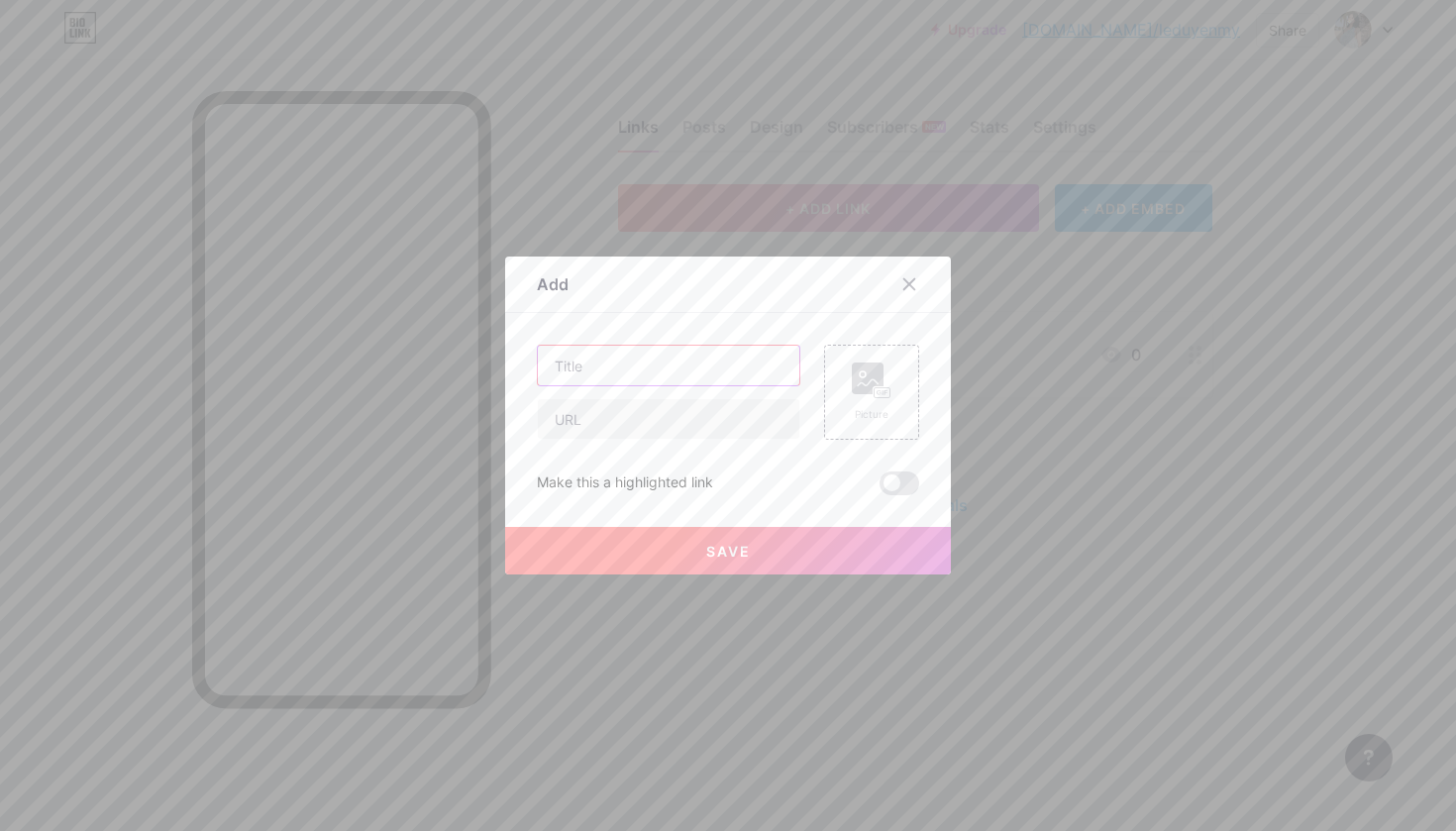 click at bounding box center [669, 365] 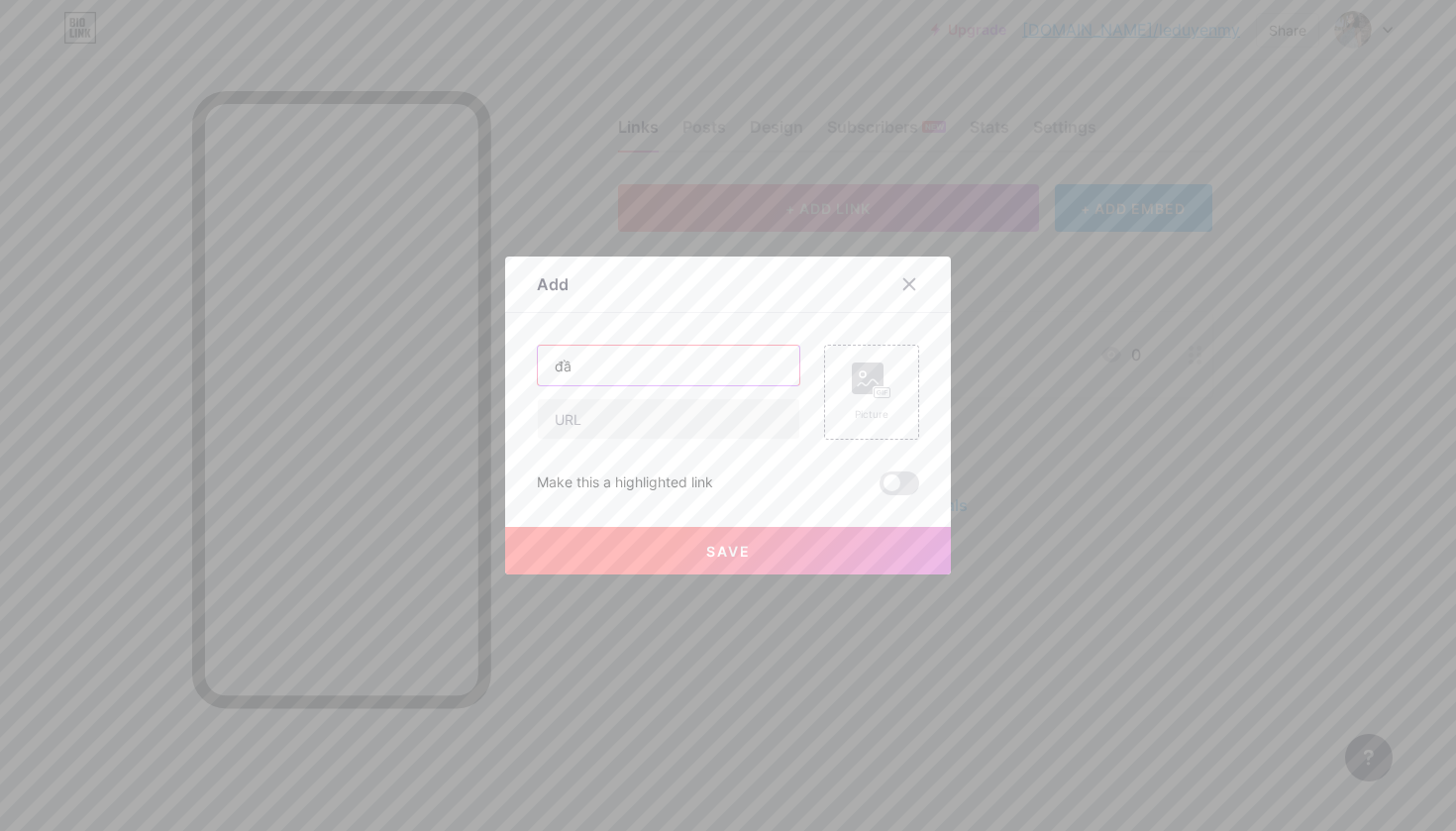 type on "đ" 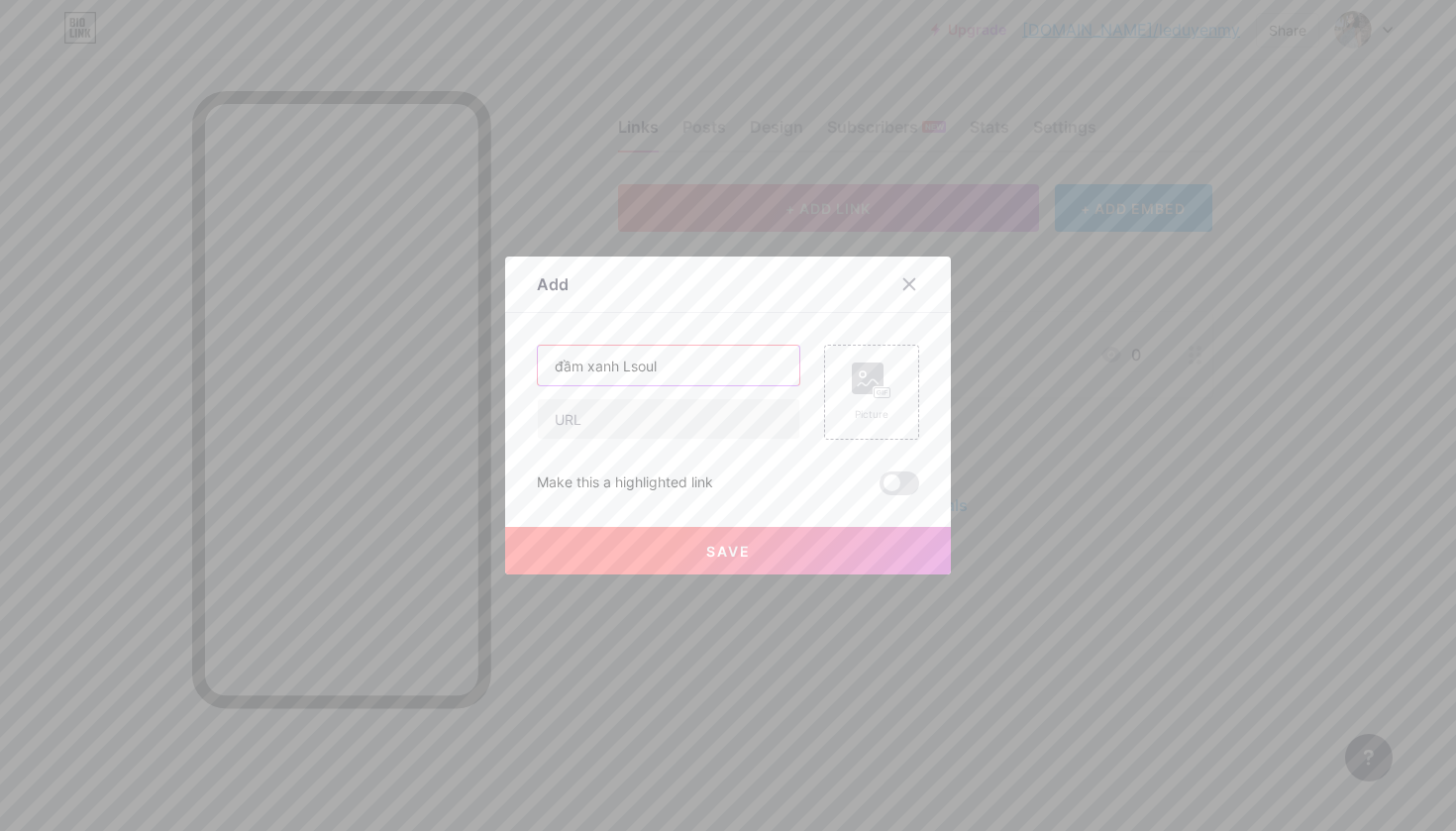 click on "đầm xanh Lsoul" at bounding box center [669, 365] 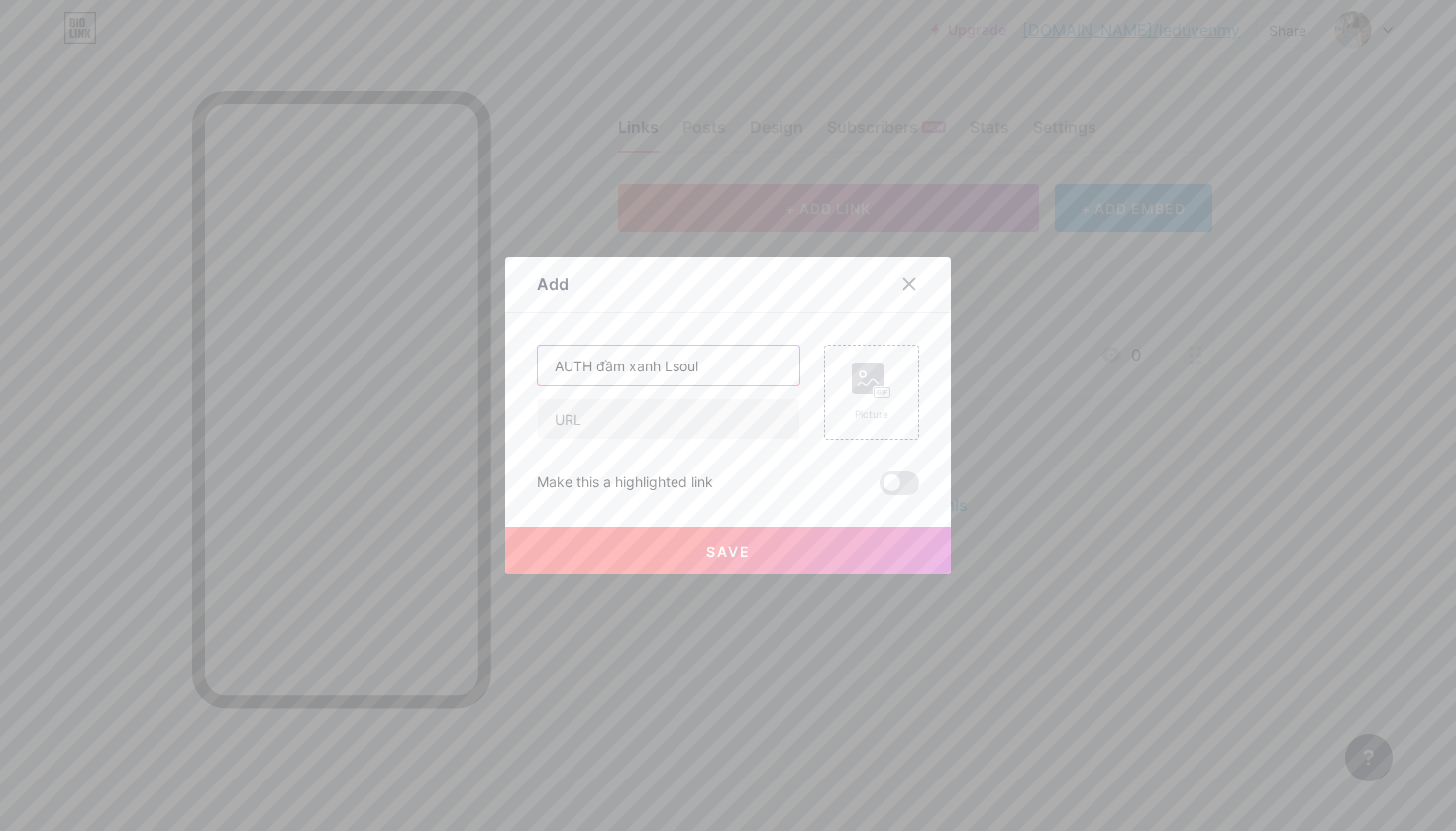 type on "AUTH] đầm xanh Lsoul" 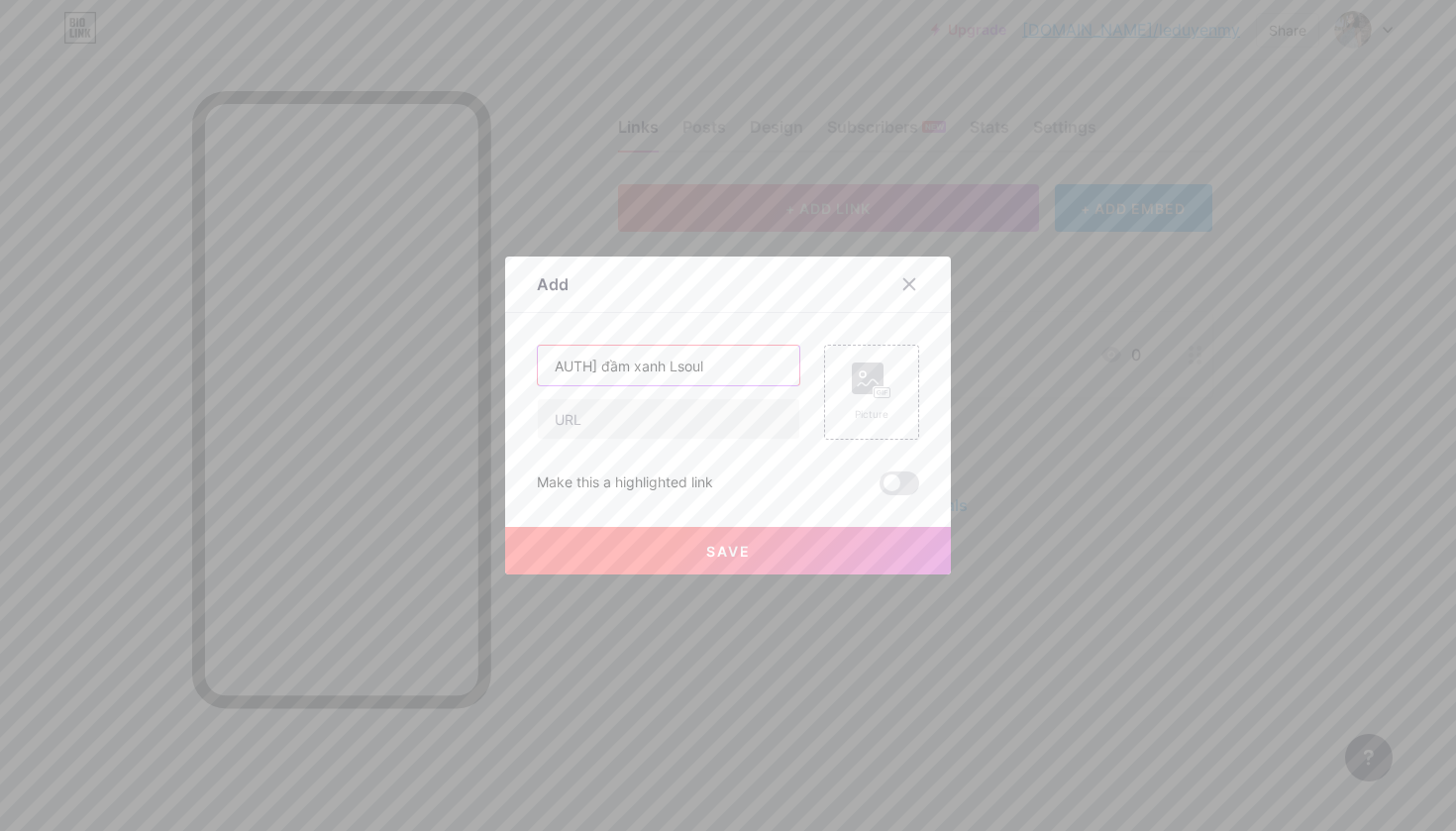 drag, startPoint x: 663, startPoint y: 364, endPoint x: 545, endPoint y: 366, distance: 118.01695 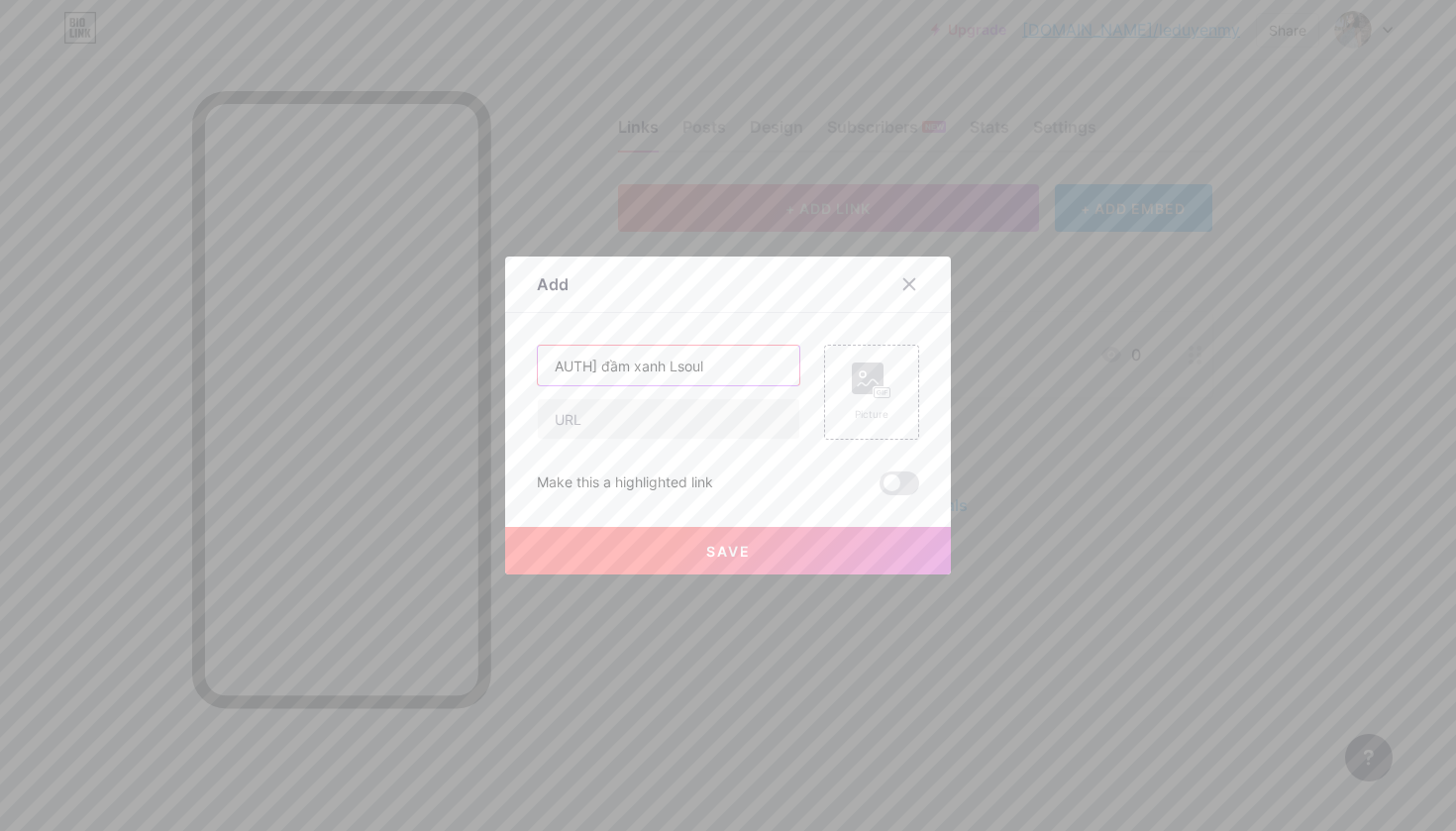 click on "AUTH] đầm xanh Lsoul" at bounding box center [669, 365] 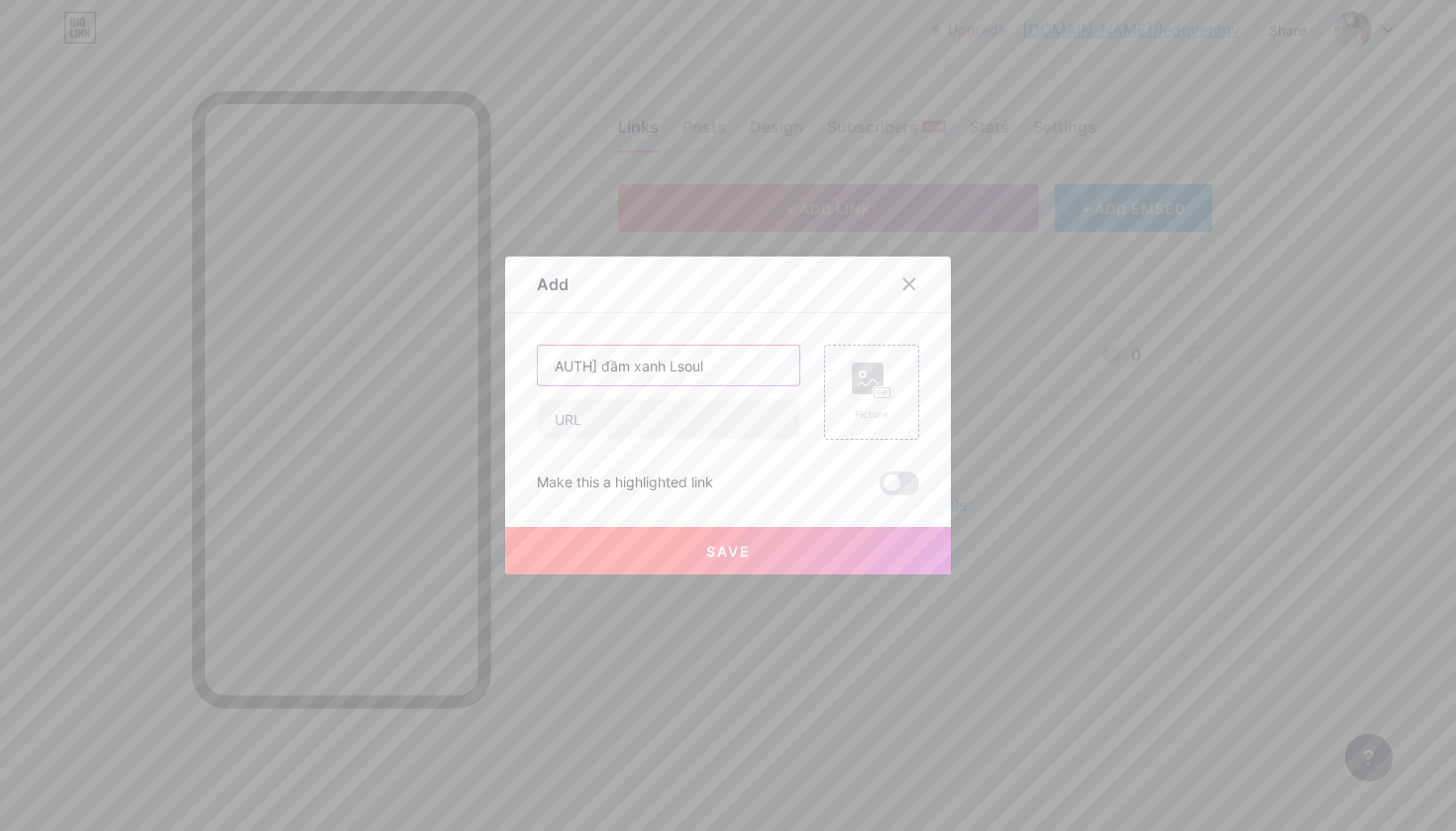 drag, startPoint x: 712, startPoint y: 368, endPoint x: 549, endPoint y: 365, distance: 163.02761 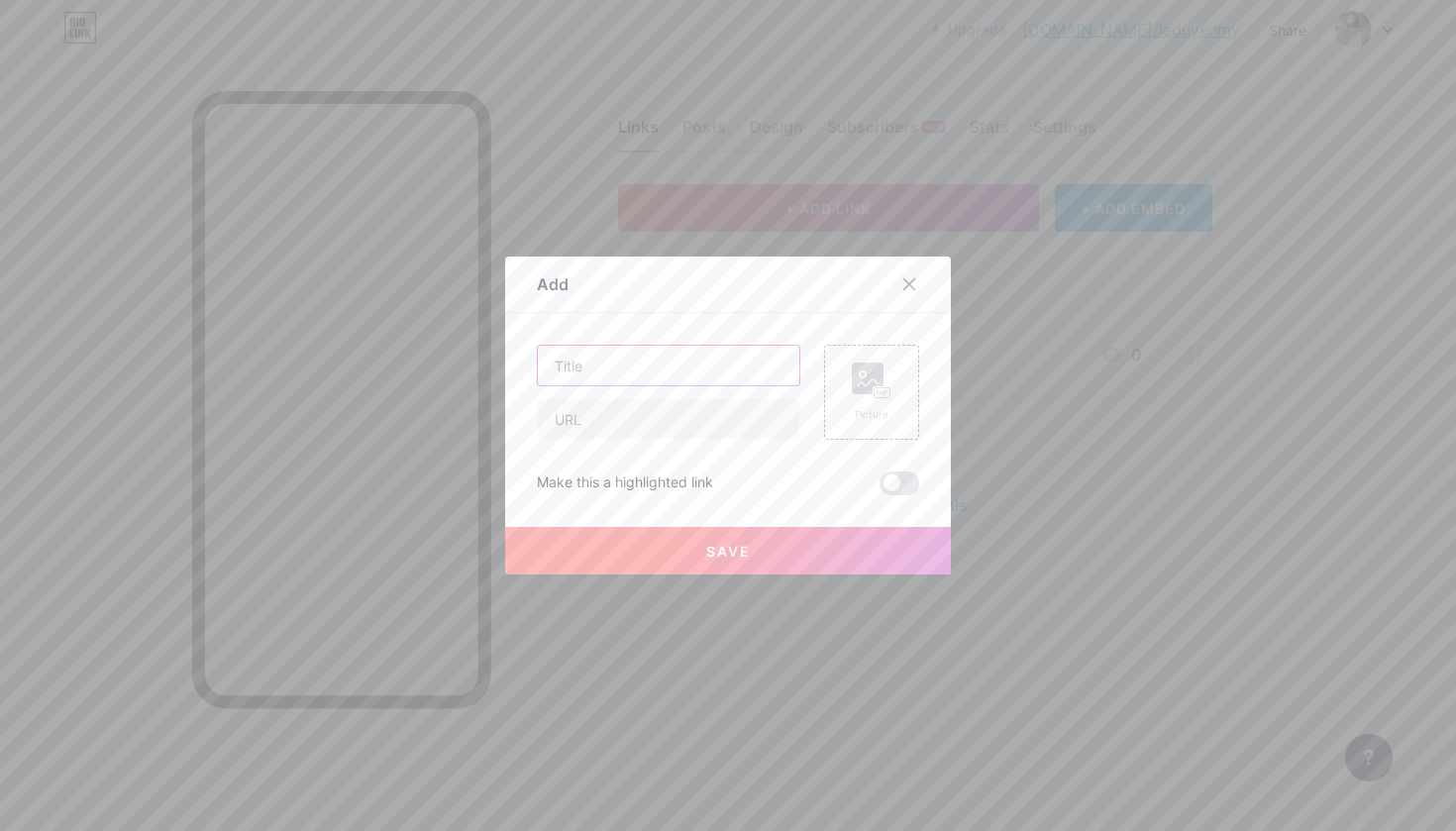 type on "L" 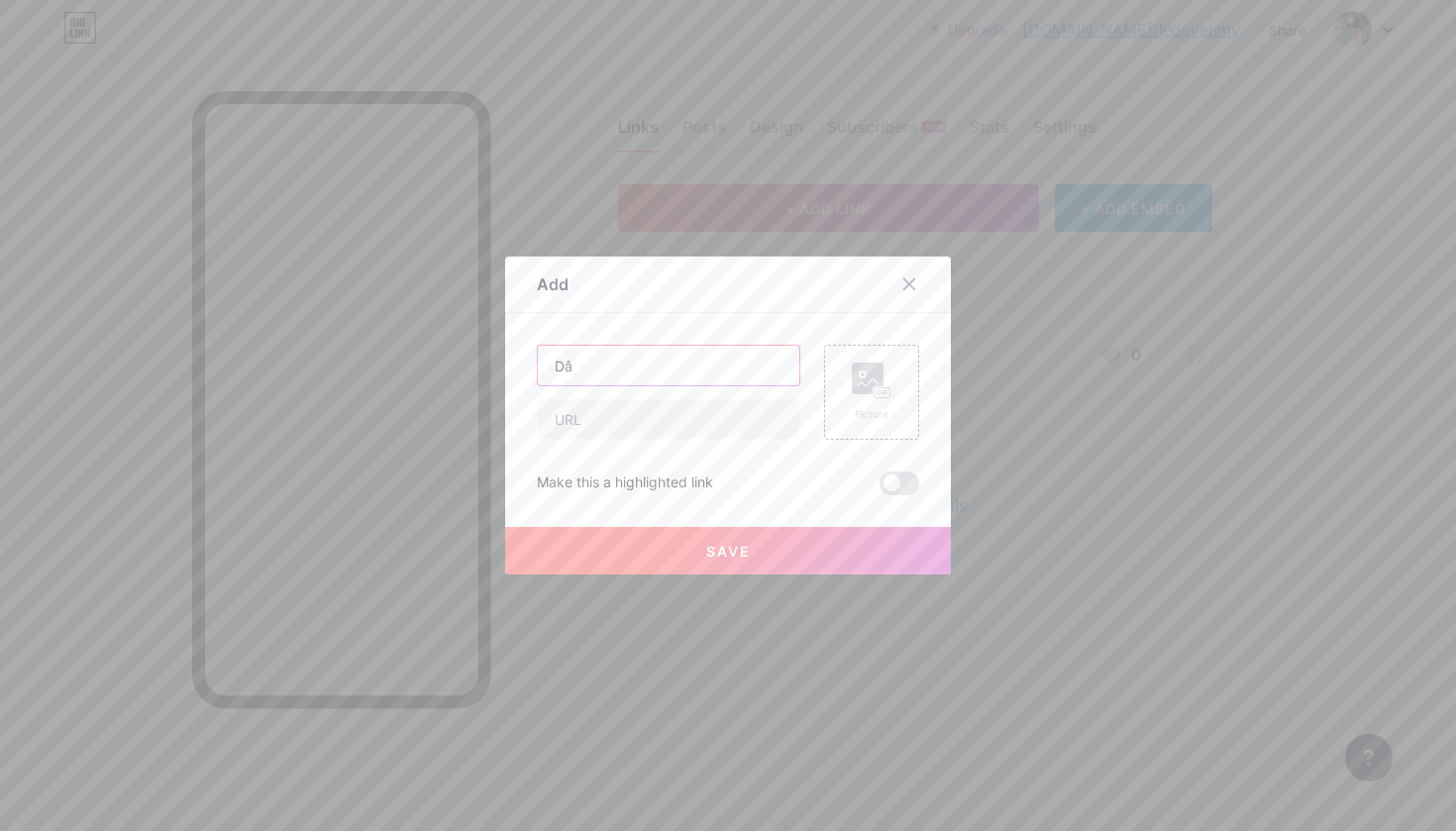 type on "D" 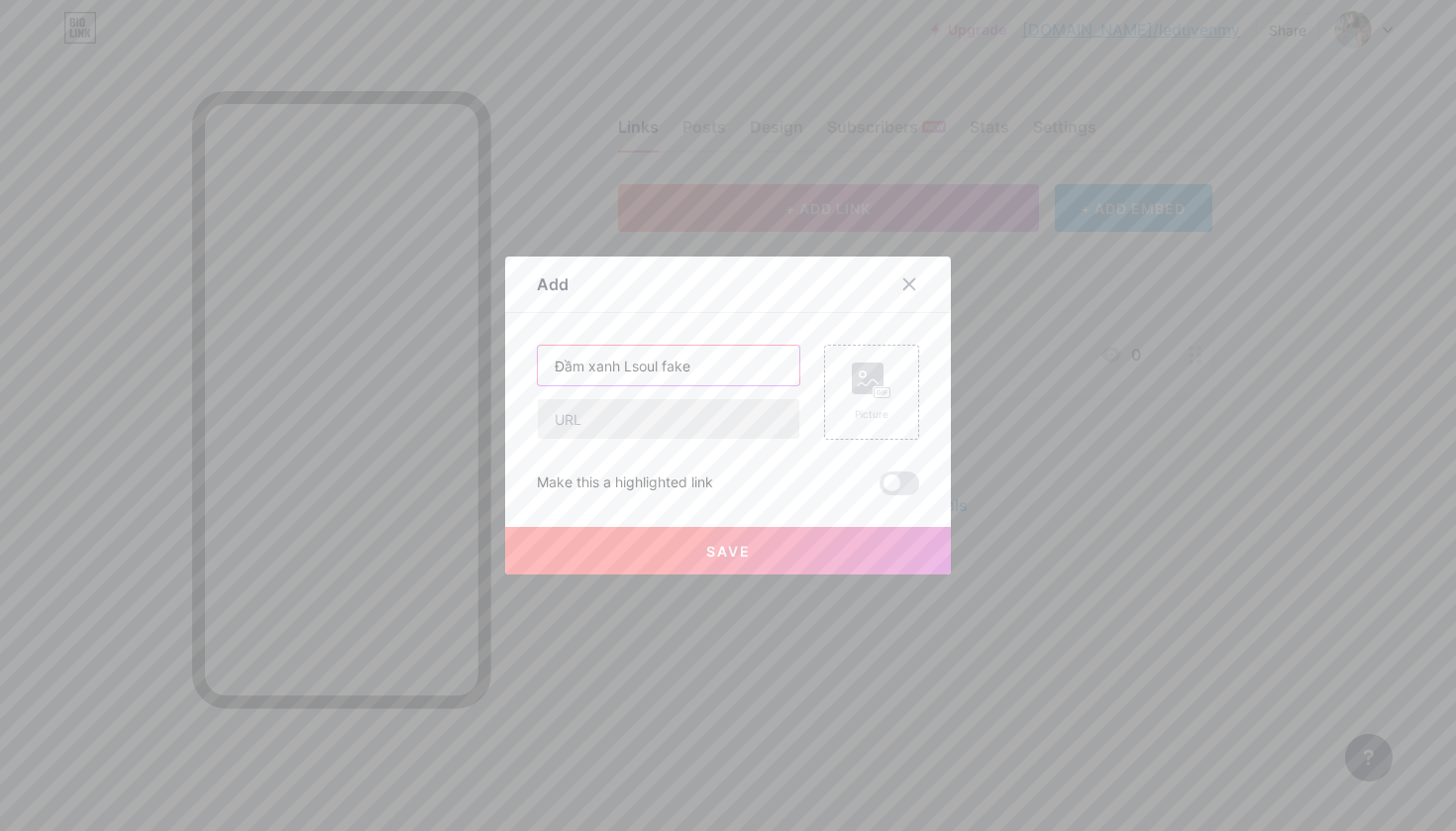 type on "Đầm xanh Lsoul fake" 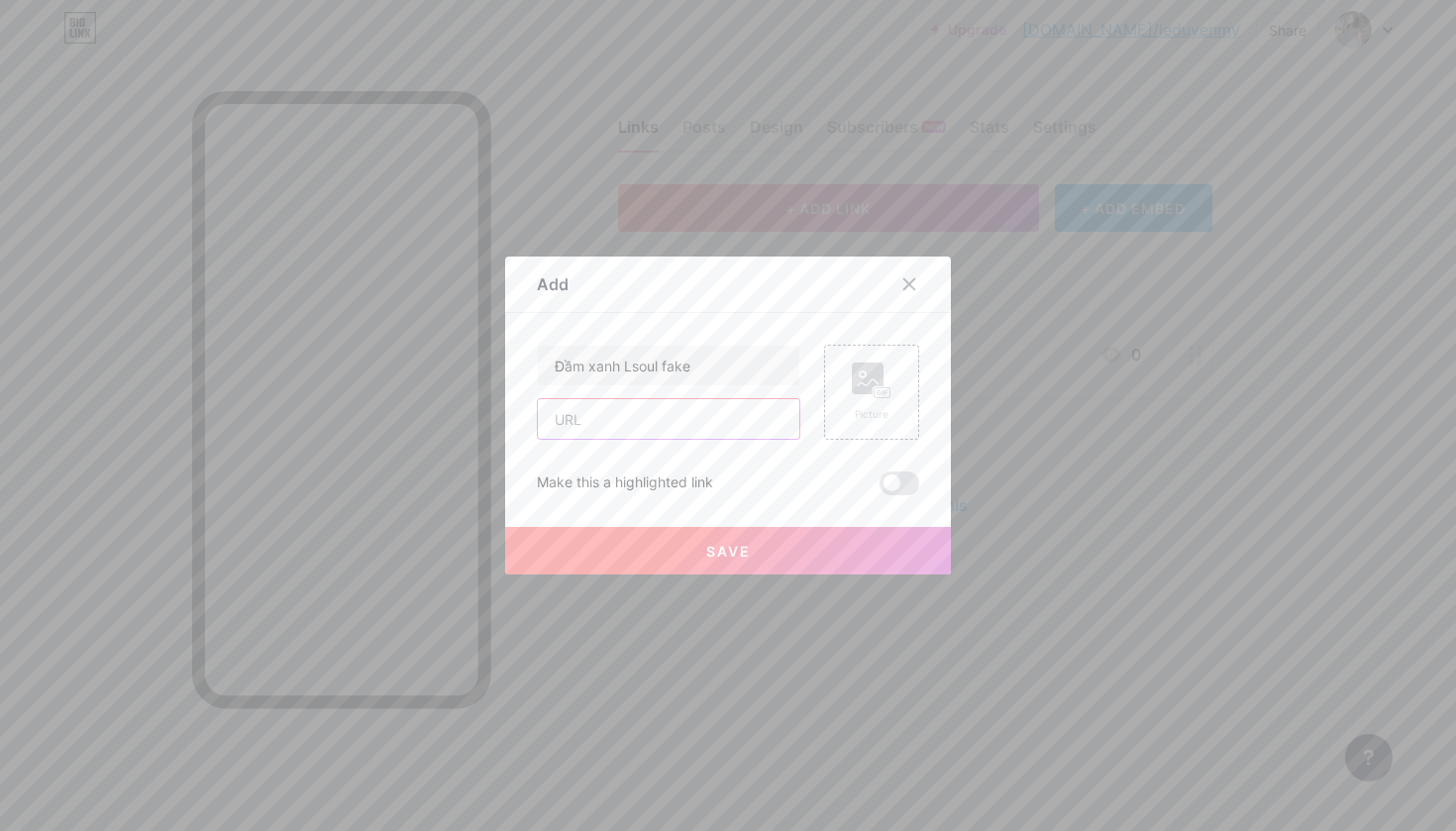 click at bounding box center (669, 419) 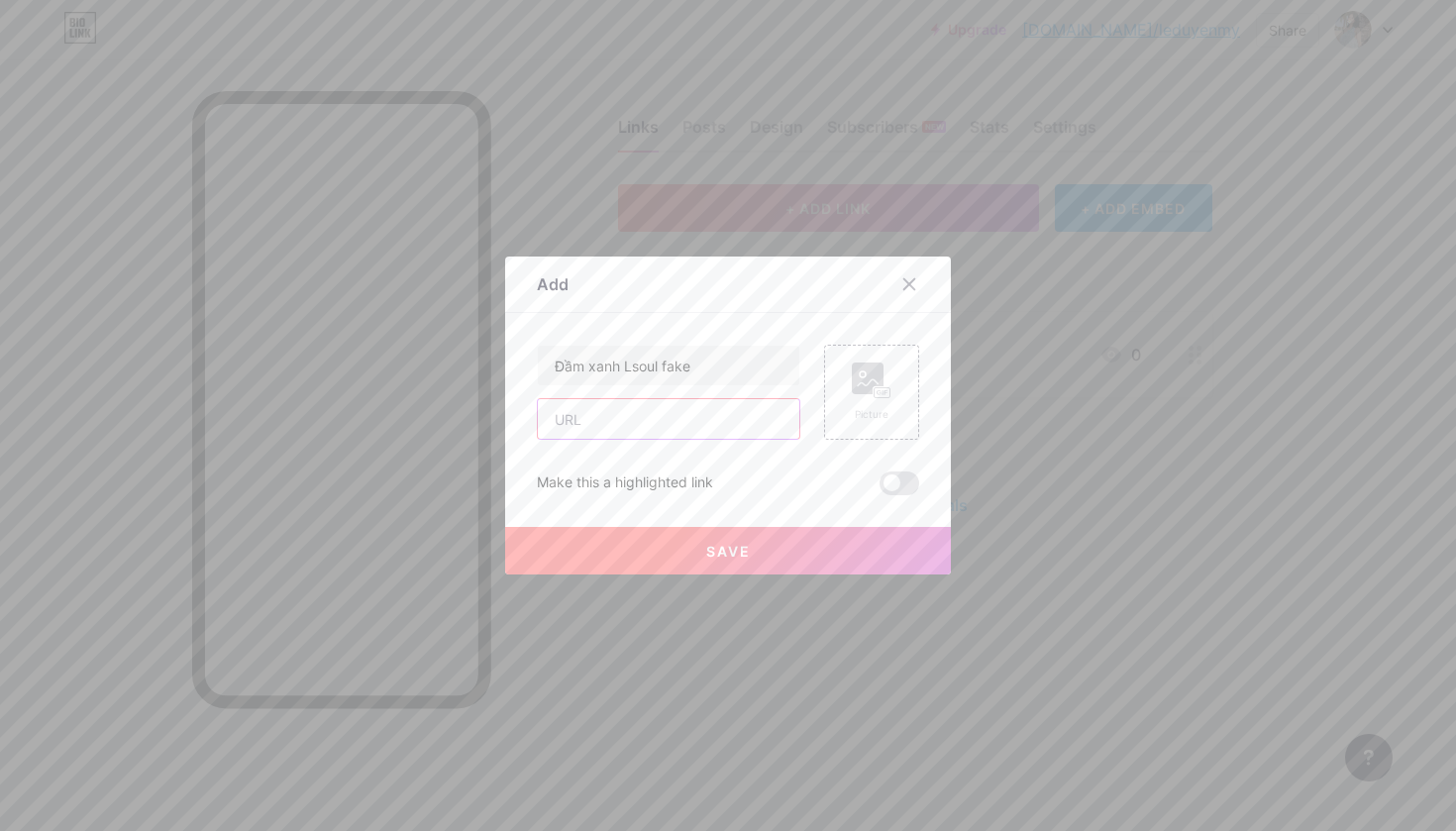 paste on "[URL][DOMAIN_NAME]" 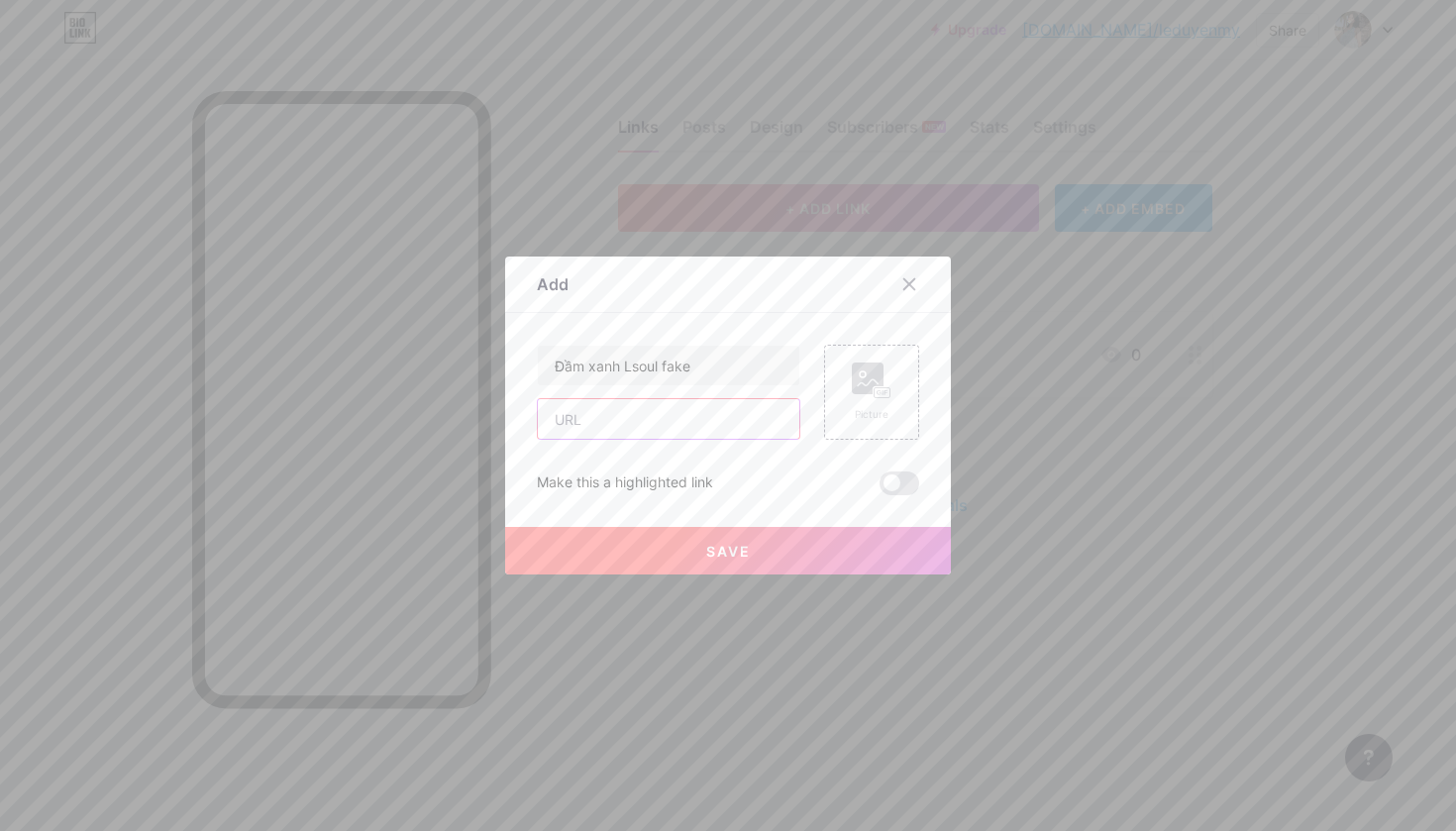 type on "[URL][DOMAIN_NAME]" 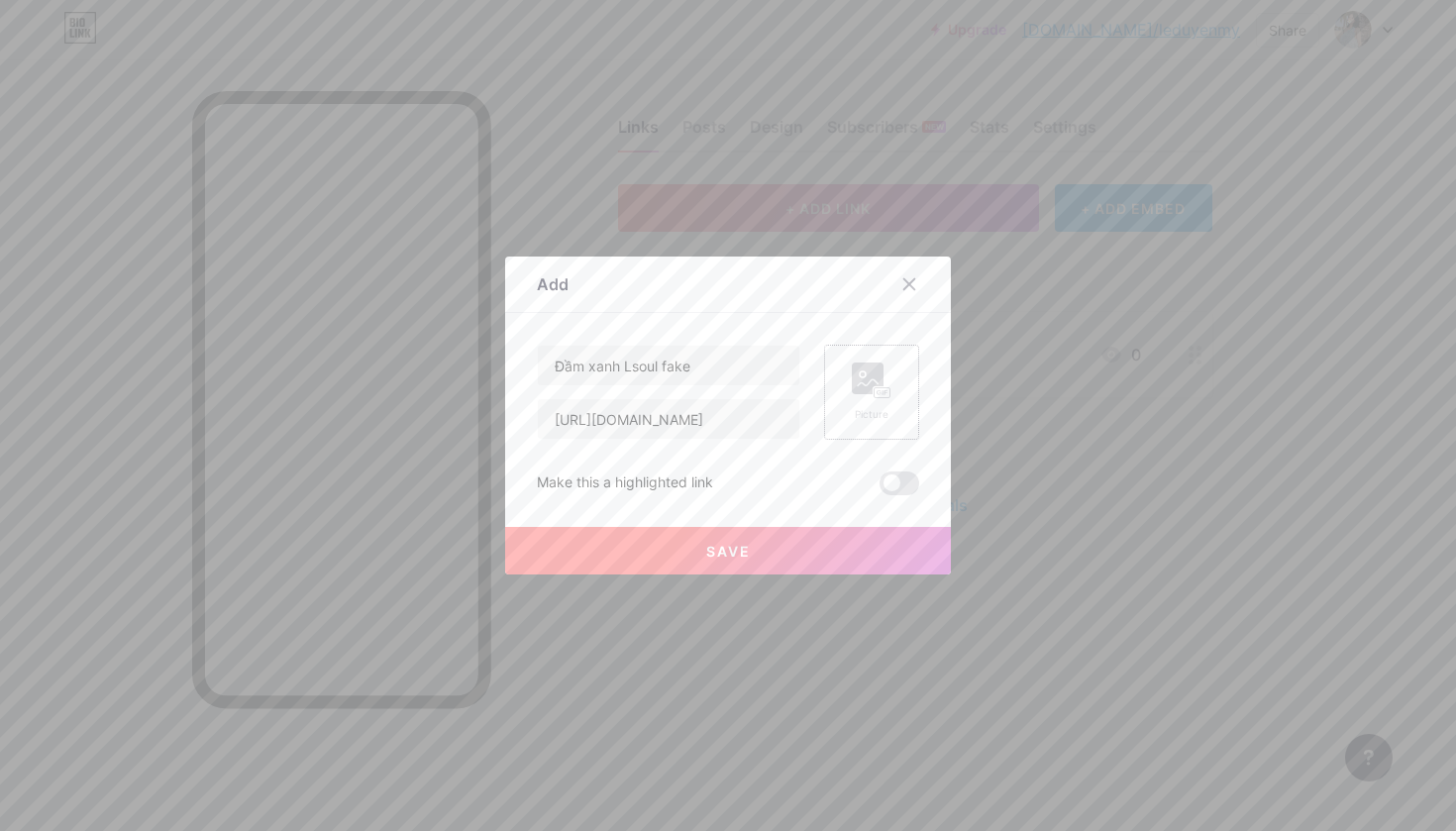 click 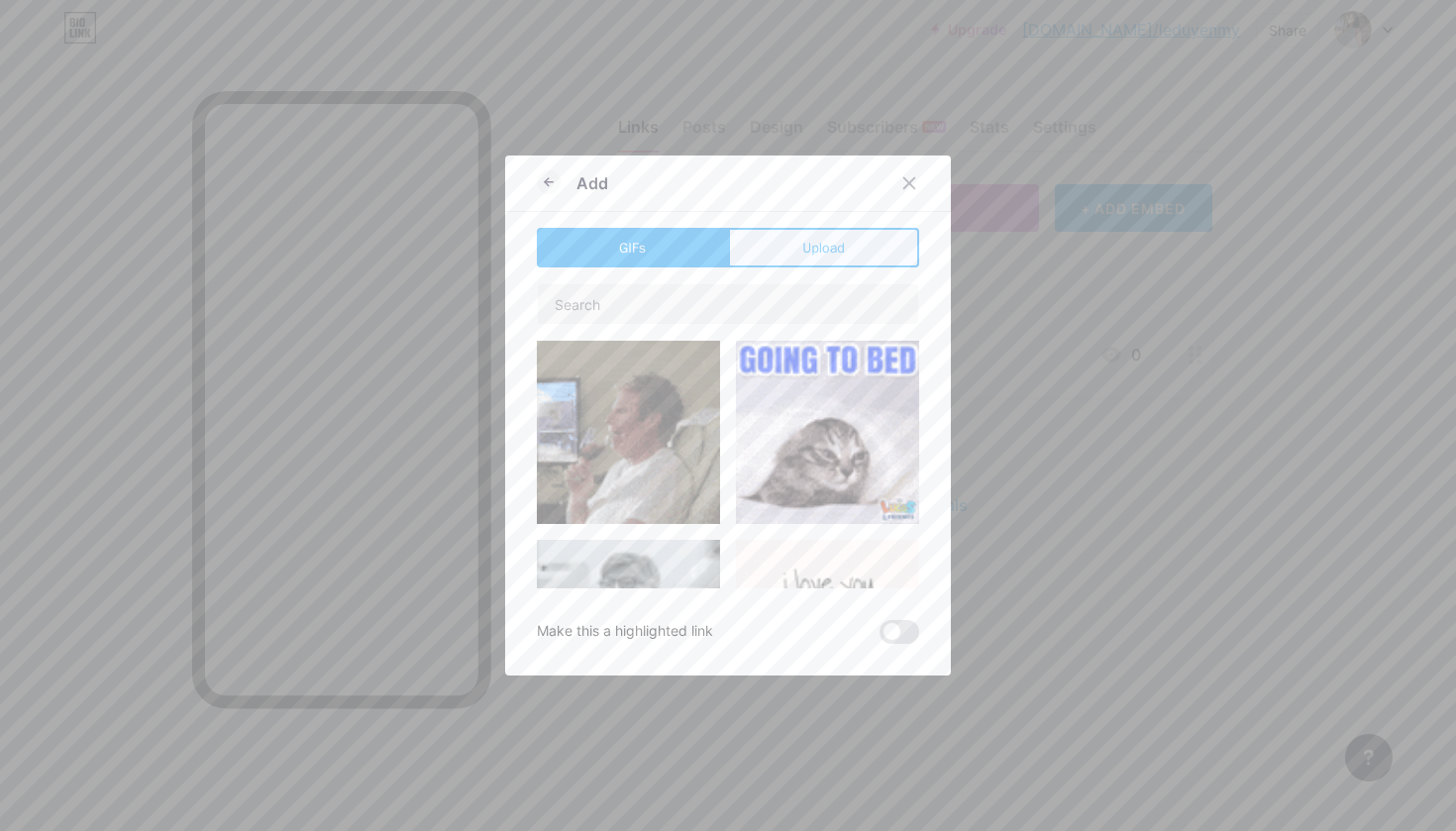 click on "Upload" at bounding box center (823, 248) 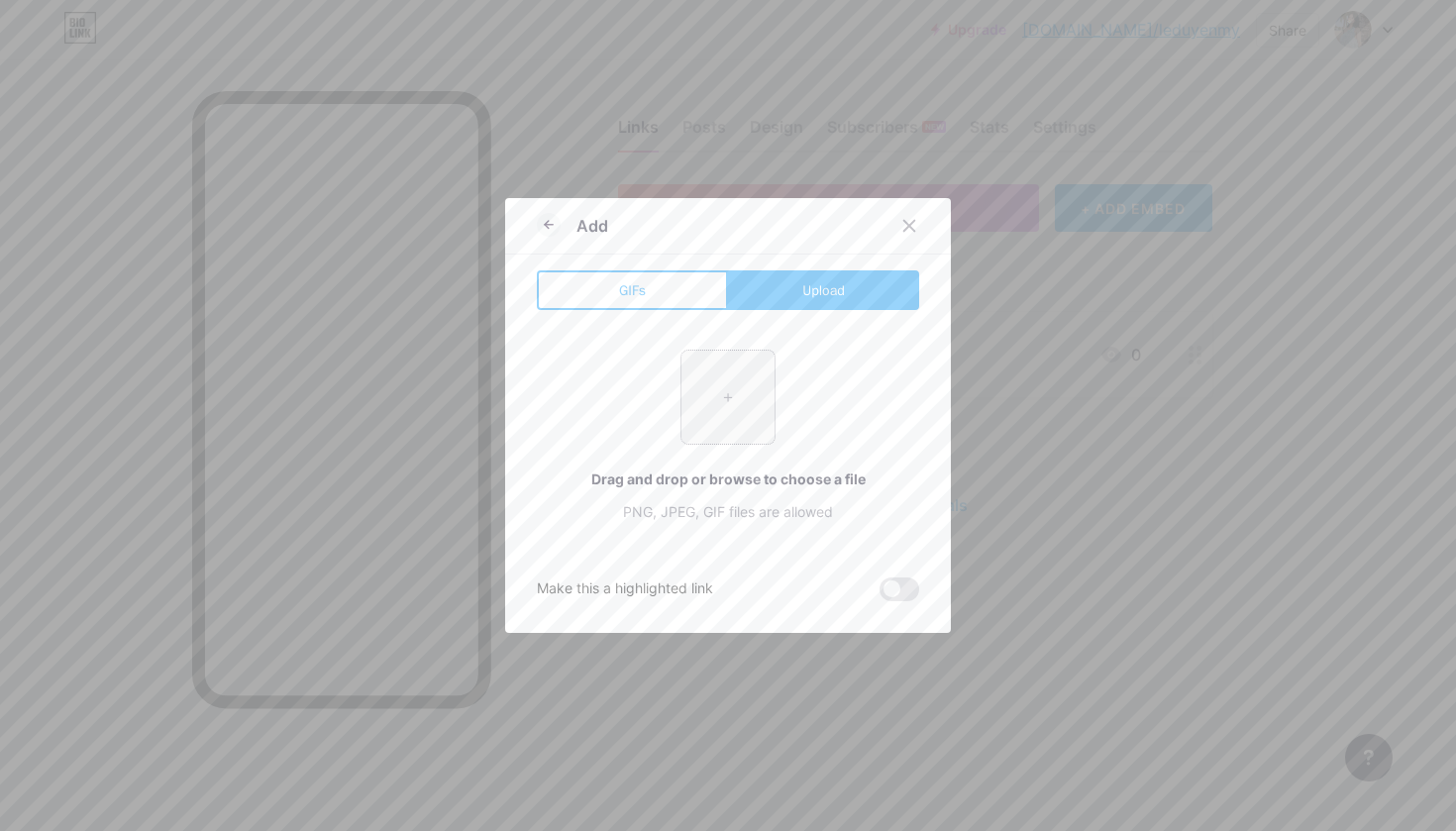 click at bounding box center (728, 397) 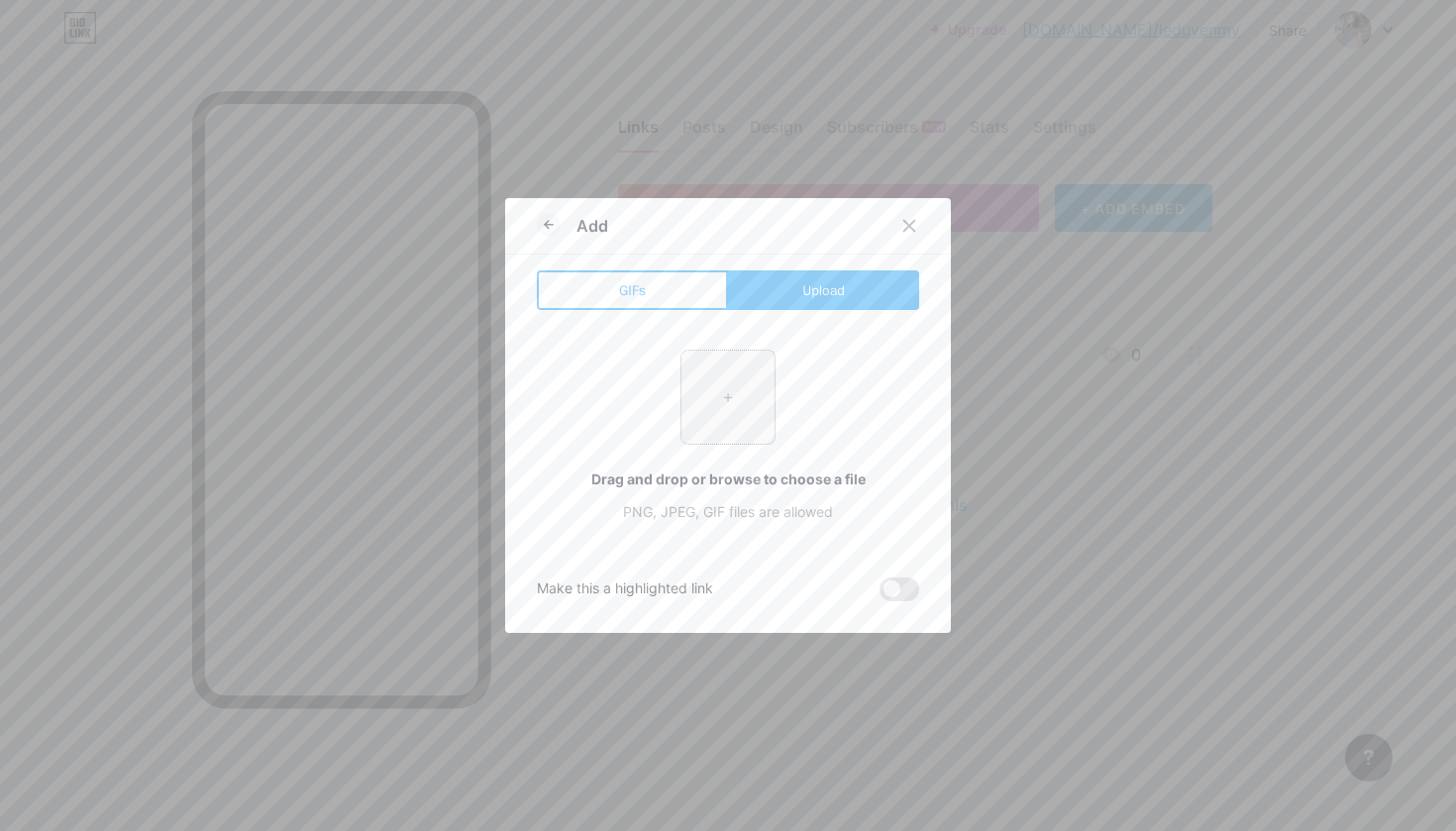 type on "C:\fakepath\Hình ảnh 1.jpeg" 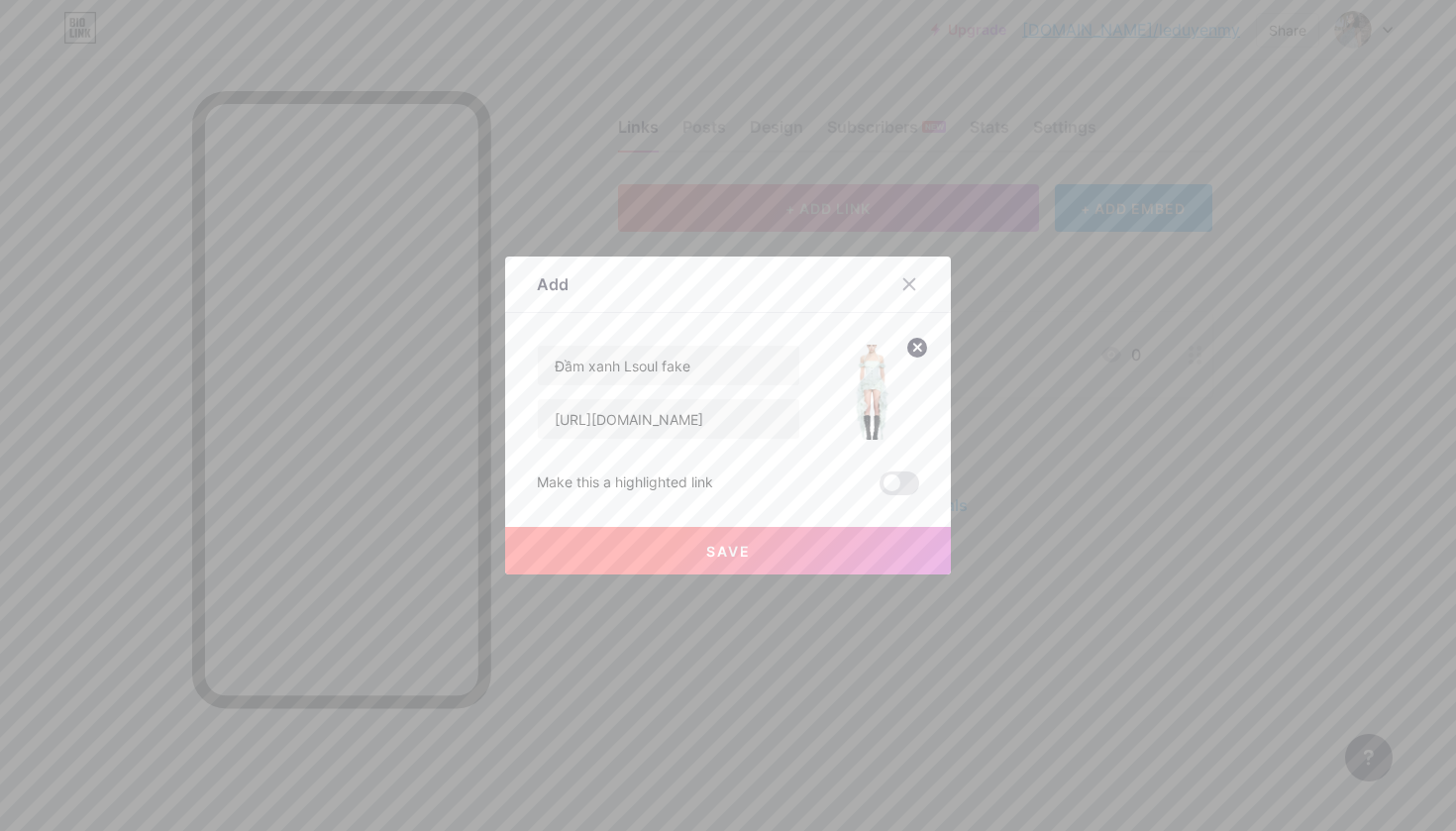 click on "Save" at bounding box center [728, 551] 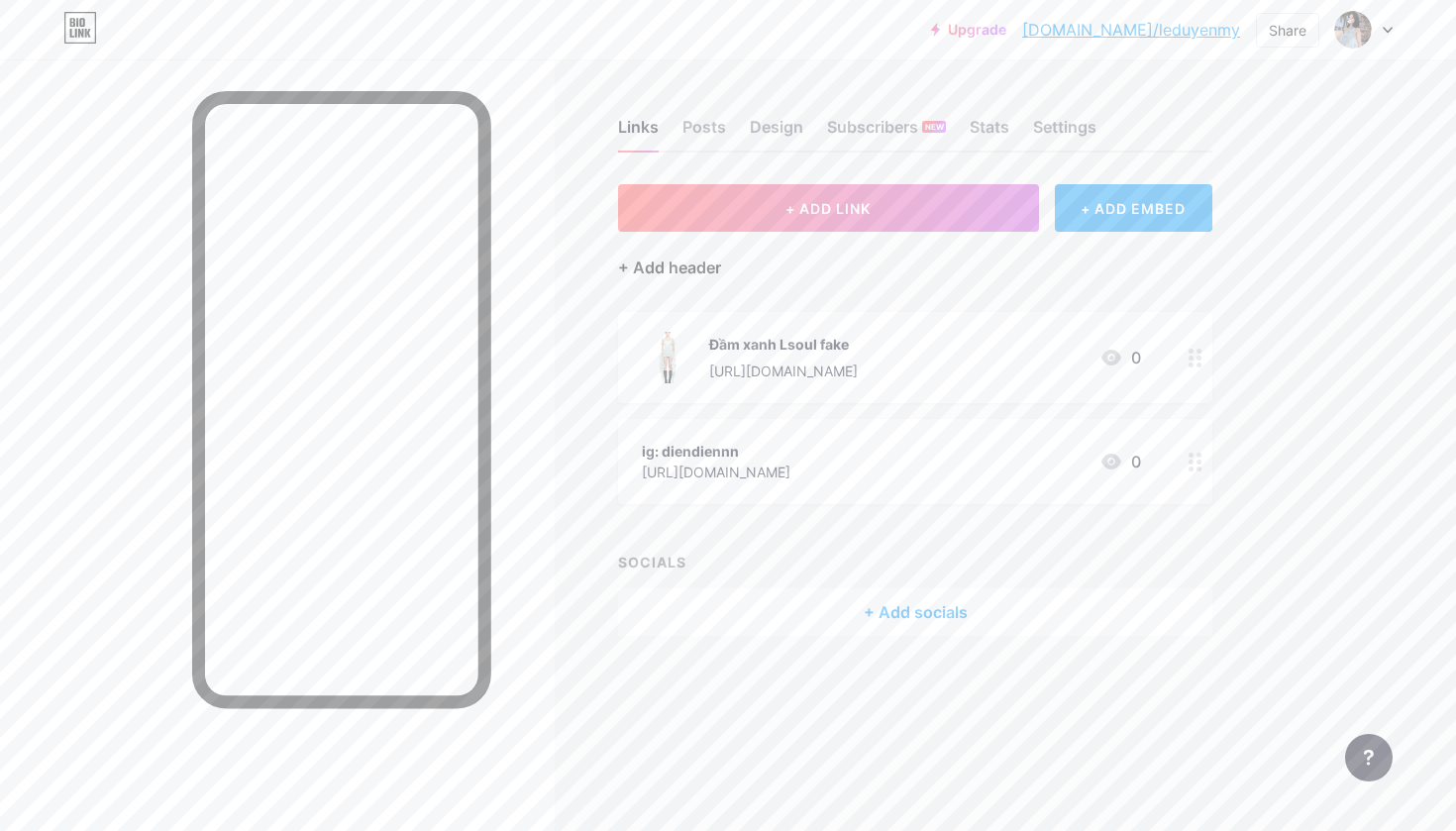 click on "+ Add header" at bounding box center (670, 267) 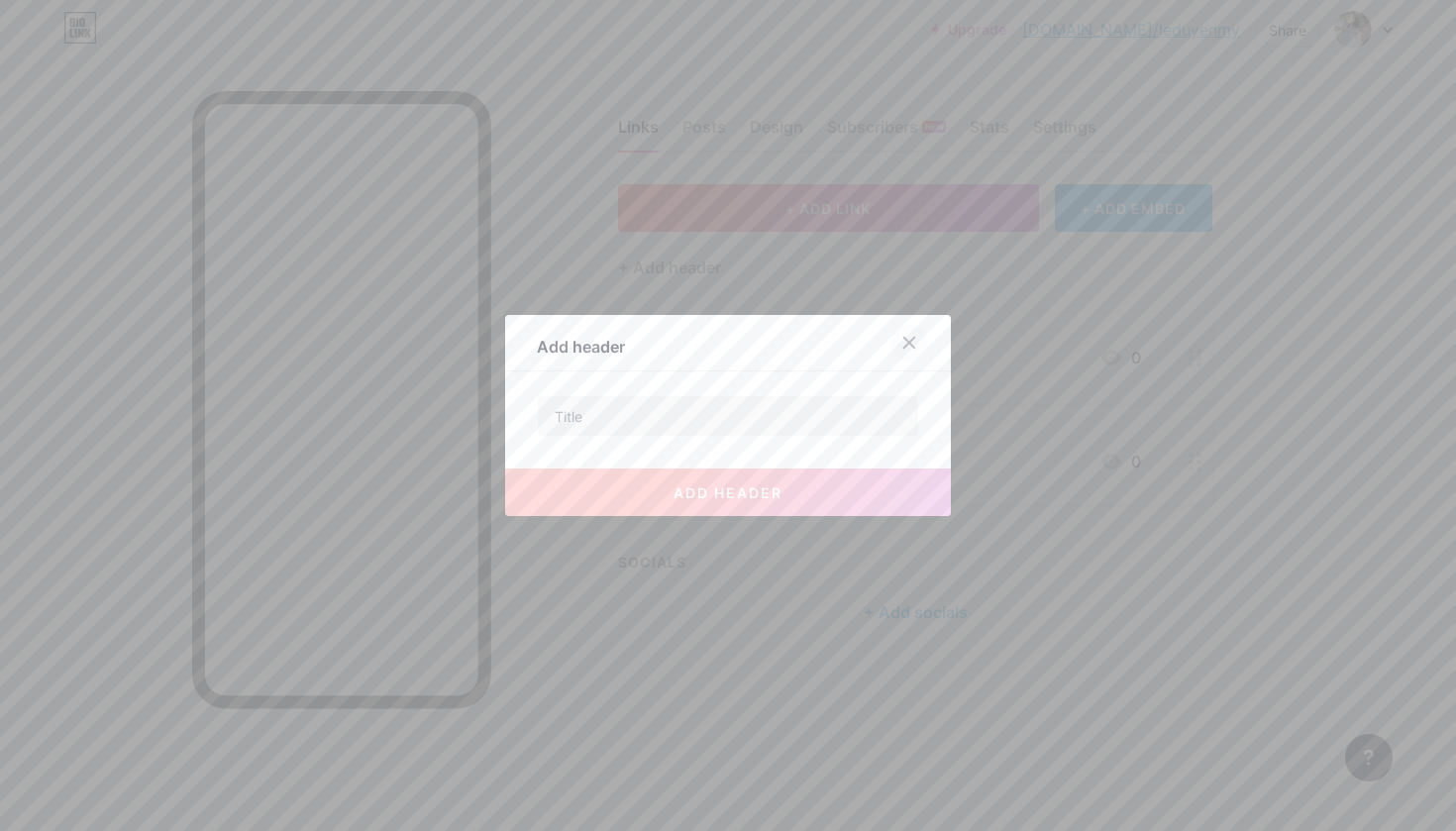 click 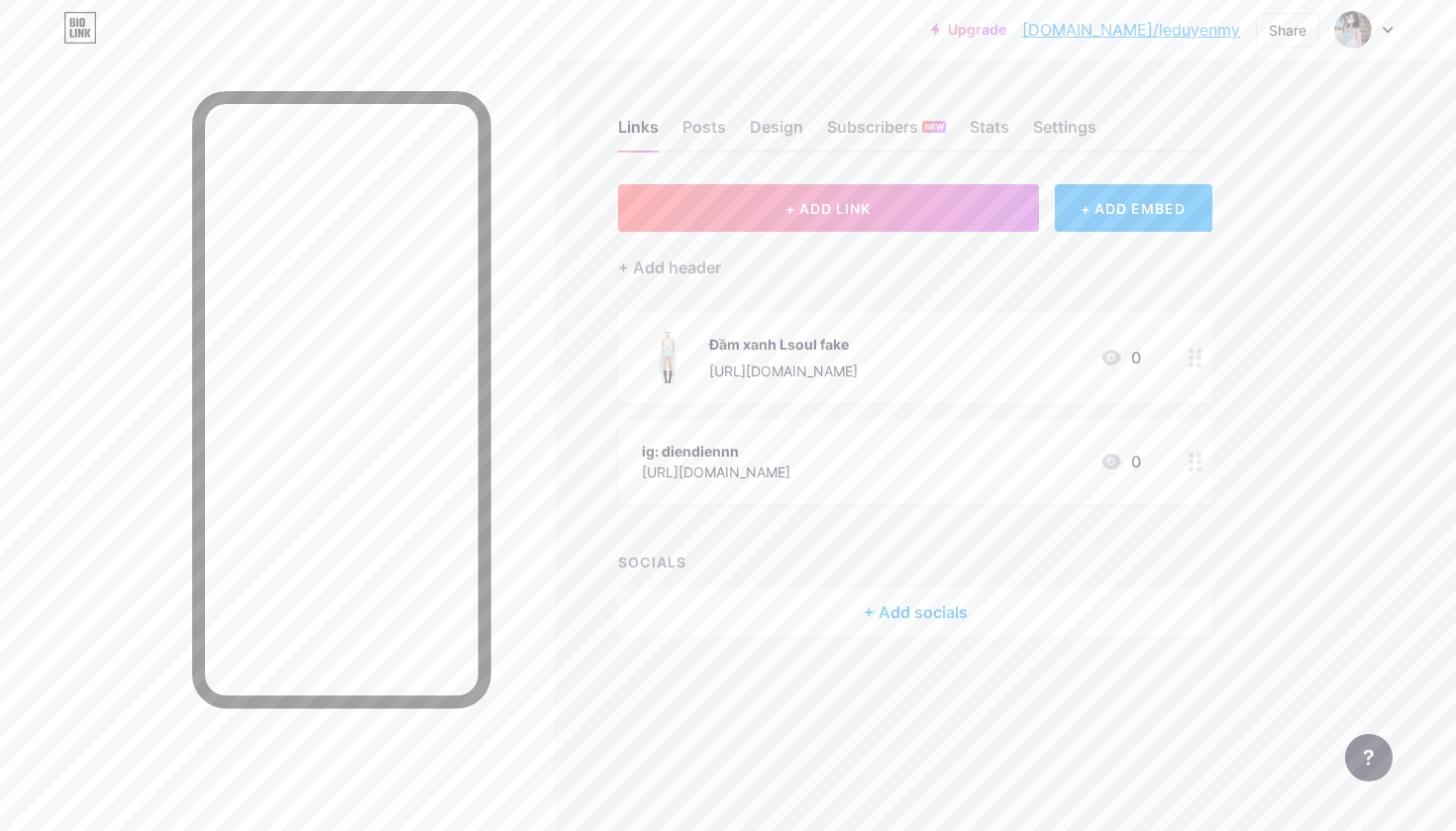 click on "+ Add socials" at bounding box center [915, 612] 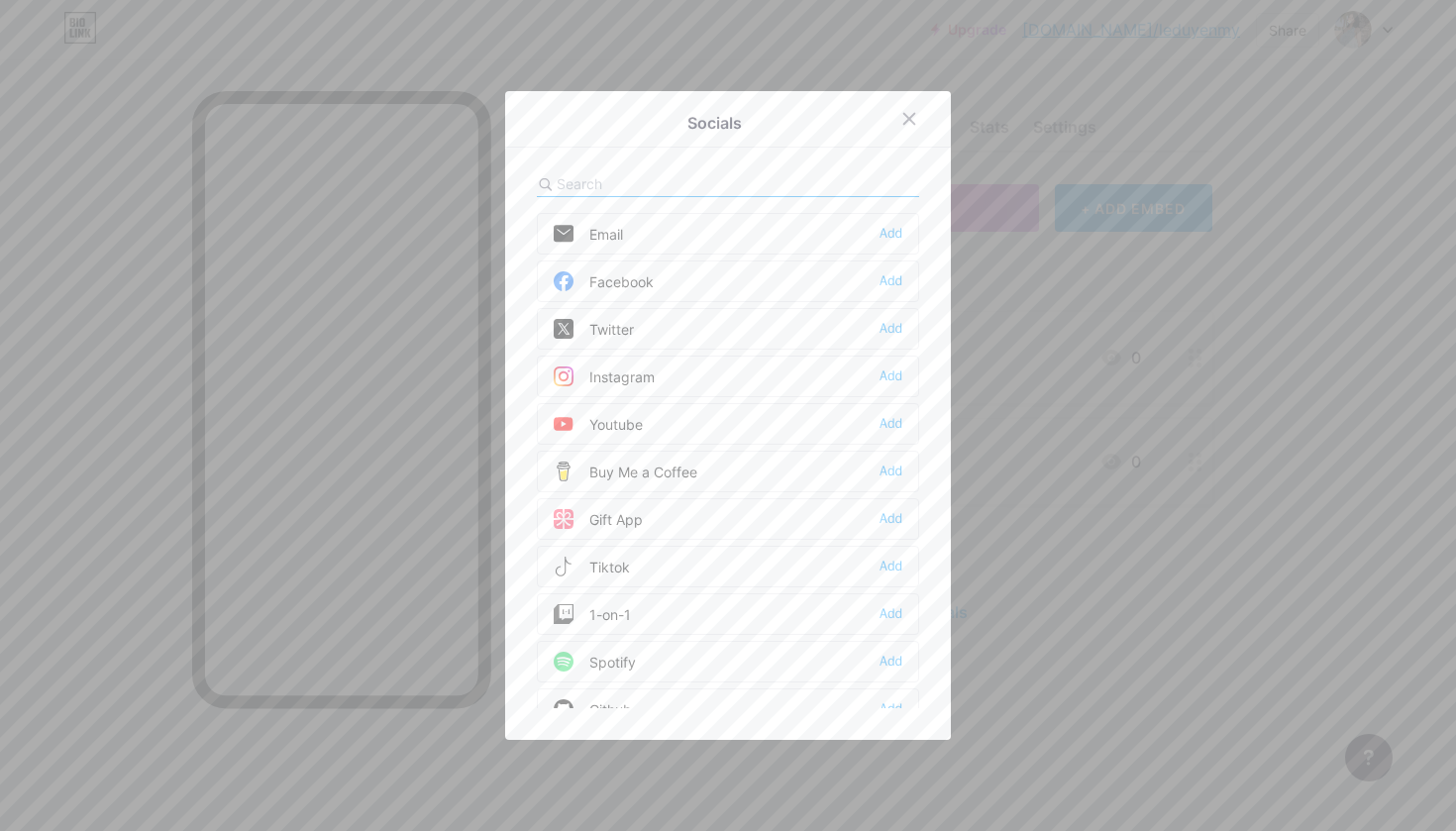 click at bounding box center [728, 415] 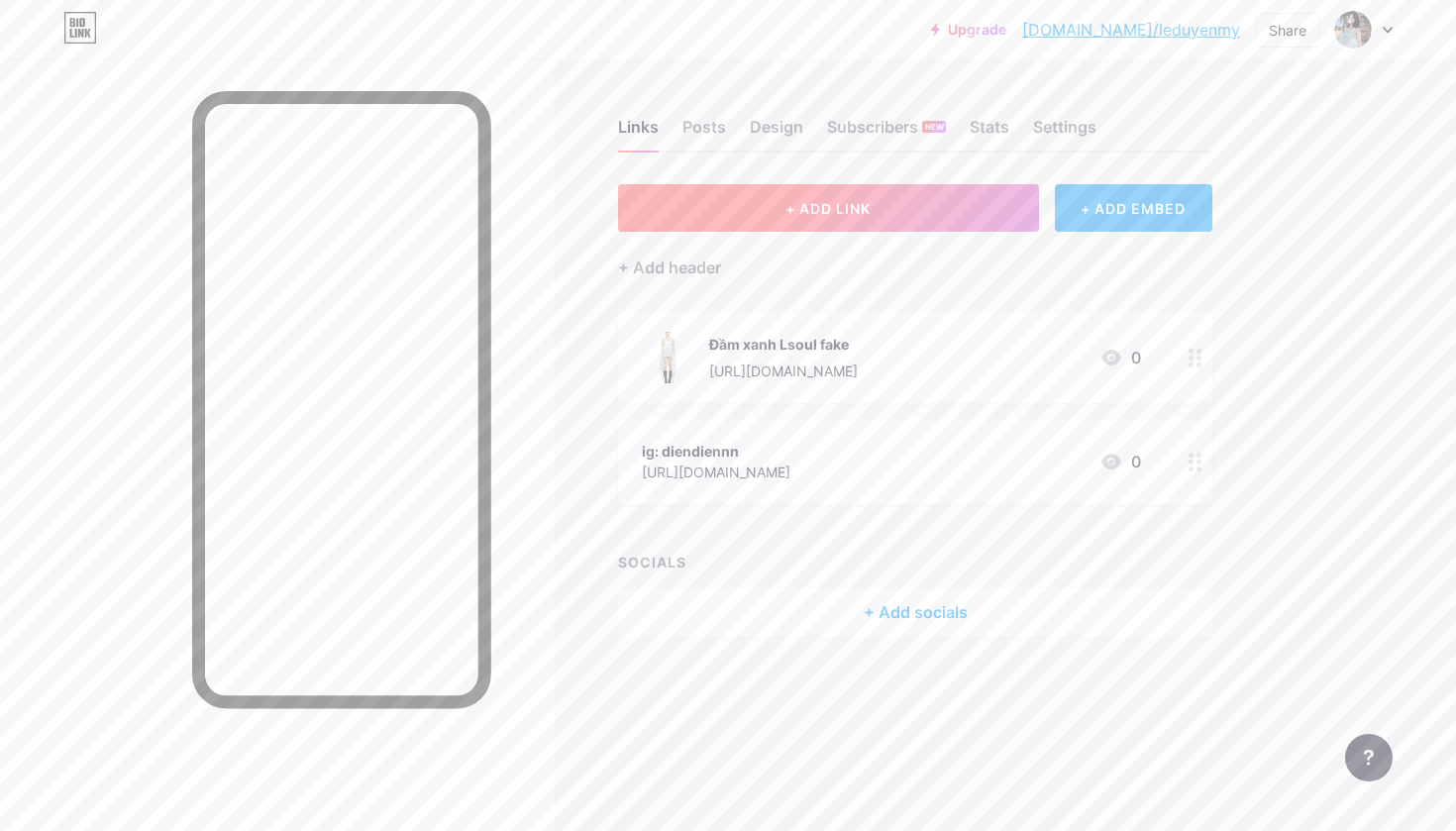click on "+ ADD LINK" at bounding box center (828, 208) 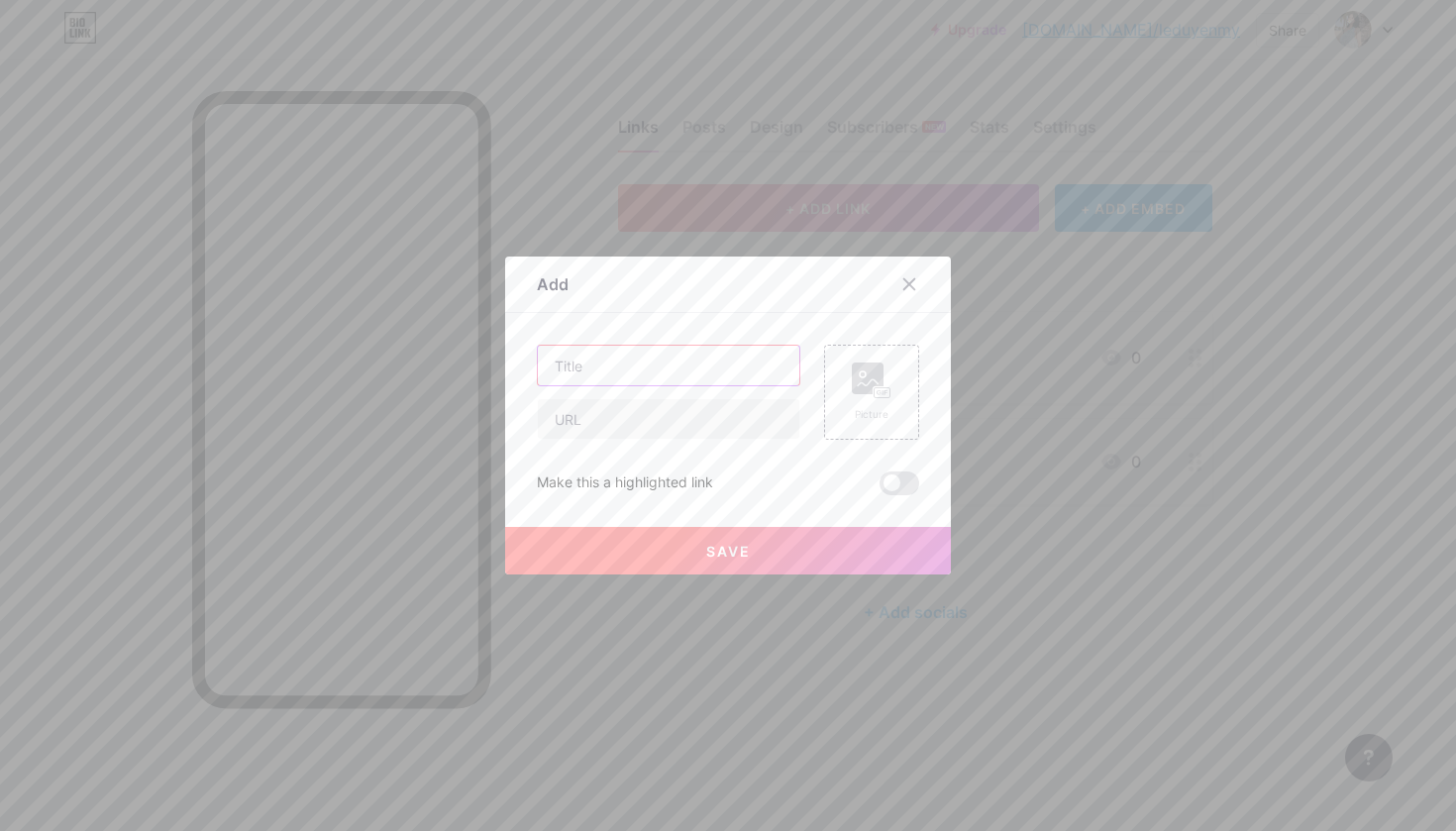 click at bounding box center [669, 365] 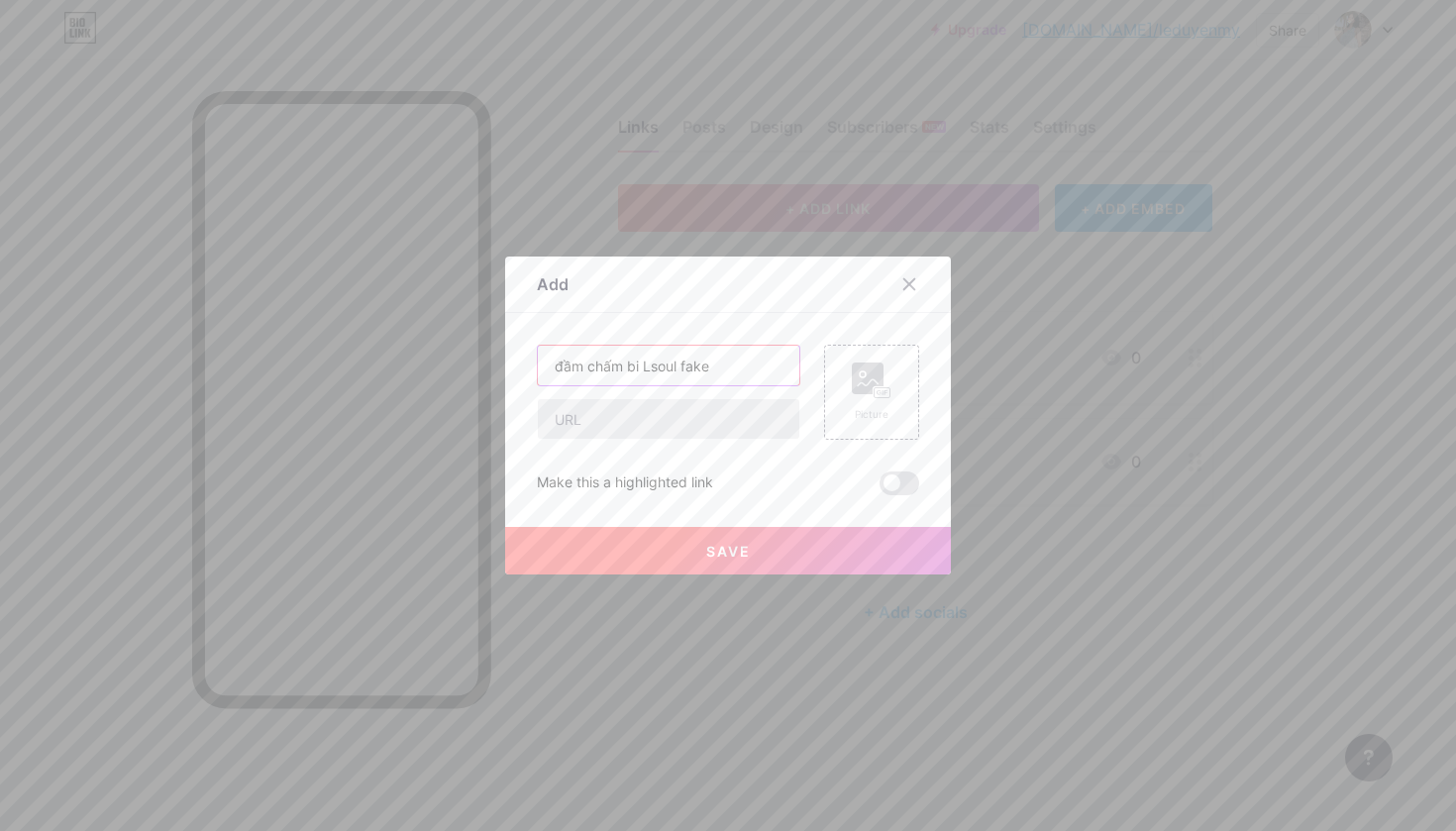 type on "đầm chấm bi Lsoul fake" 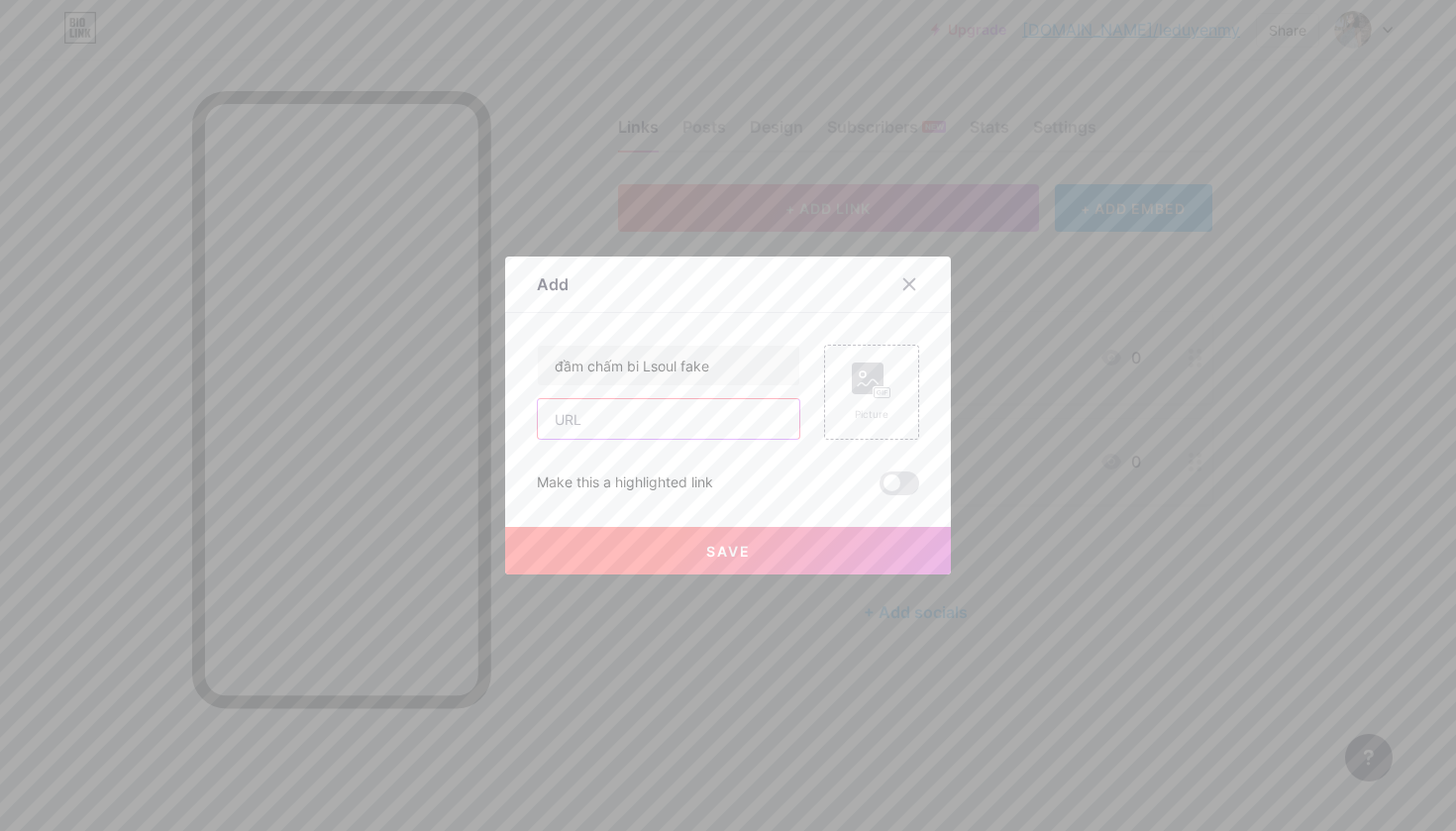 paste on "[URL][DOMAIN_NAME]" 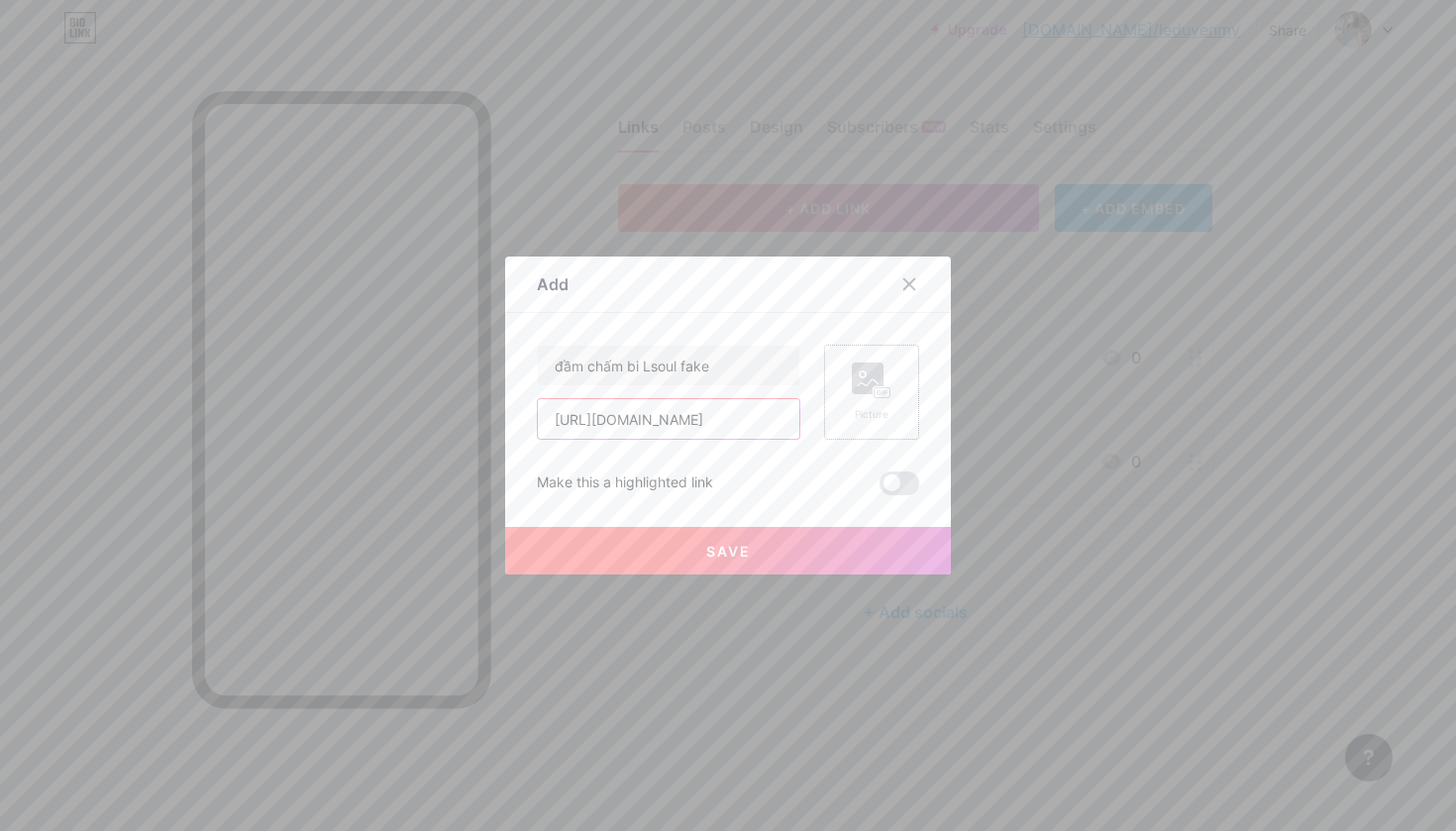 type on "[URL][DOMAIN_NAME]" 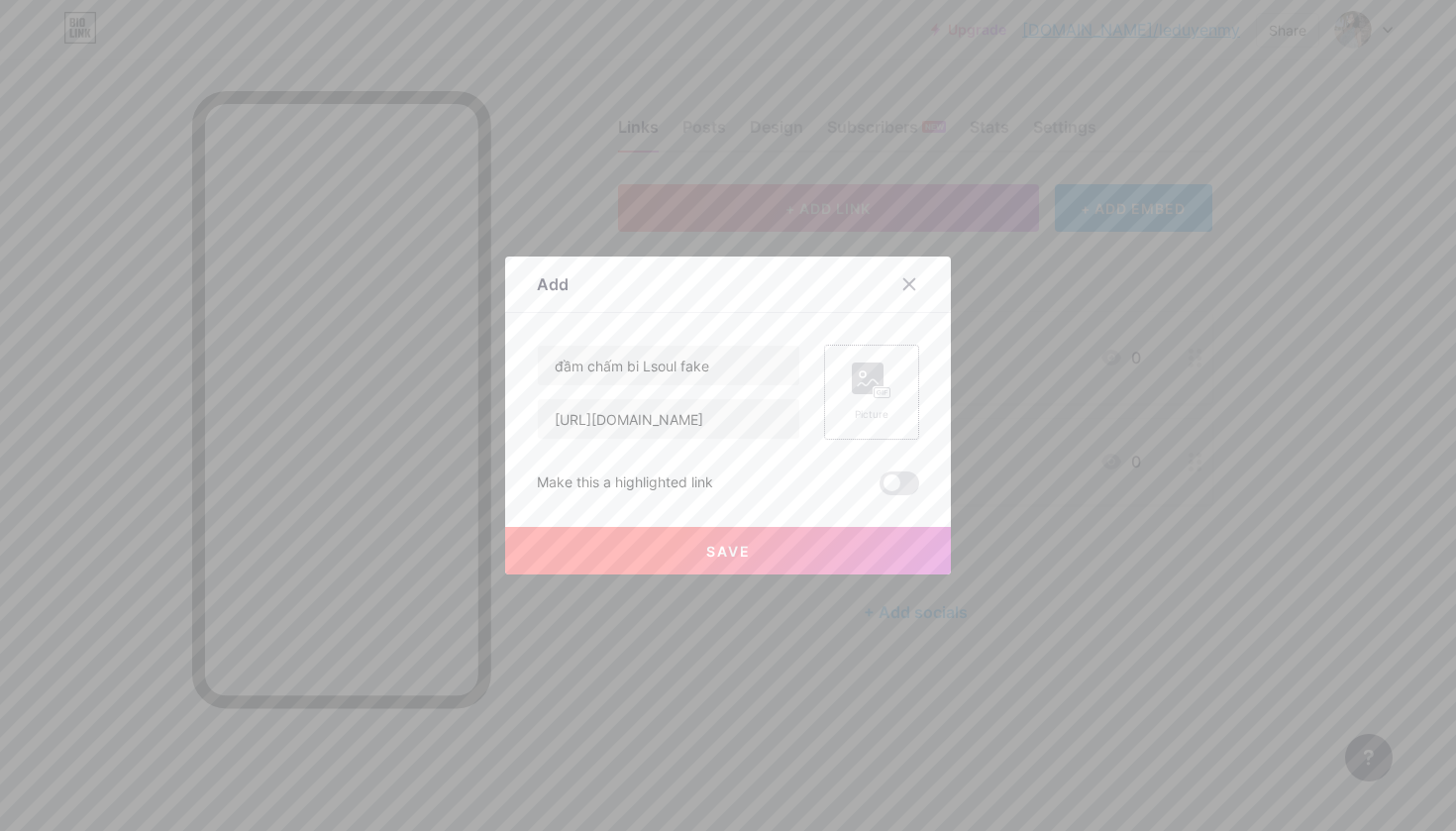 click 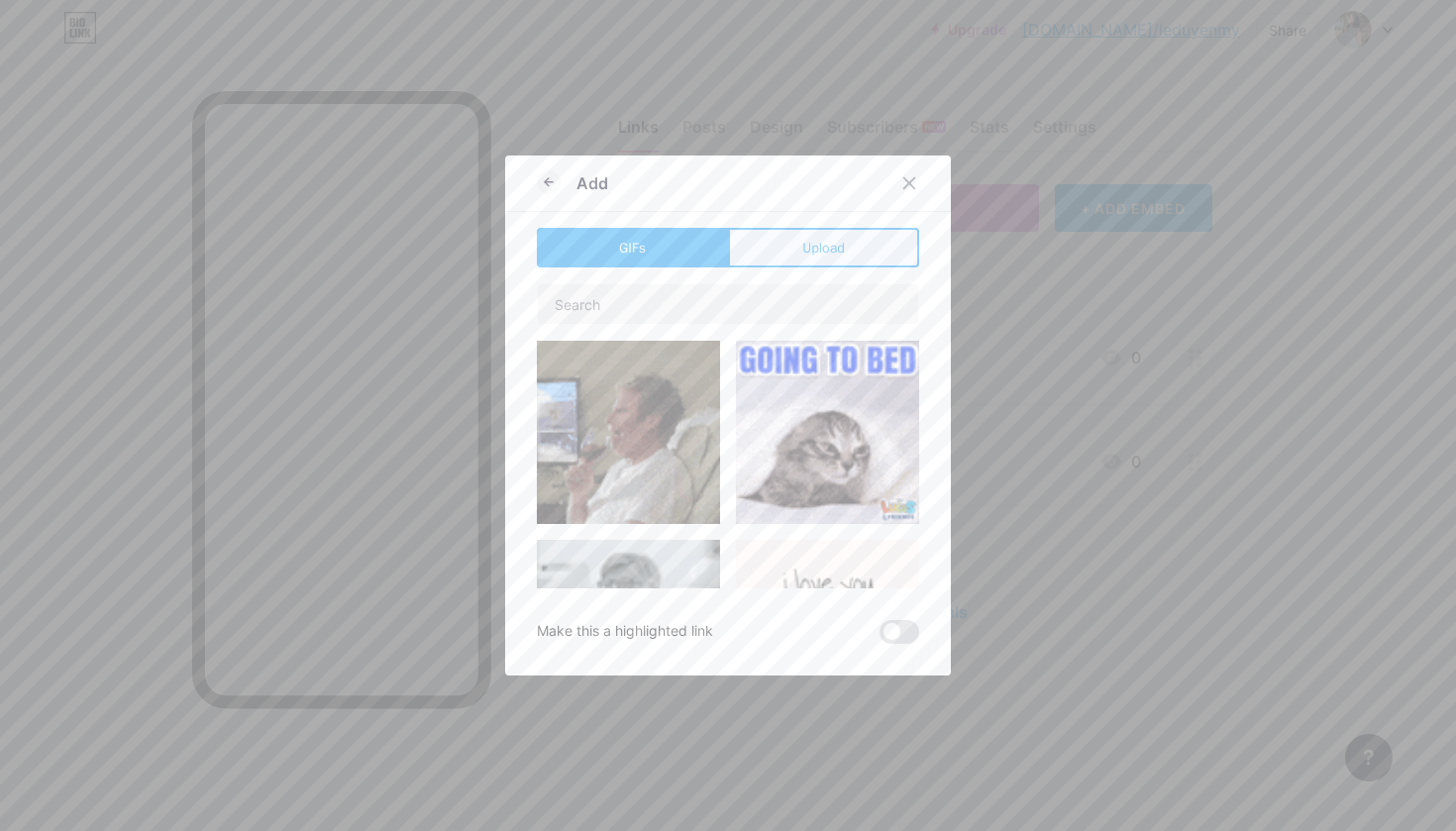 click on "Upload" at bounding box center (823, 248) 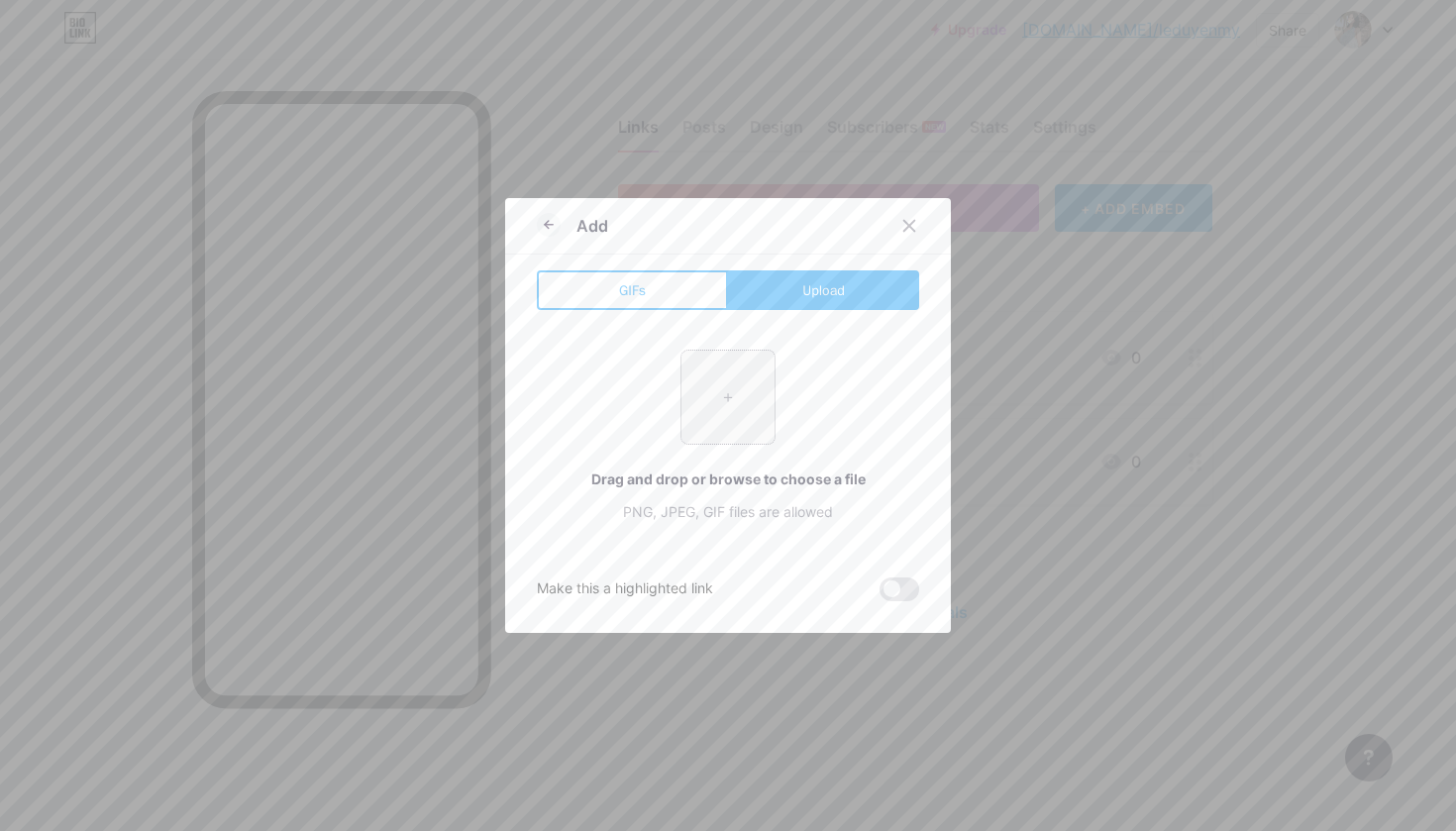 click at bounding box center [728, 397] 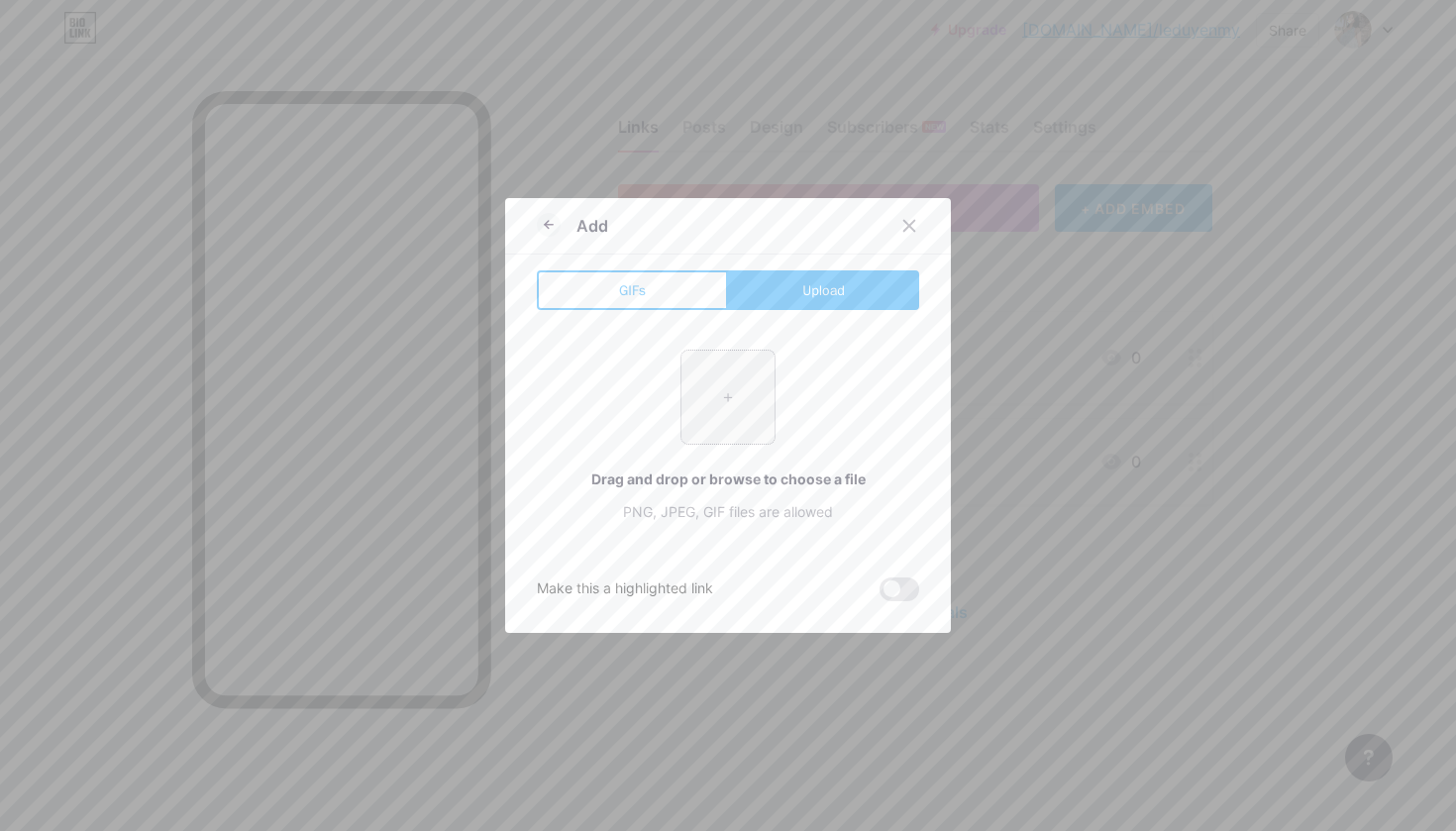 type on "C:\fakepath\Hình ảnh 2.jpeg" 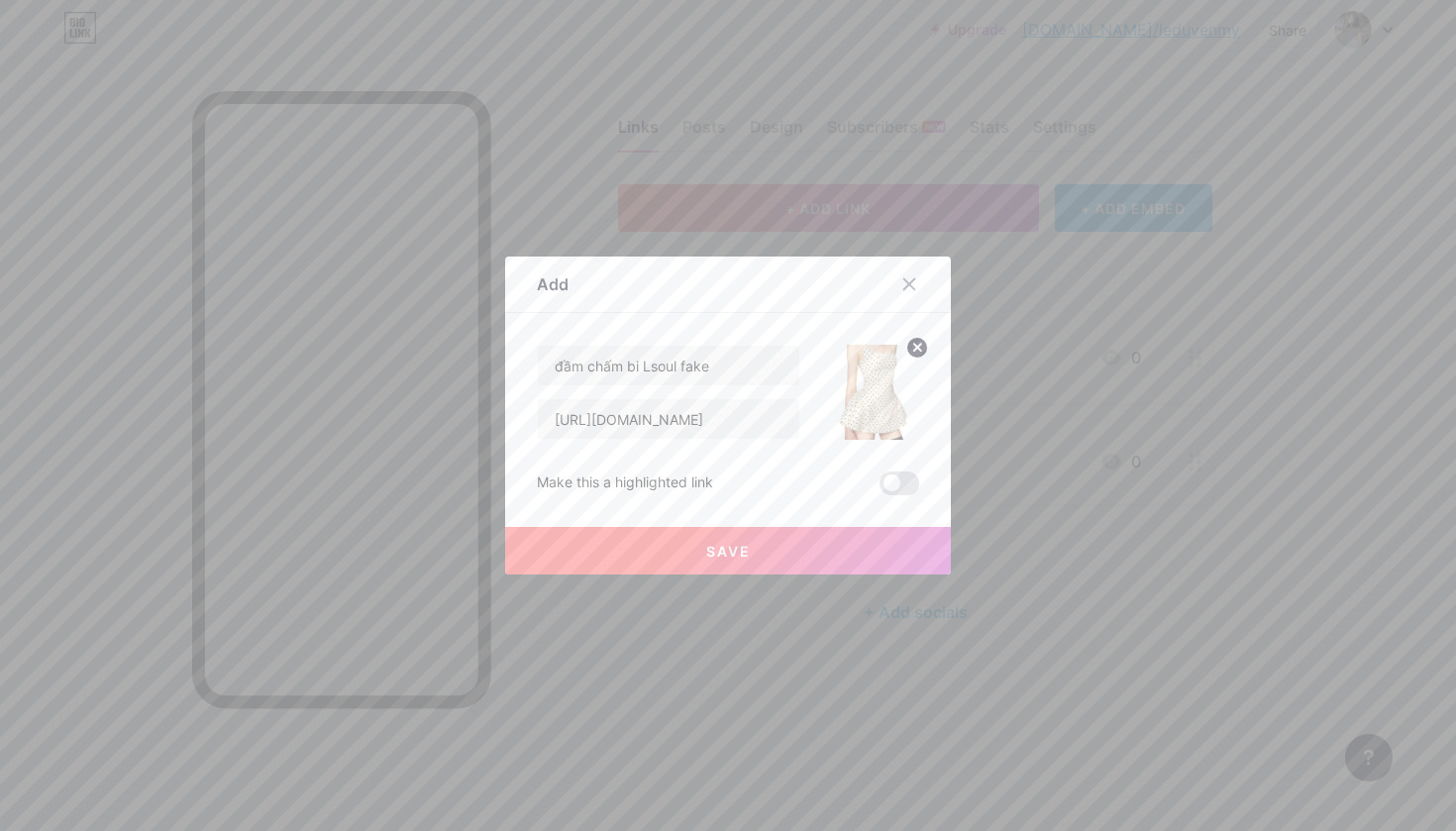 click on "Save" at bounding box center (728, 551) 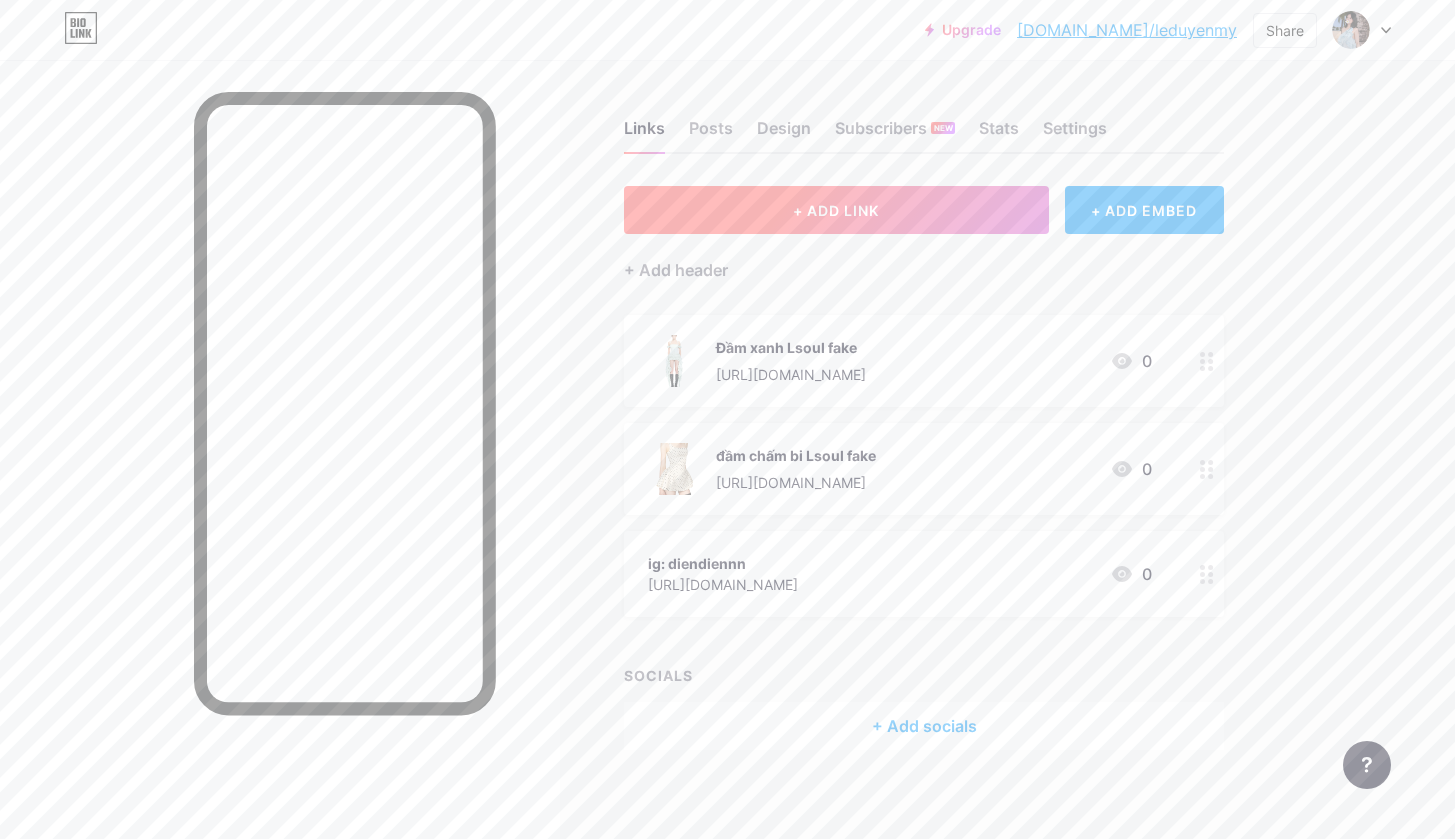 click on "+ ADD LINK" at bounding box center (836, 210) 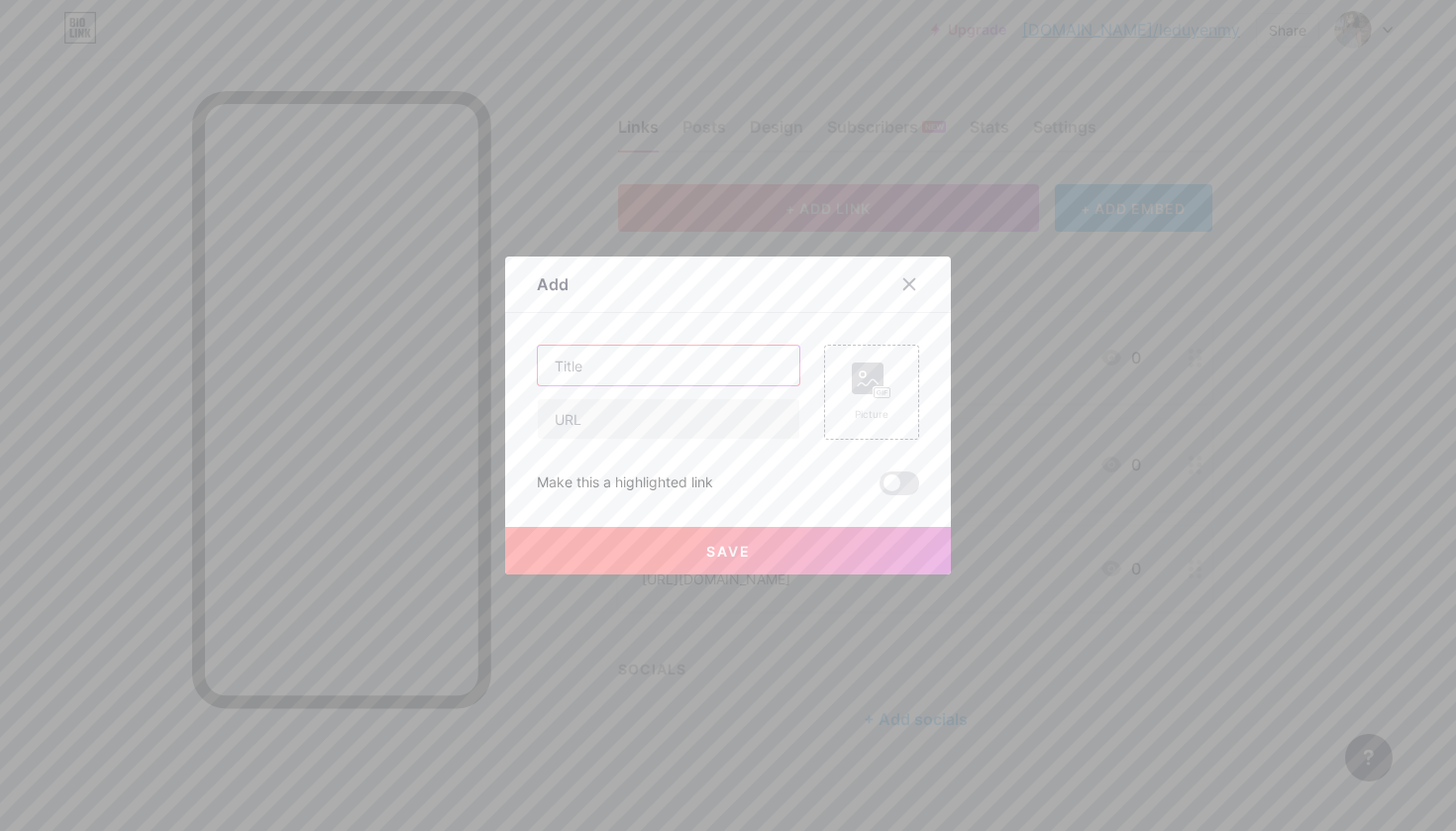 click at bounding box center [669, 365] 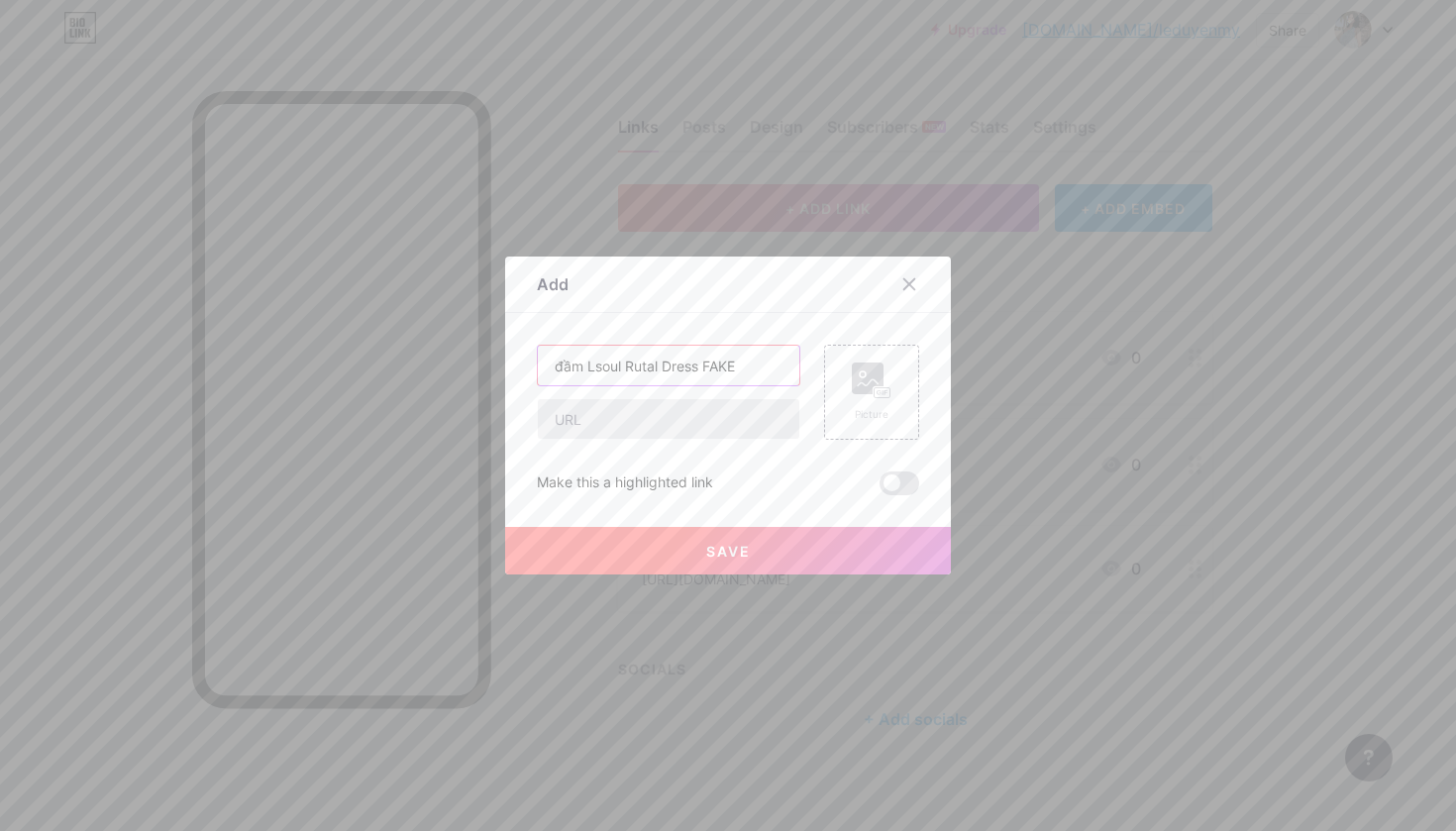type on "đầm Lsoul Rutal Dress FAKE" 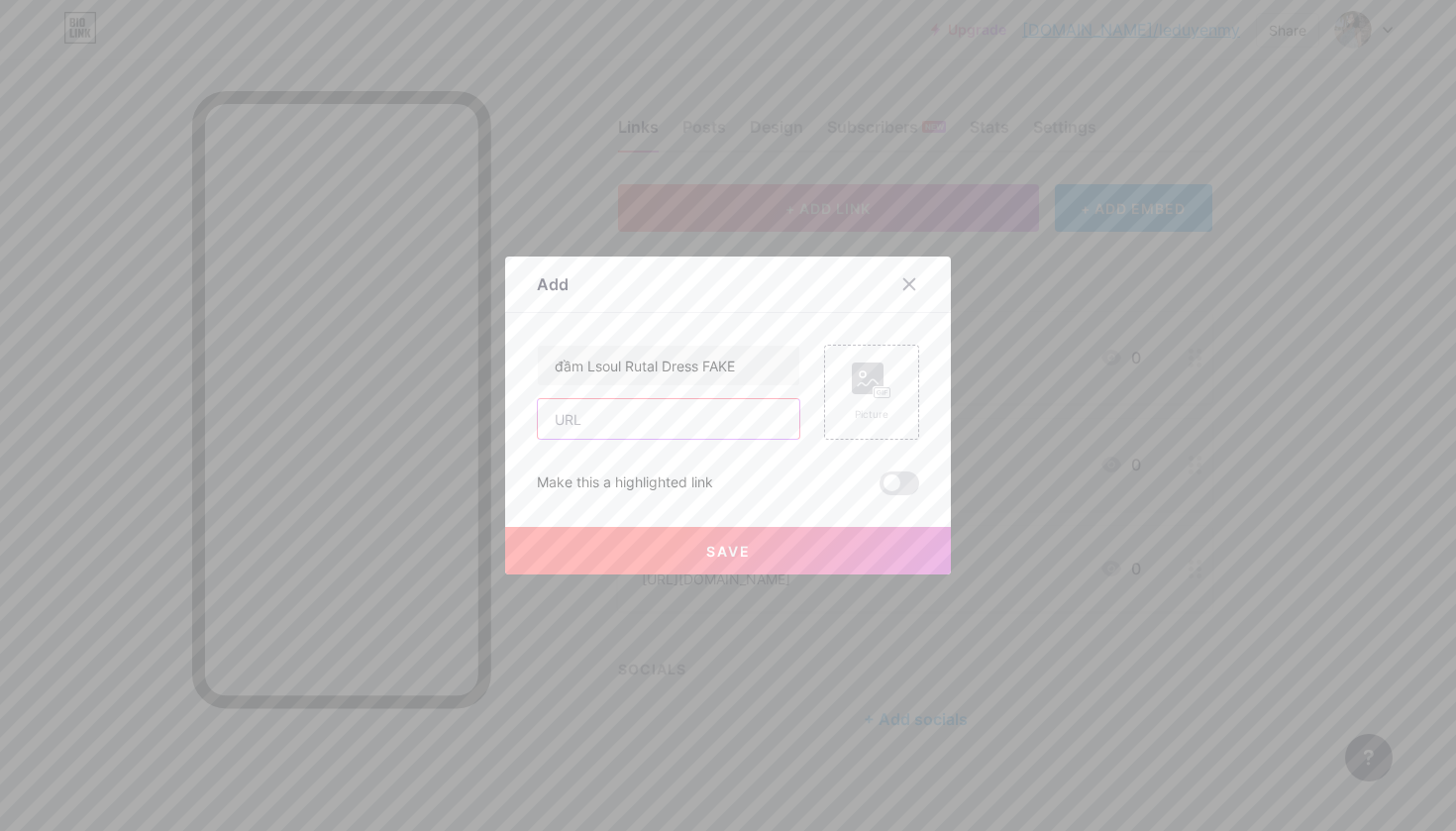 click at bounding box center [669, 419] 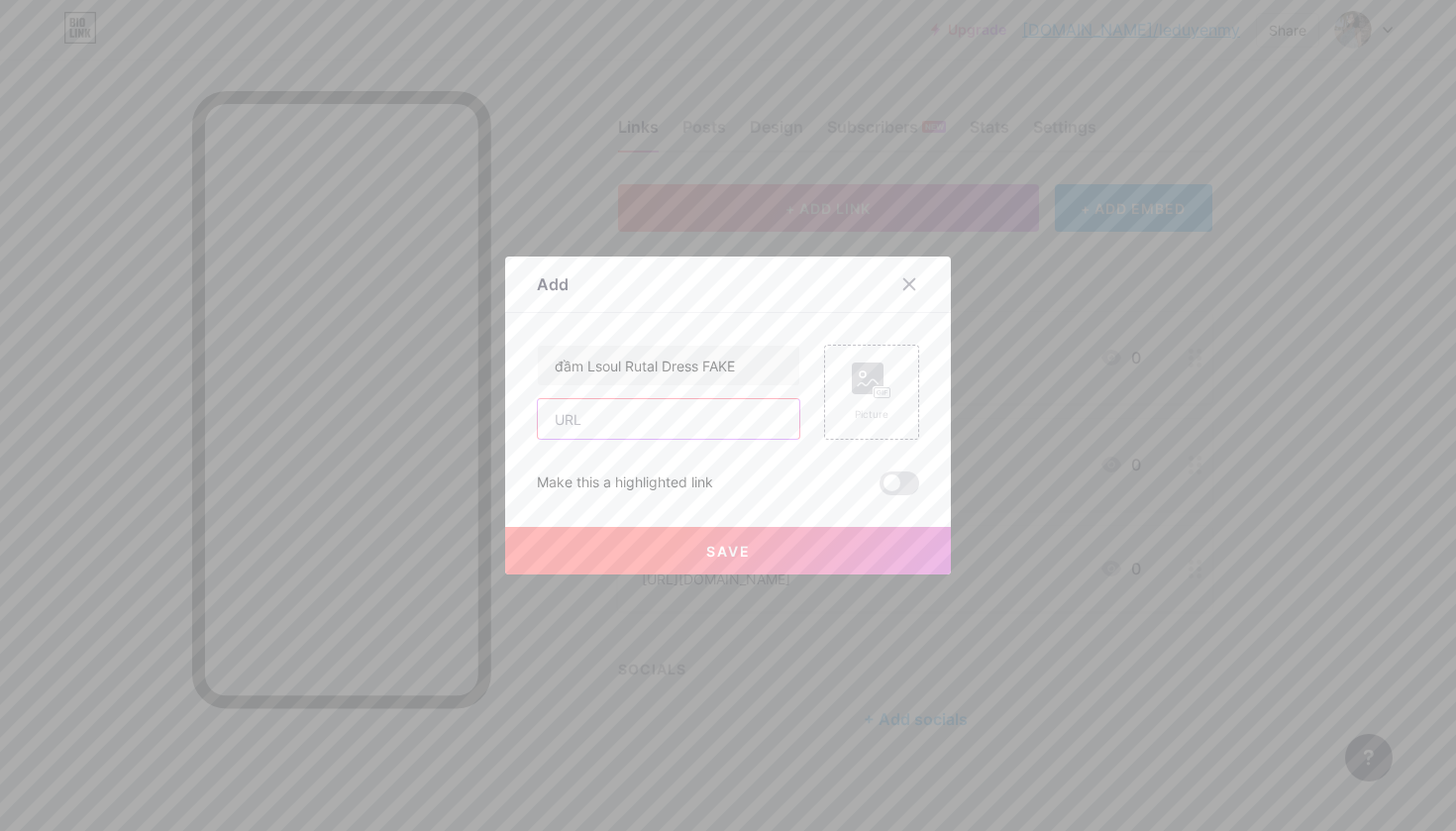 paste on "[URL][DOMAIN_NAME]" 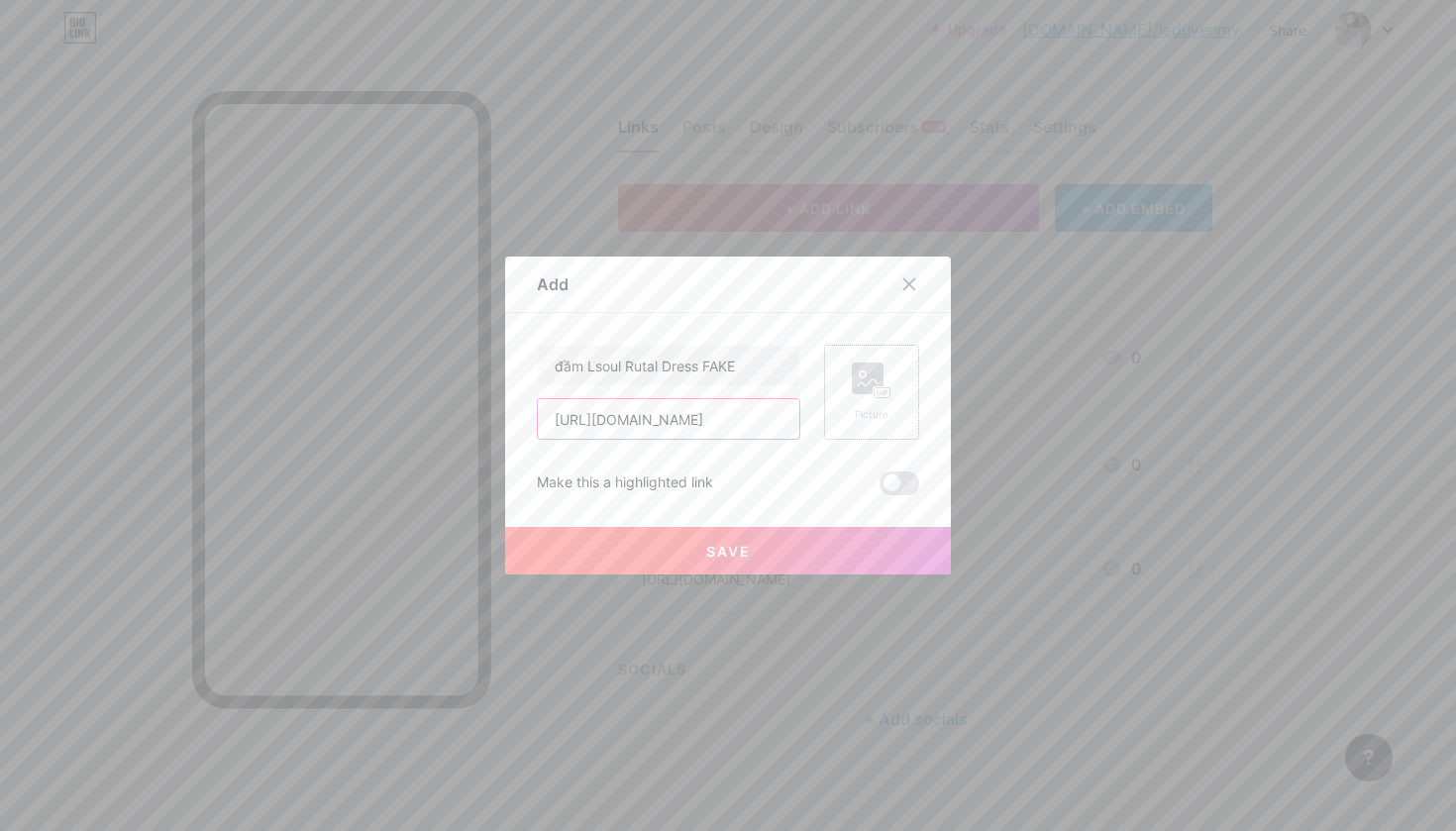 type on "[URL][DOMAIN_NAME]" 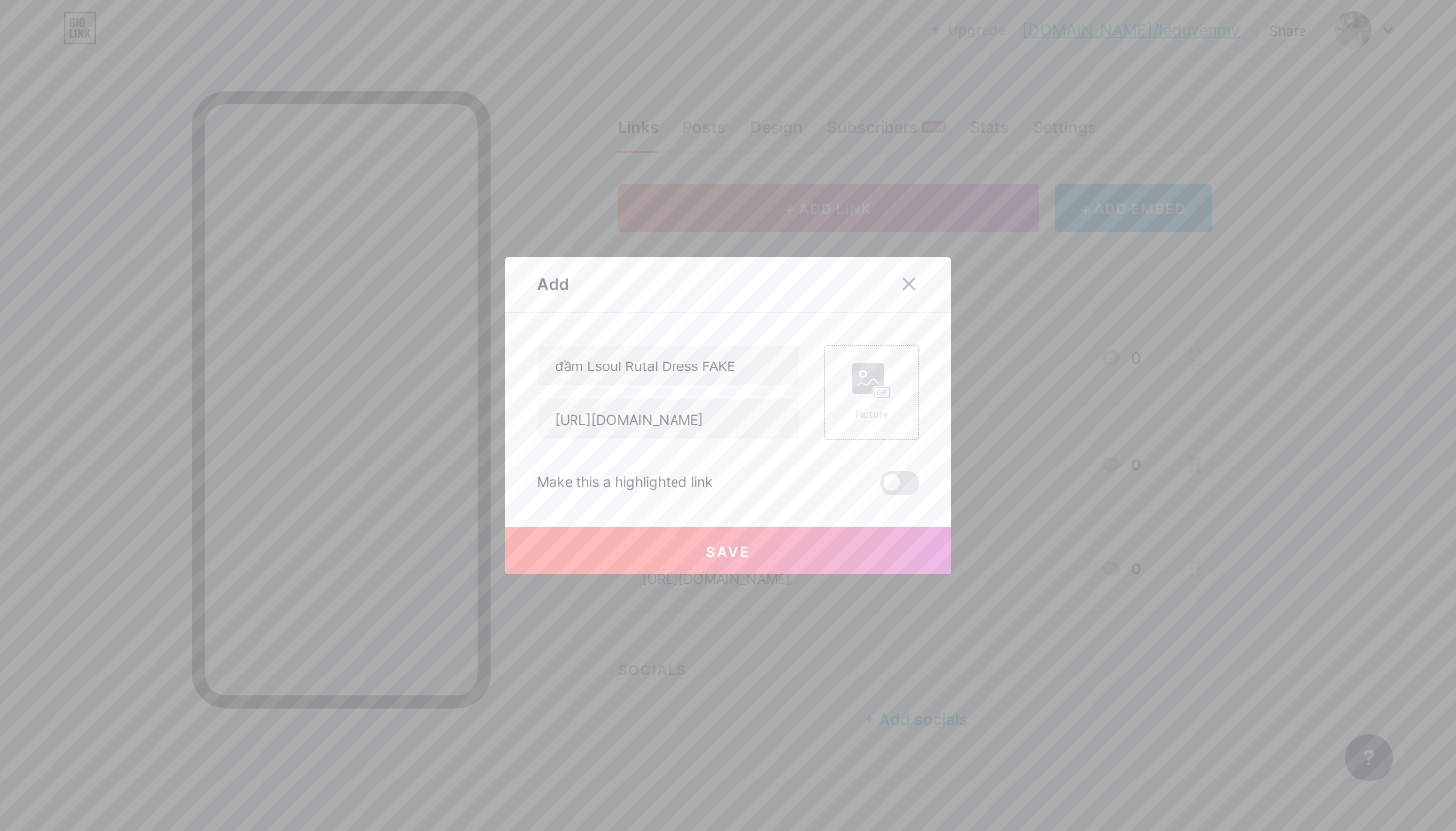click 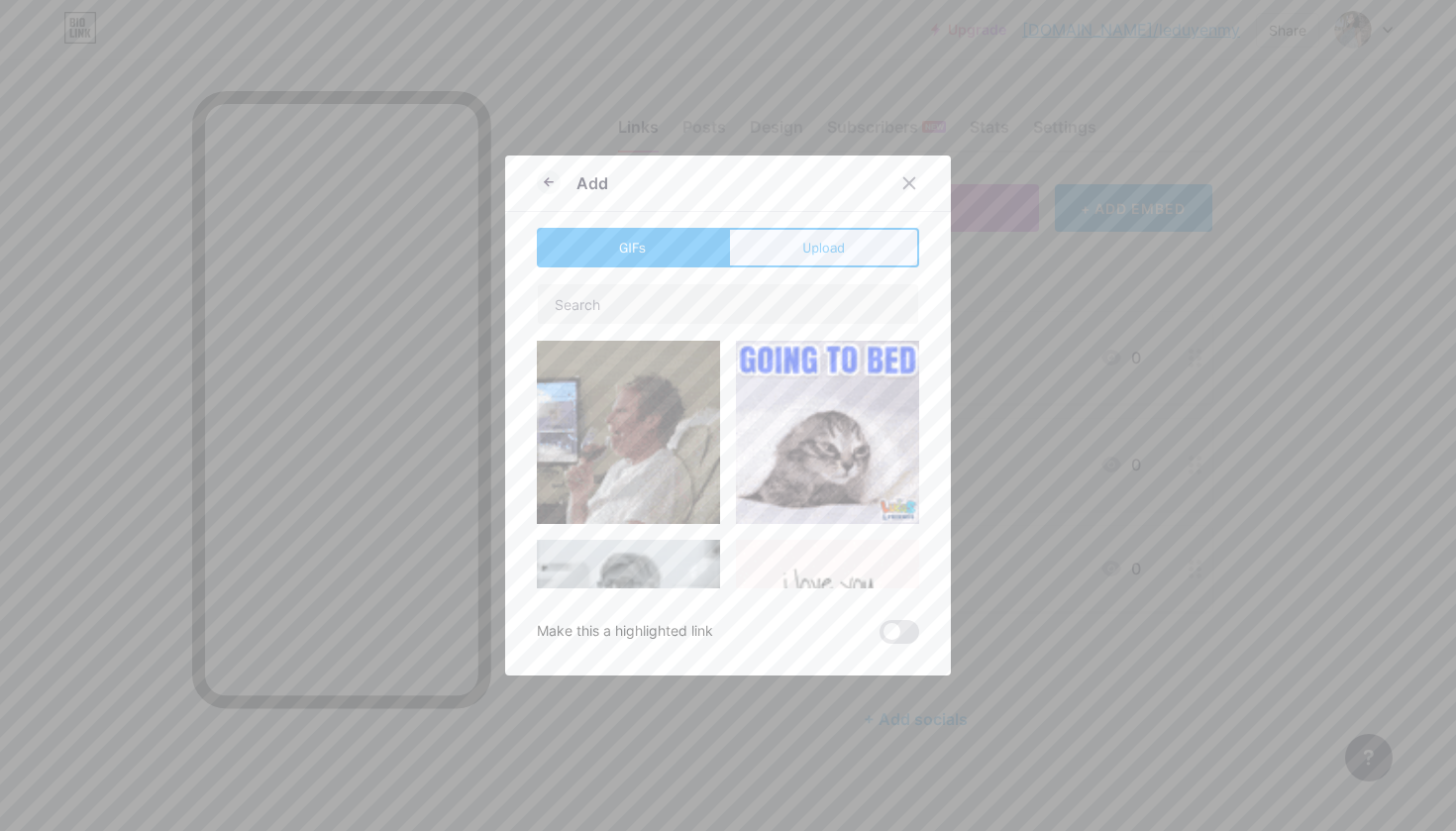click on "Upload" at bounding box center (823, 248) 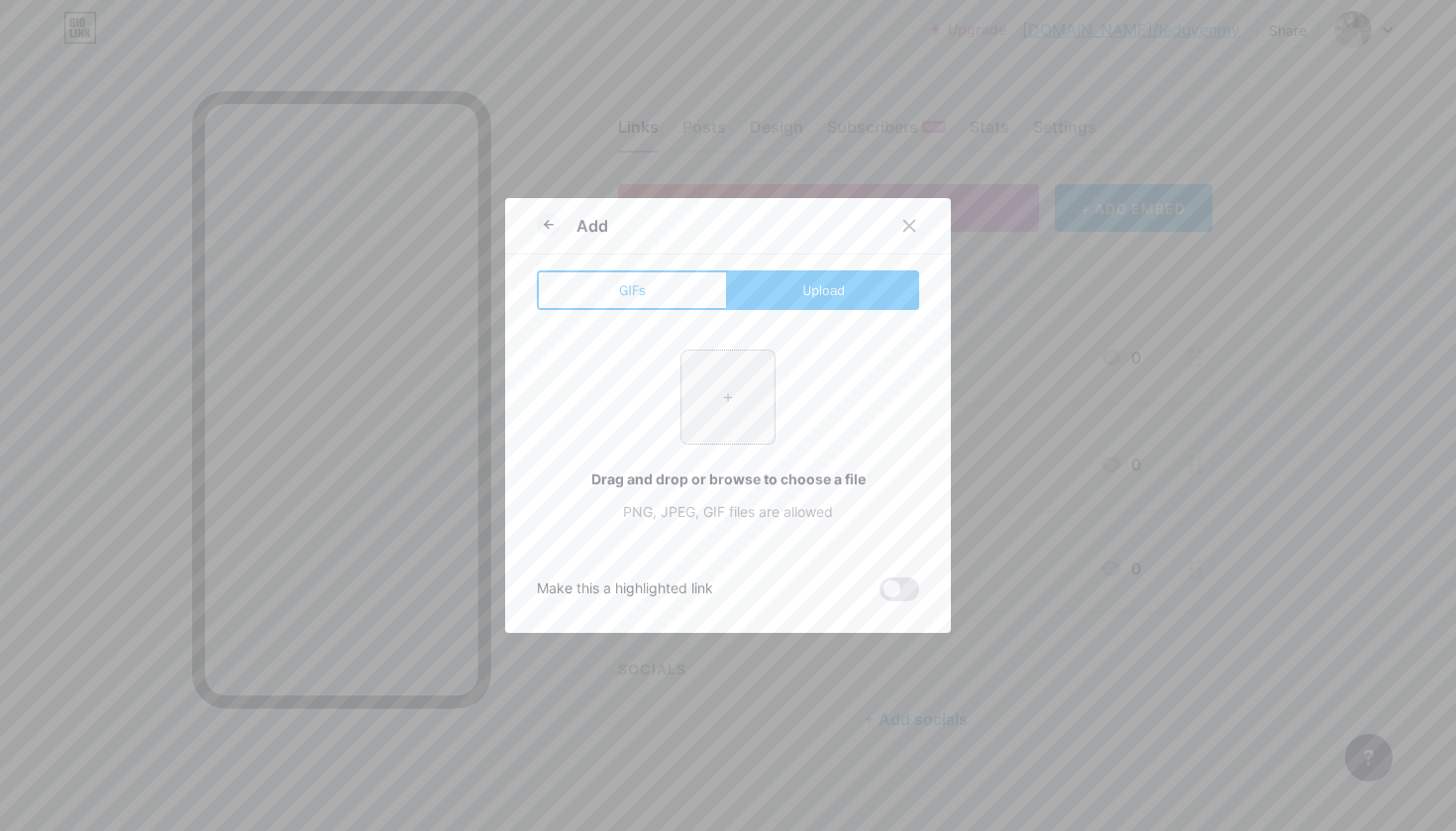 click at bounding box center [728, 397] 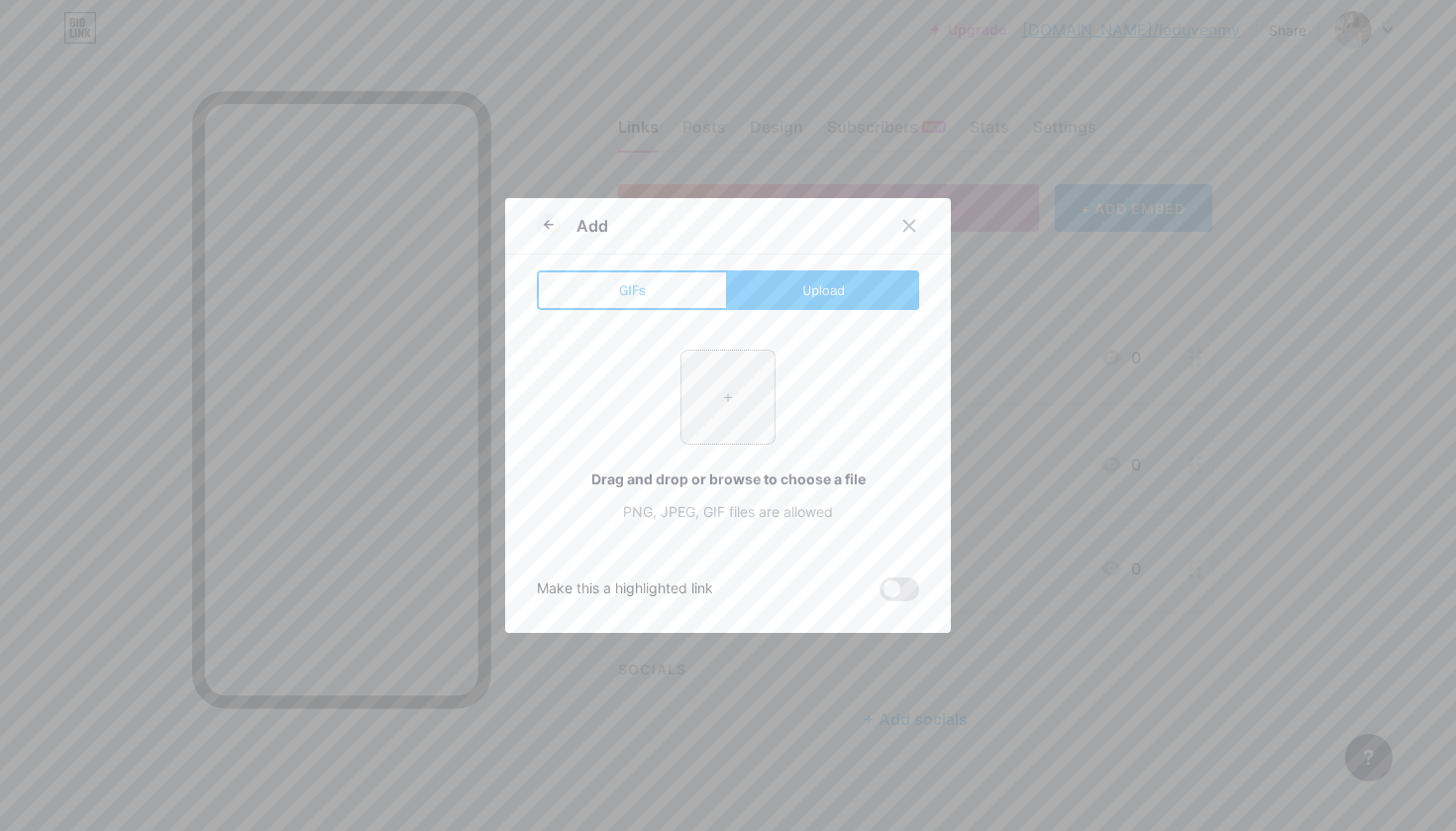 type on "C:\fakepath\Hình ảnh 3.jpeg" 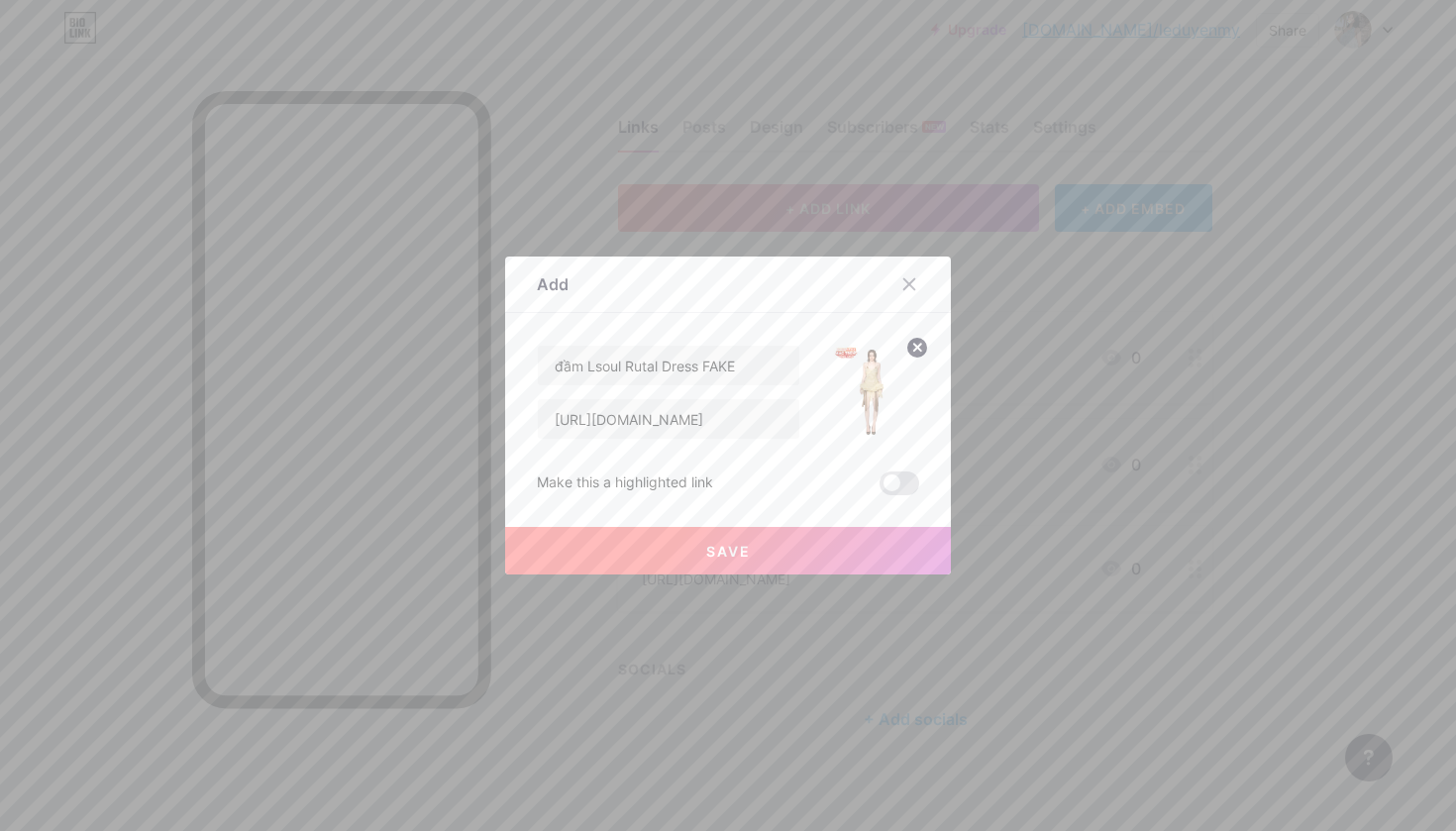 click on "Save" at bounding box center (728, 551) 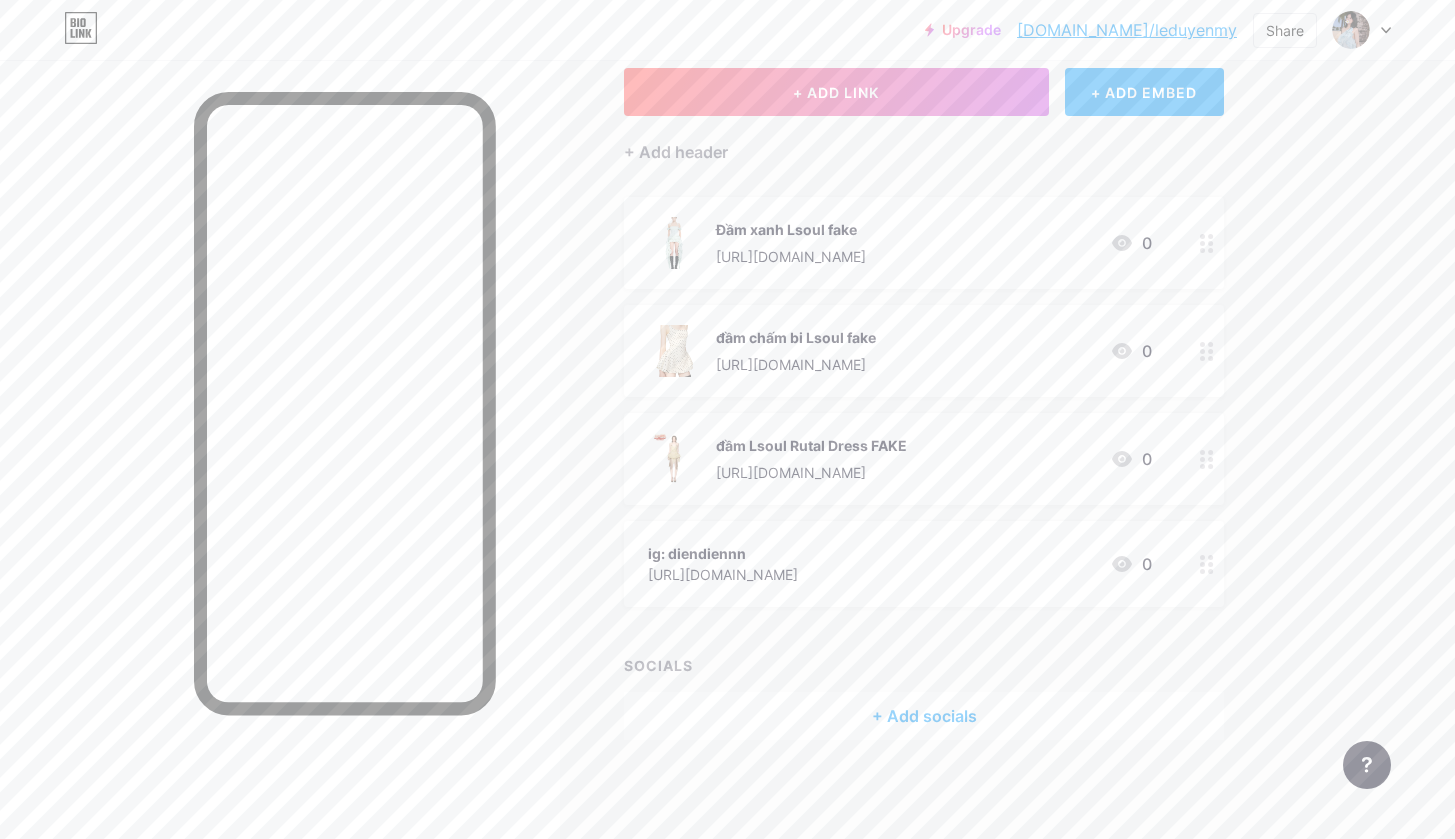scroll, scrollTop: 0, scrollLeft: 0, axis: both 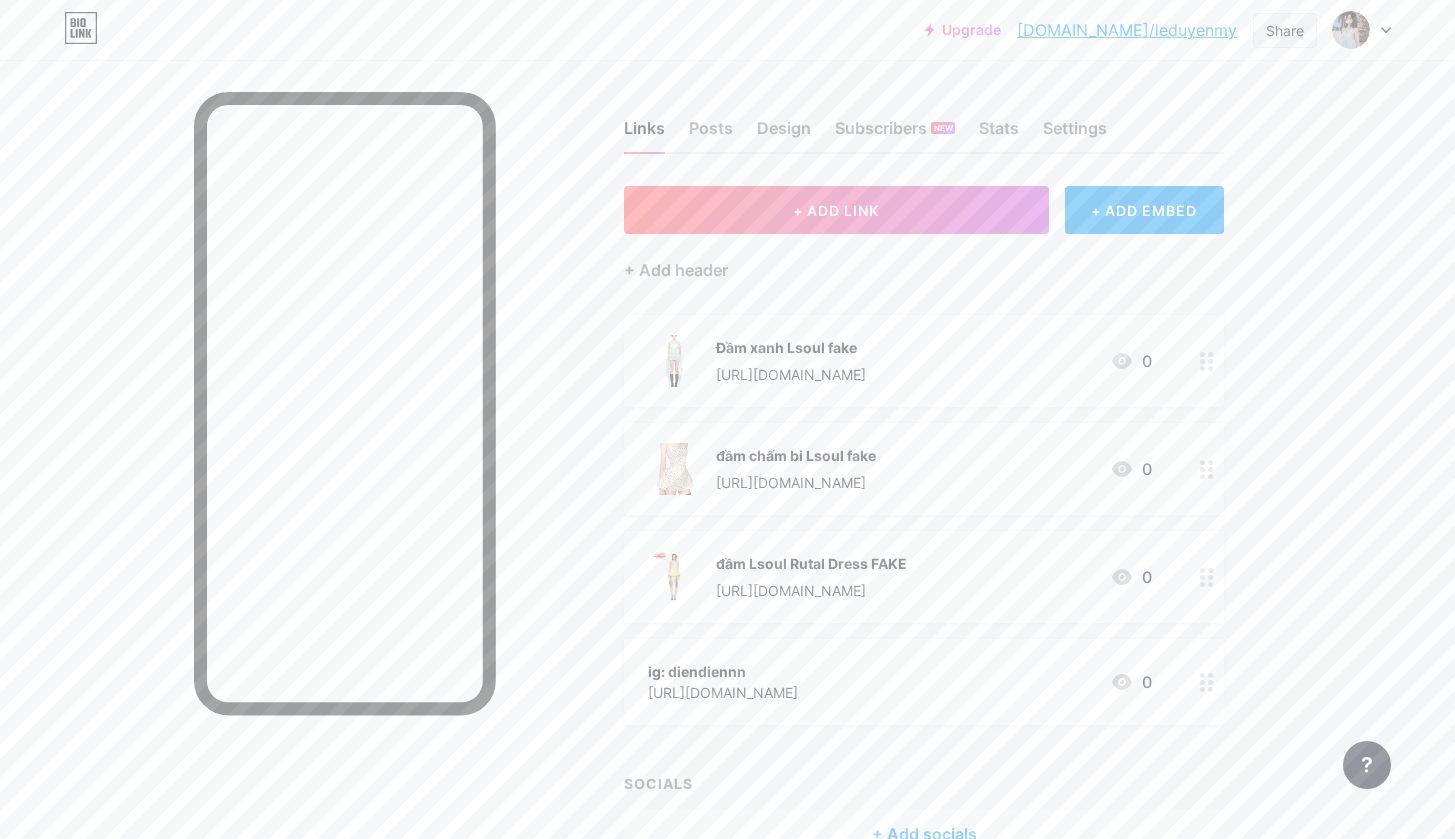 click on "Share" at bounding box center (1285, 30) 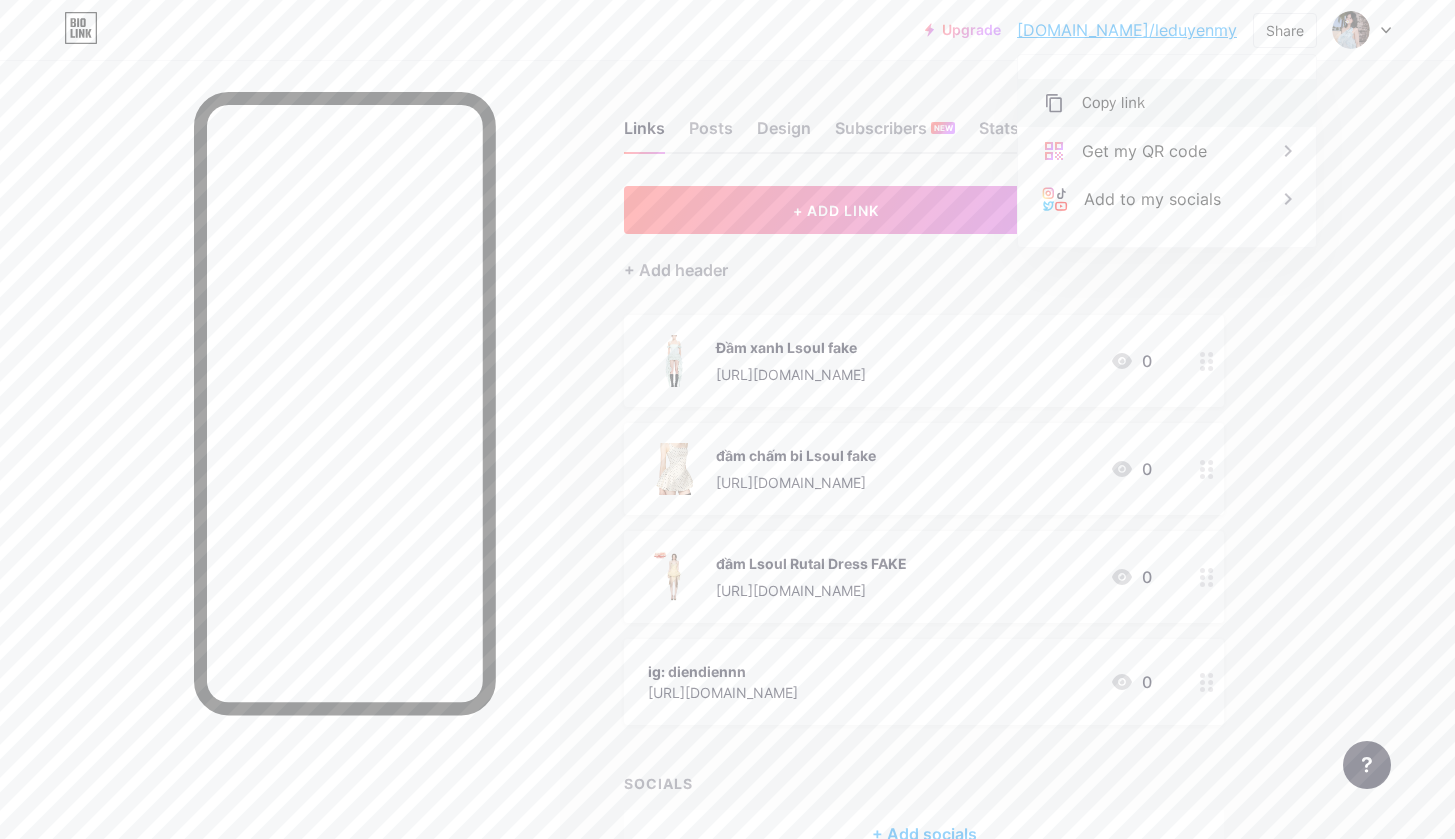 click on "Copy link" at bounding box center [1167, 103] 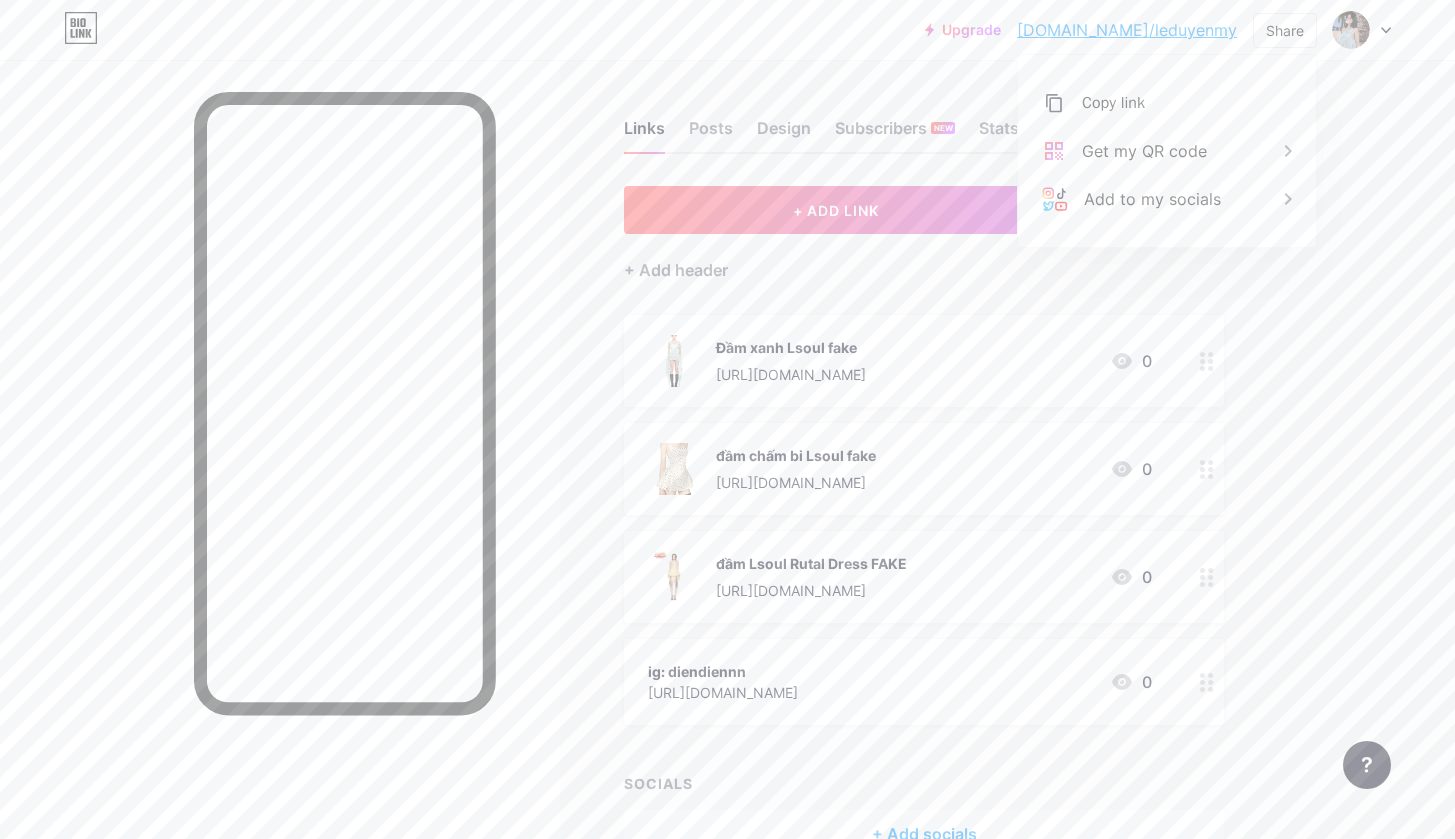 click on "+ ADD LINK     + ADD EMBED
+ Add header
Đầm xanh Lsoul fake
[URL][DOMAIN_NAME]
0
đầm chấm bi Lsoul fake
[URL][DOMAIN_NAME]
0
đầm Lsoul Rutal Dress FAKE
[URL][DOMAIN_NAME]
0
ig: diendiennn
[URL][DOMAIN_NAME]
0
SOCIALS     + Add socials" at bounding box center (924, 522) 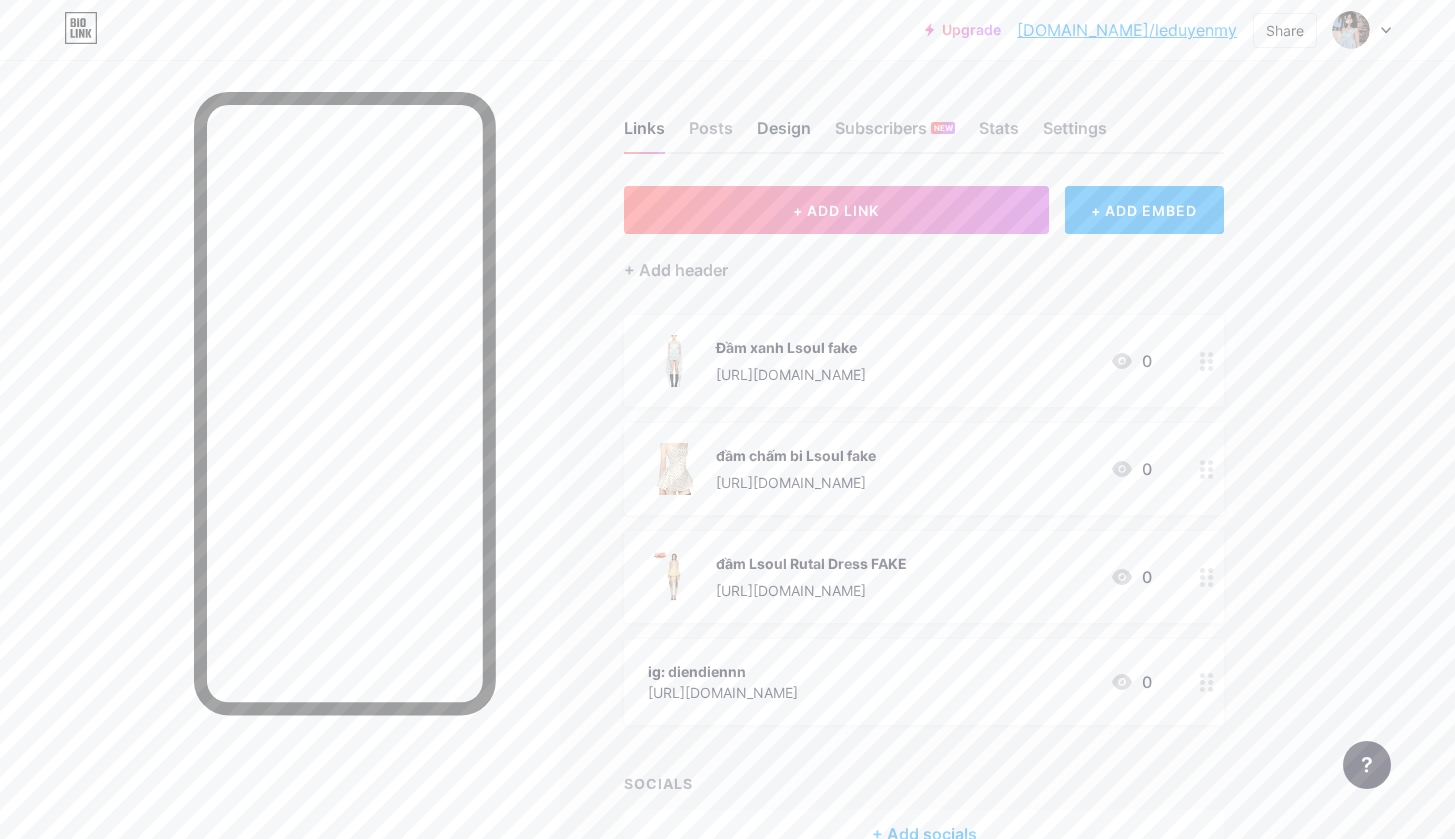 click on "Design" at bounding box center (784, 134) 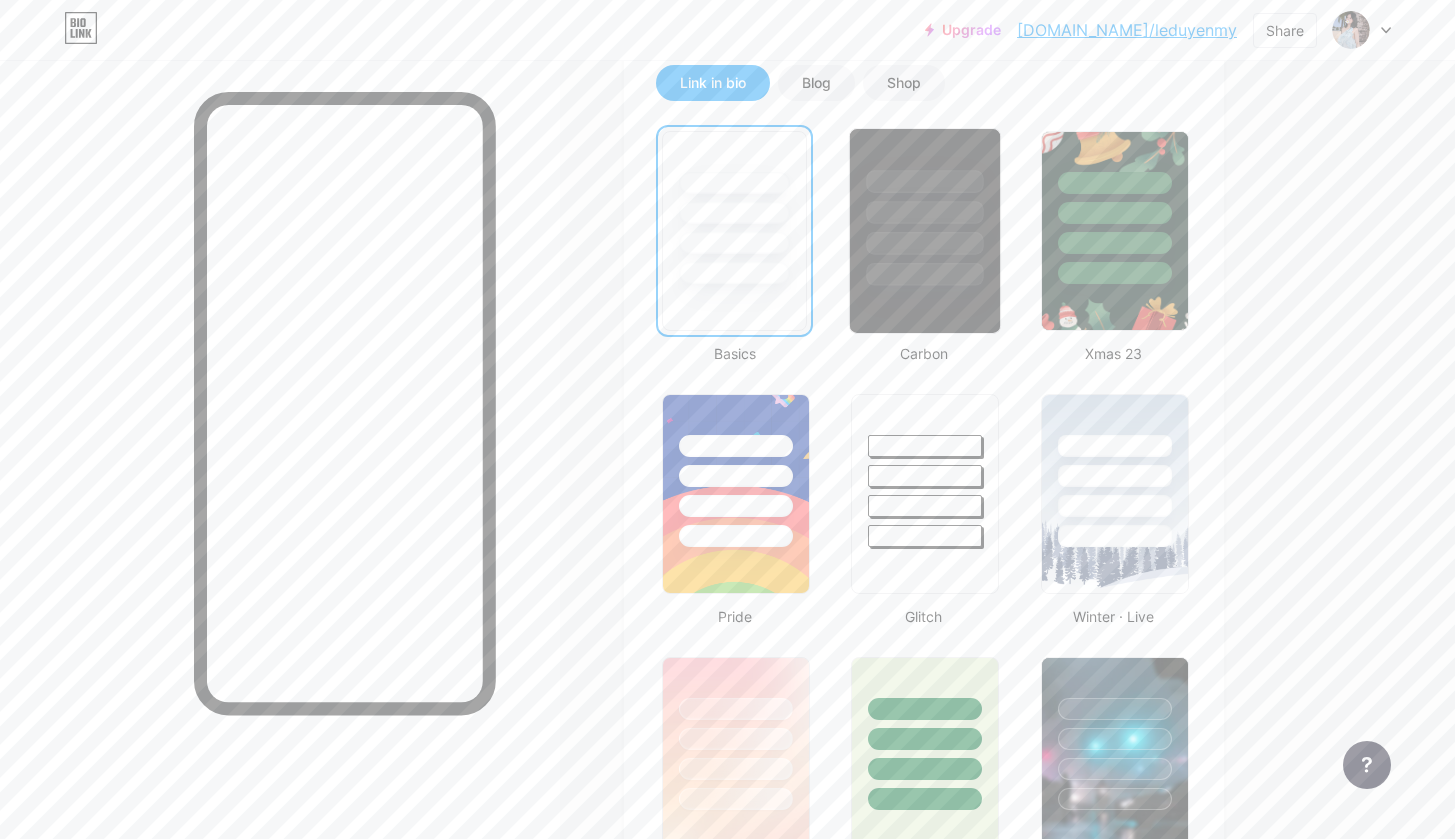scroll, scrollTop: 563, scrollLeft: 0, axis: vertical 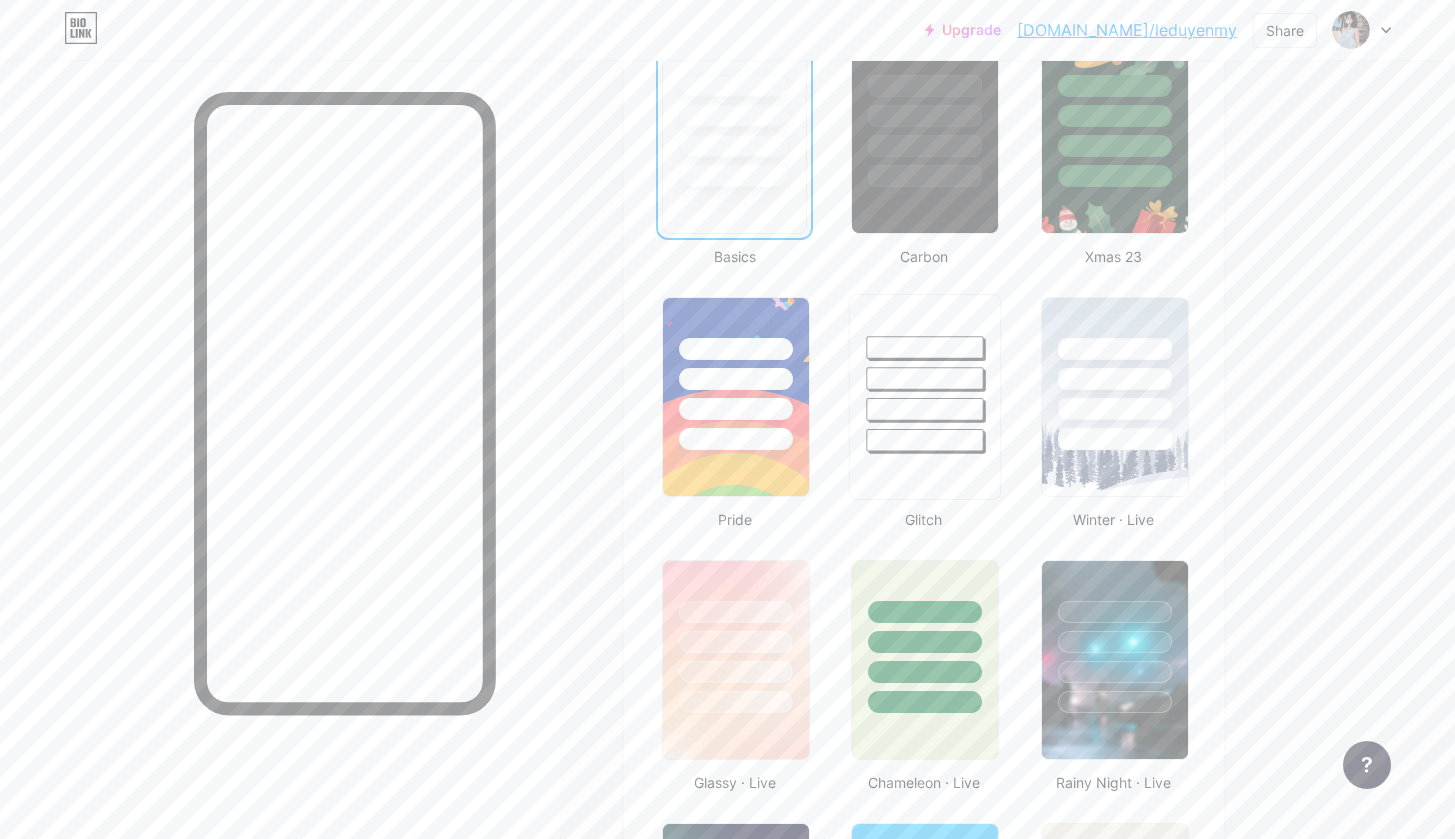 click at bounding box center [925, 378] 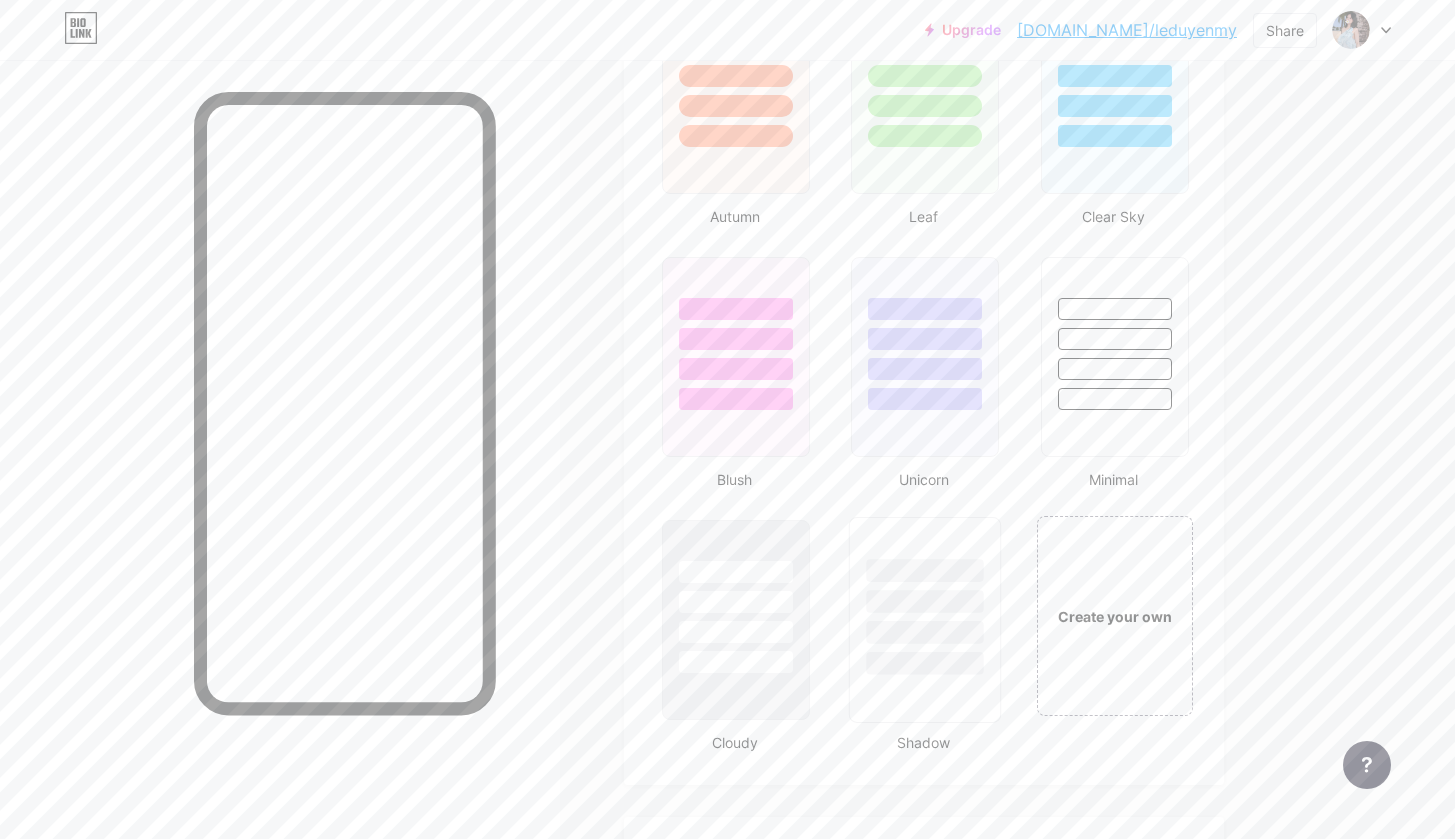 scroll, scrollTop: 2046, scrollLeft: 0, axis: vertical 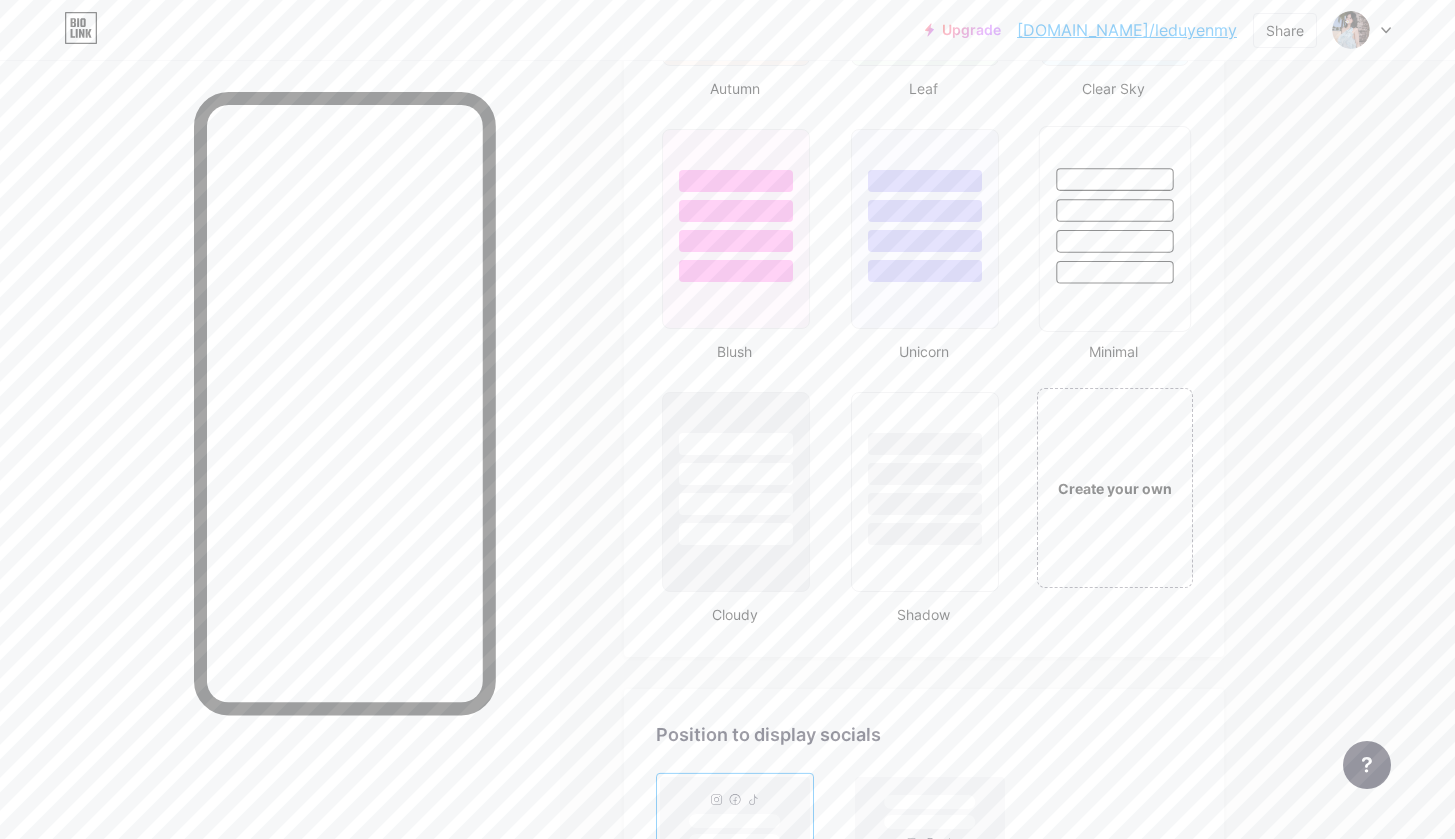 click at bounding box center (1114, 229) 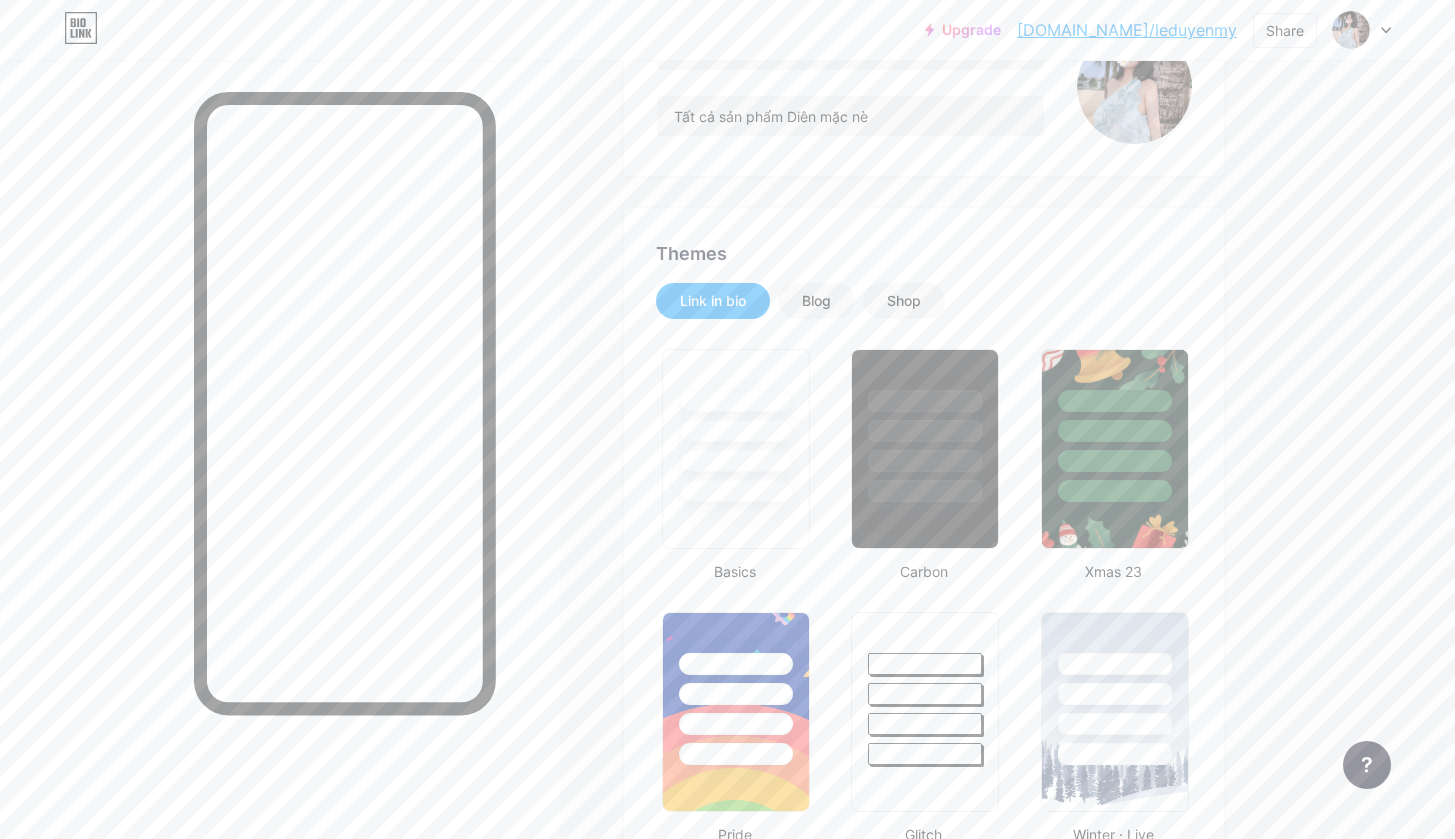 scroll, scrollTop: 0, scrollLeft: 0, axis: both 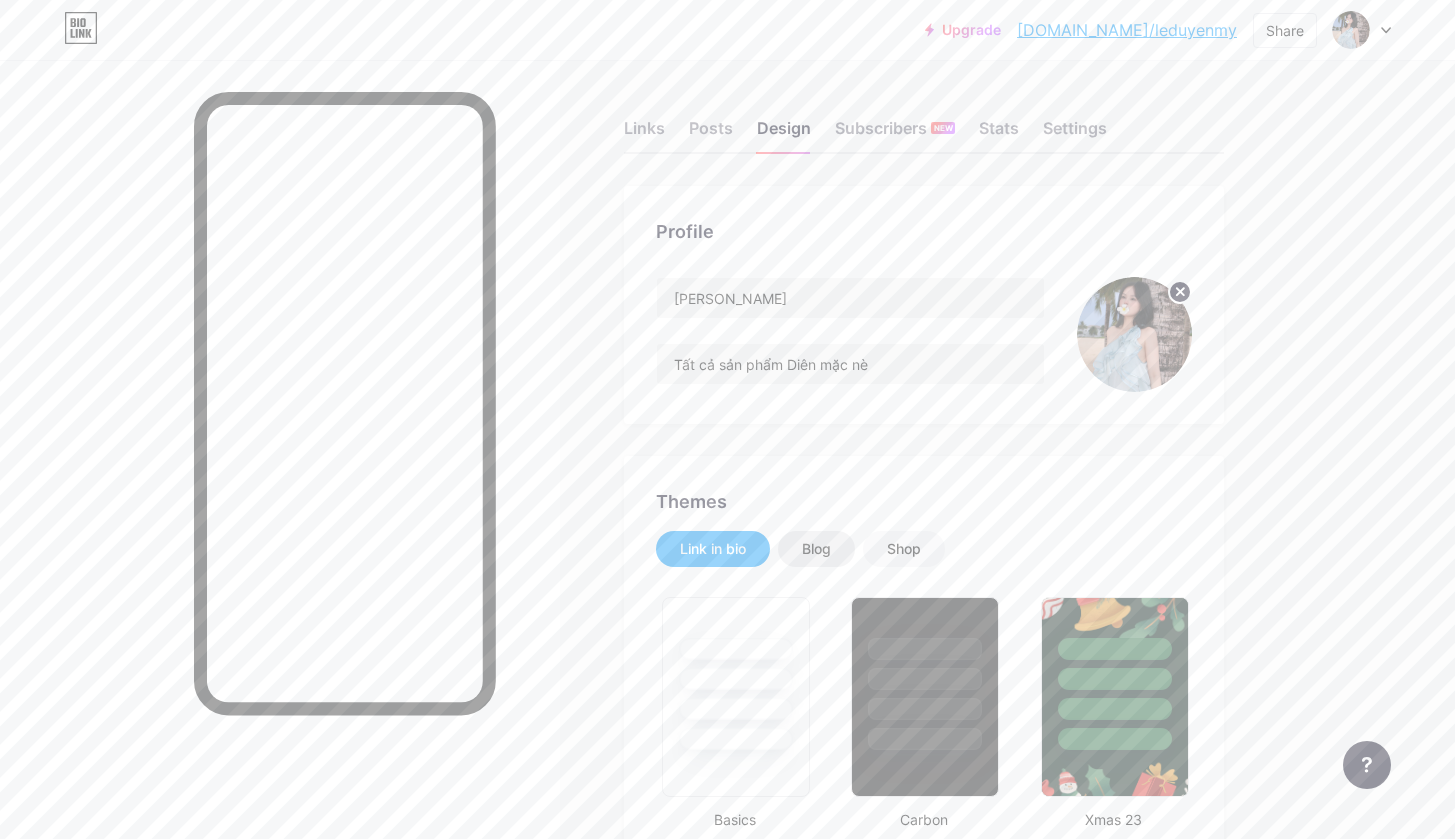 click on "Blog" at bounding box center (816, 549) 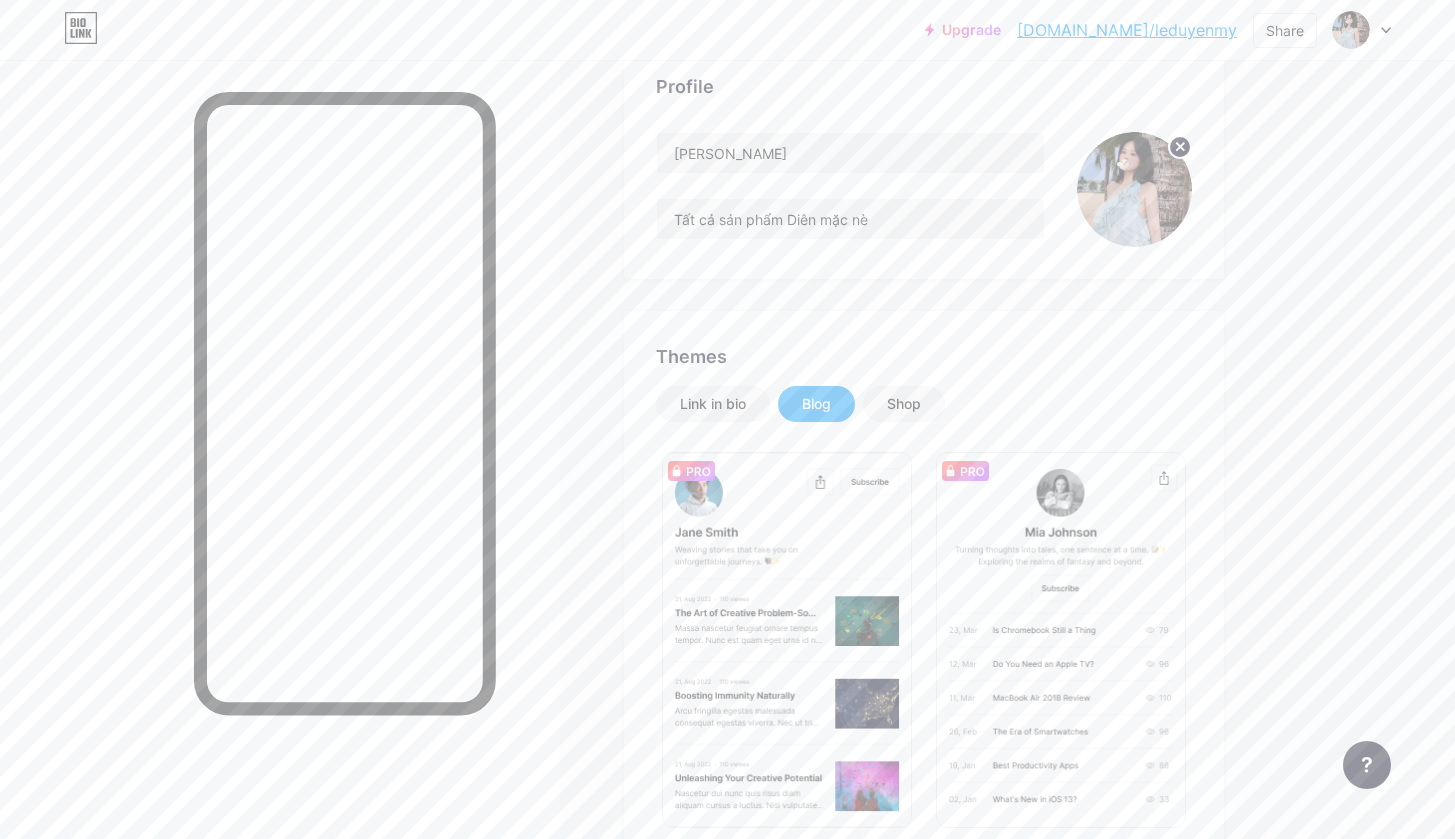 scroll, scrollTop: 332, scrollLeft: 0, axis: vertical 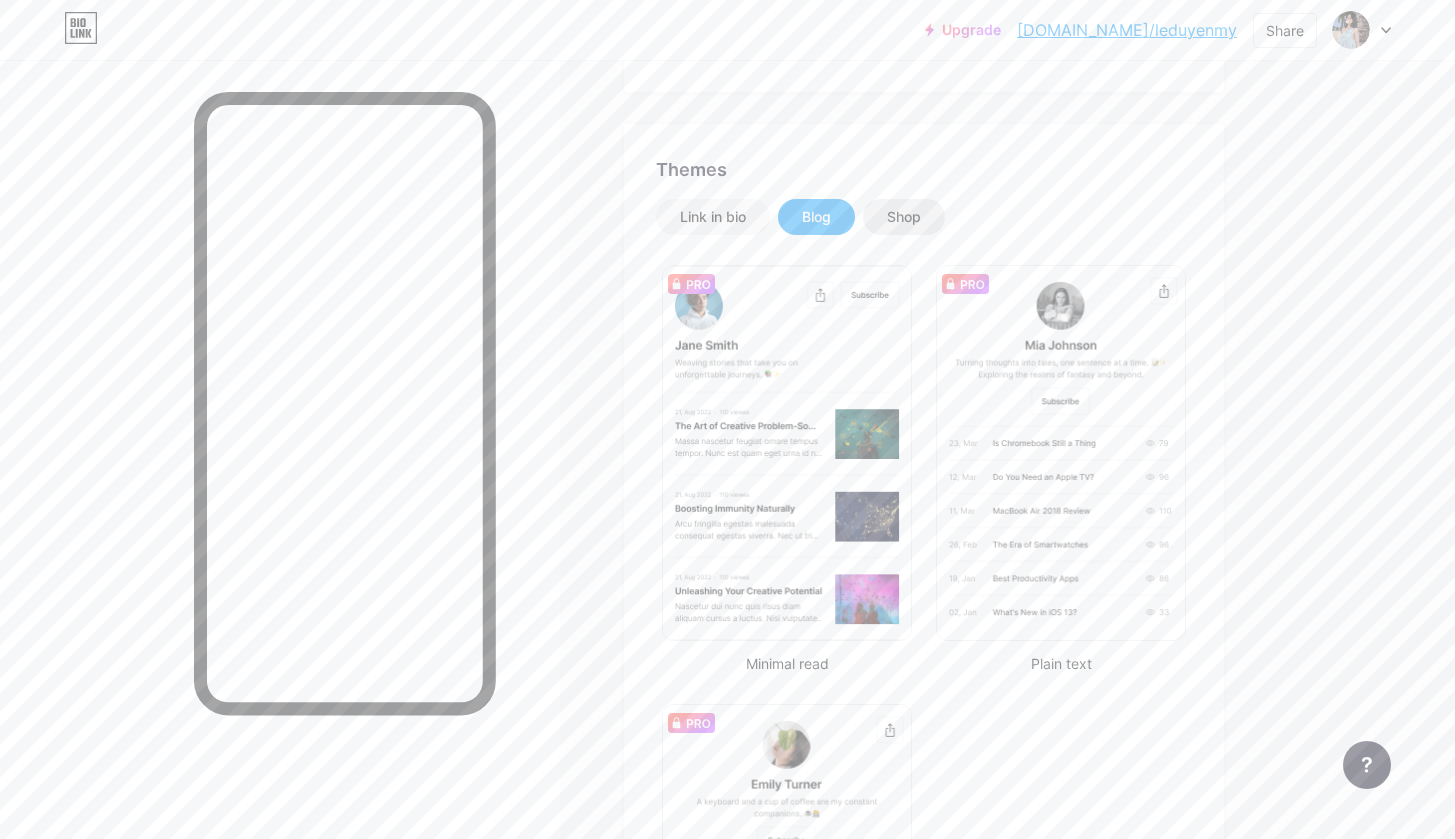 click on "Shop" at bounding box center [904, 217] 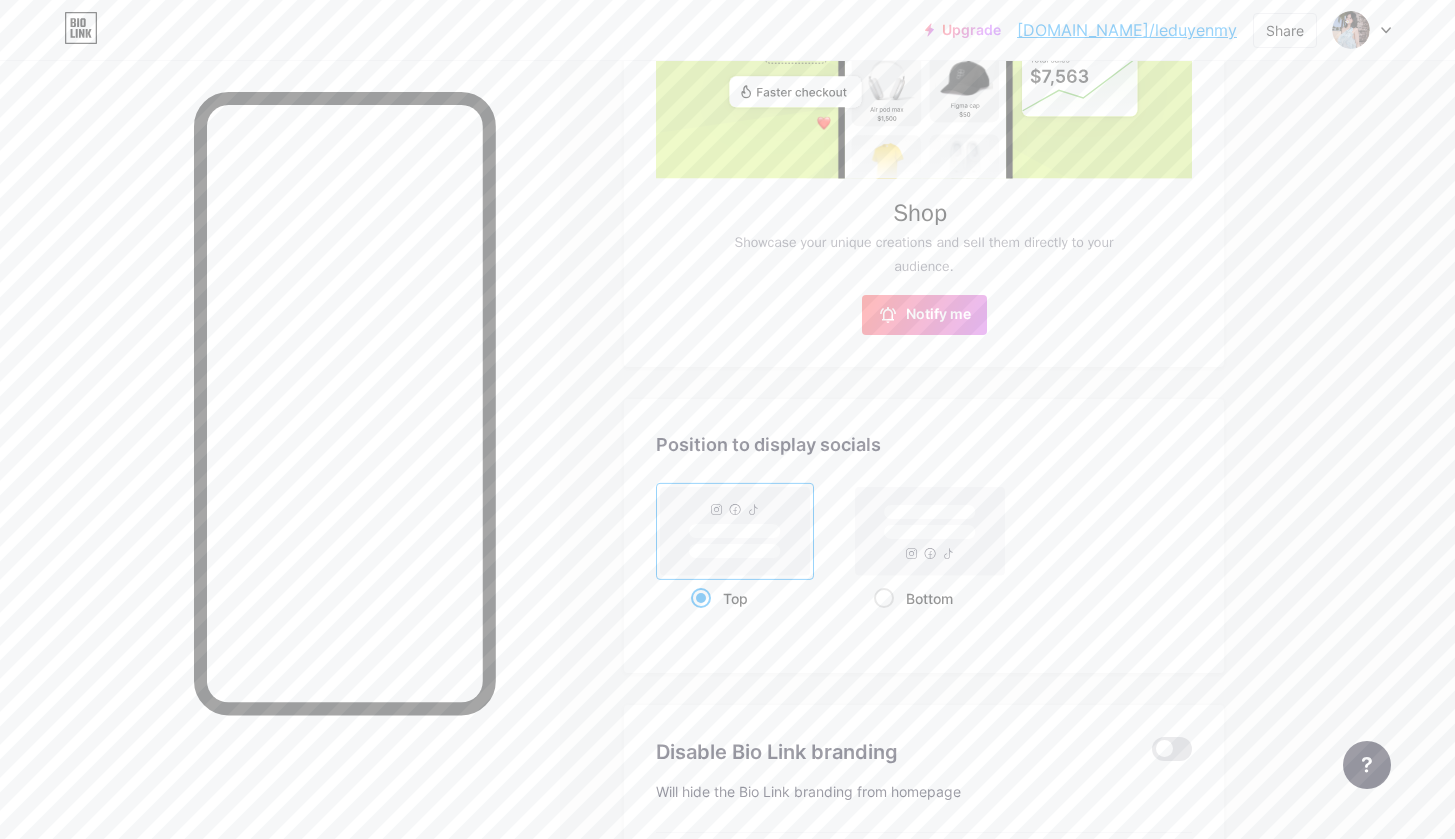 scroll, scrollTop: 0, scrollLeft: 0, axis: both 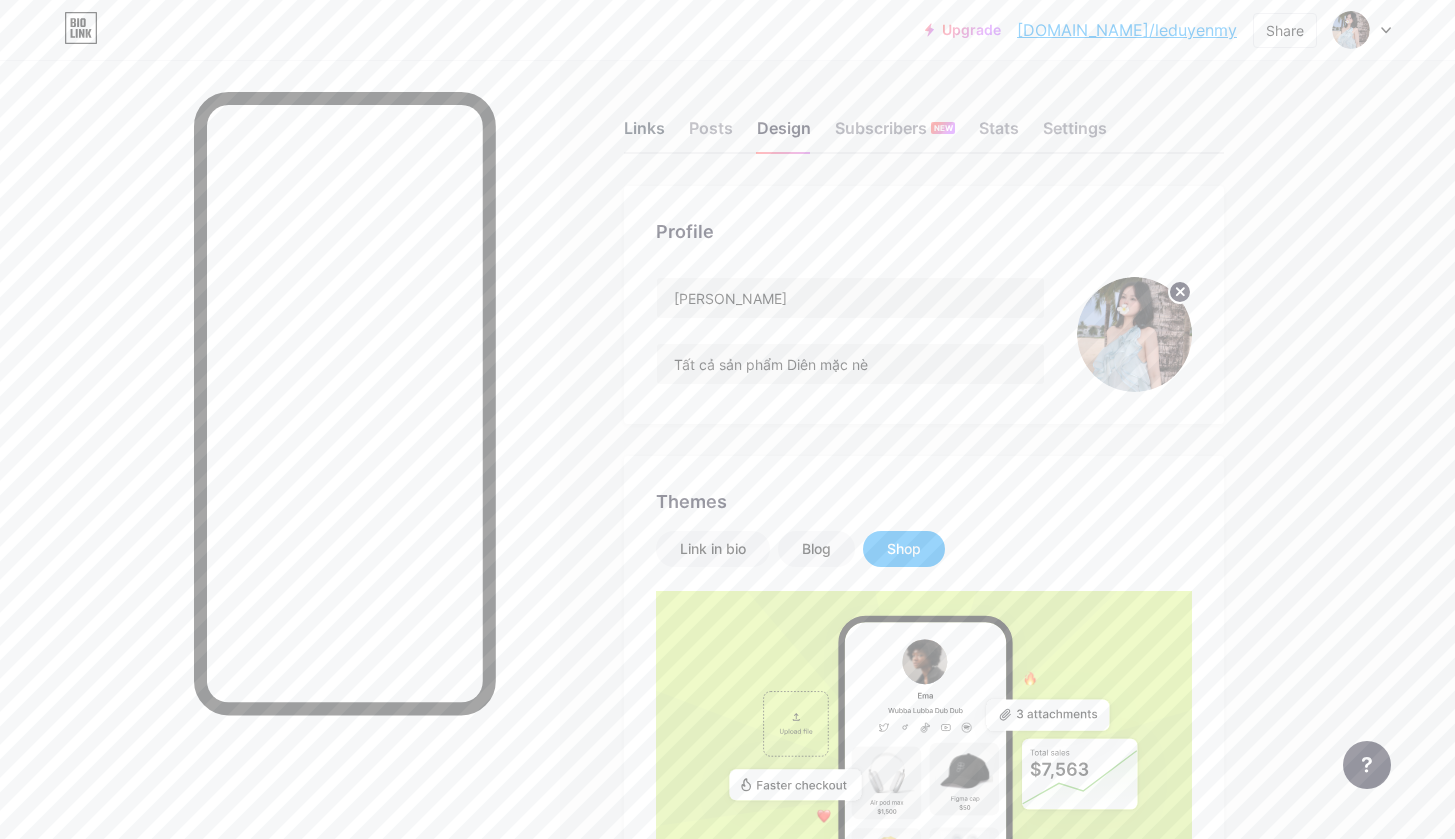 click on "Links" at bounding box center (644, 134) 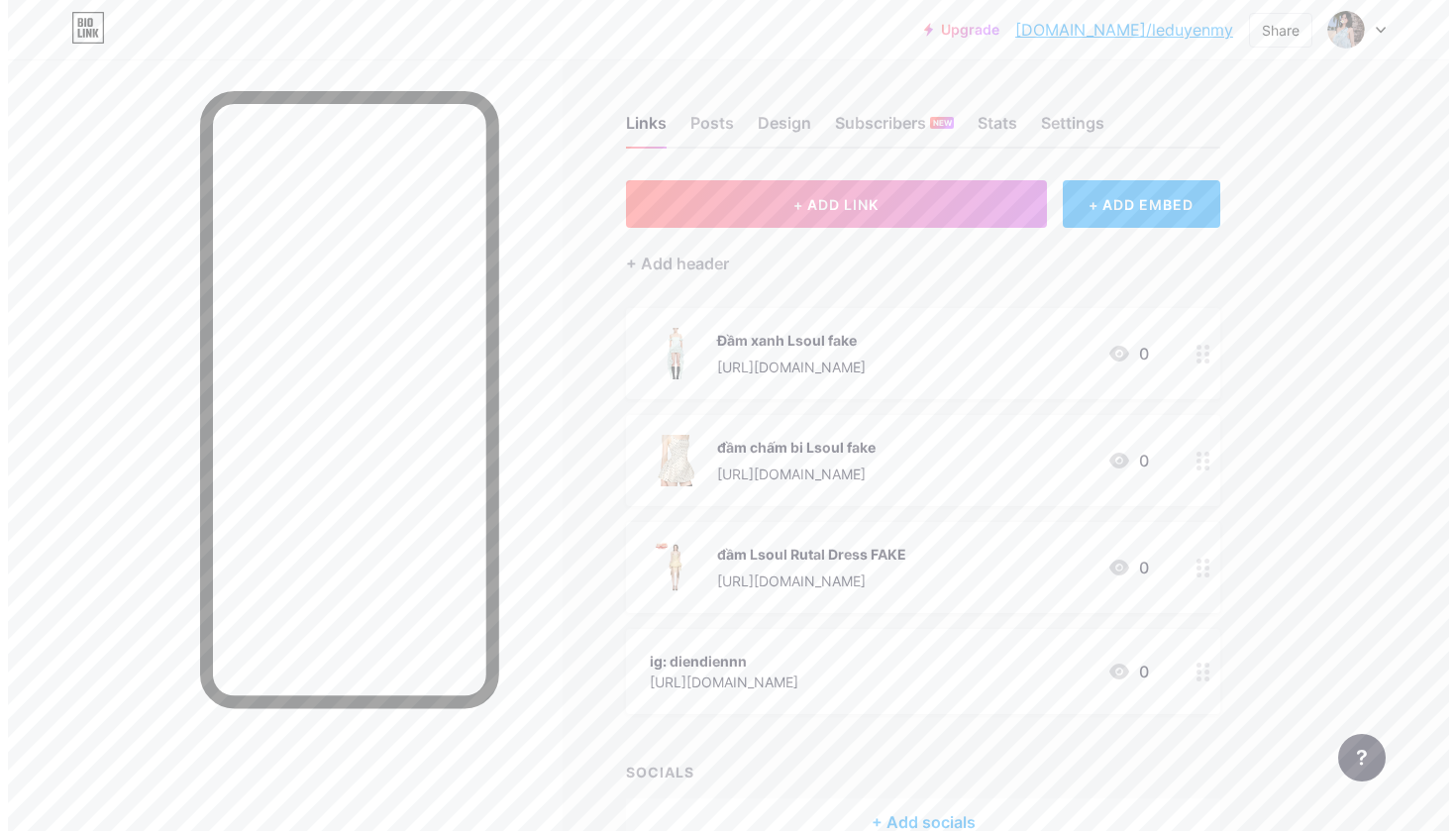 scroll, scrollTop: 0, scrollLeft: 0, axis: both 